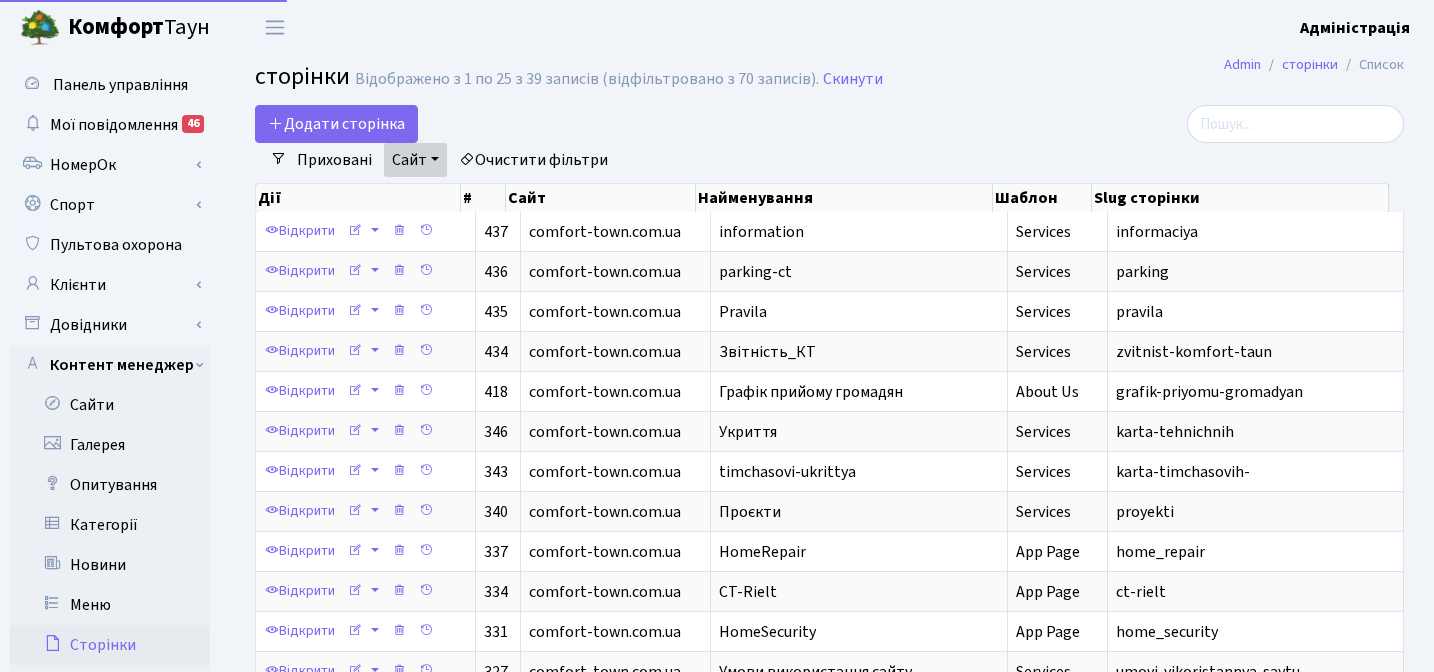 select on "25" 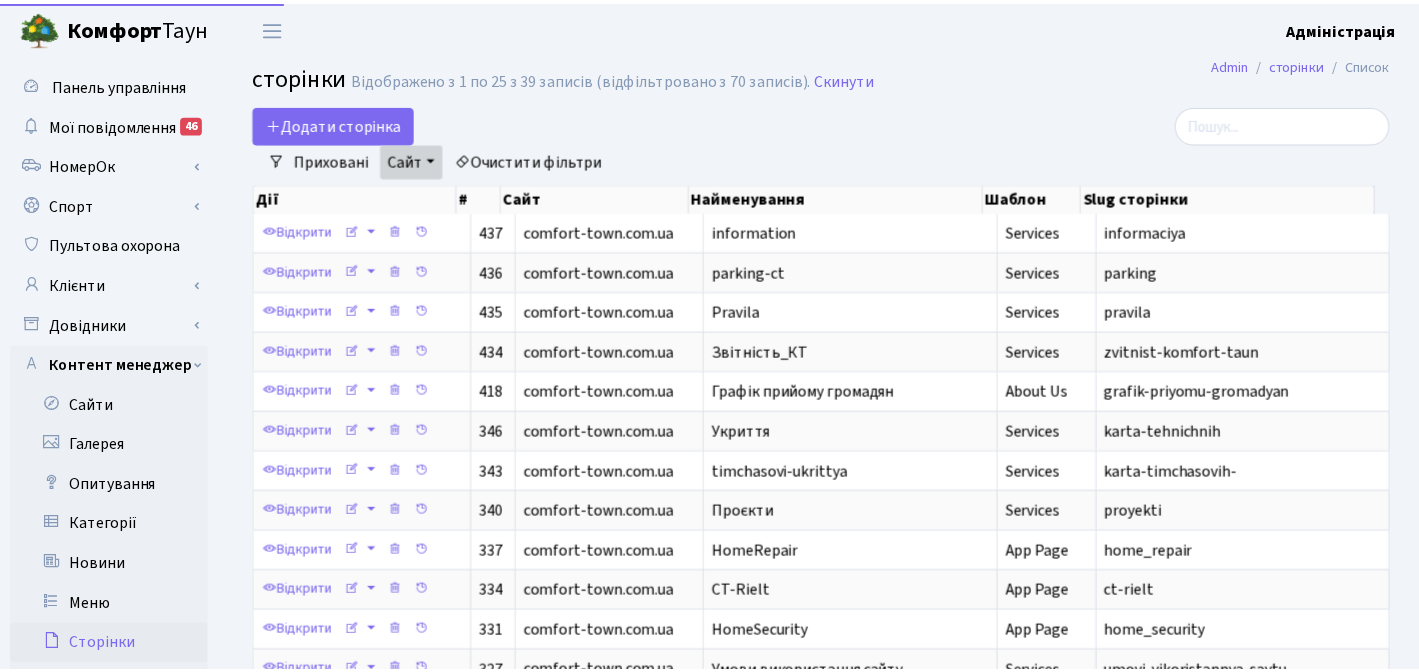 scroll, scrollTop: 0, scrollLeft: 0, axis: both 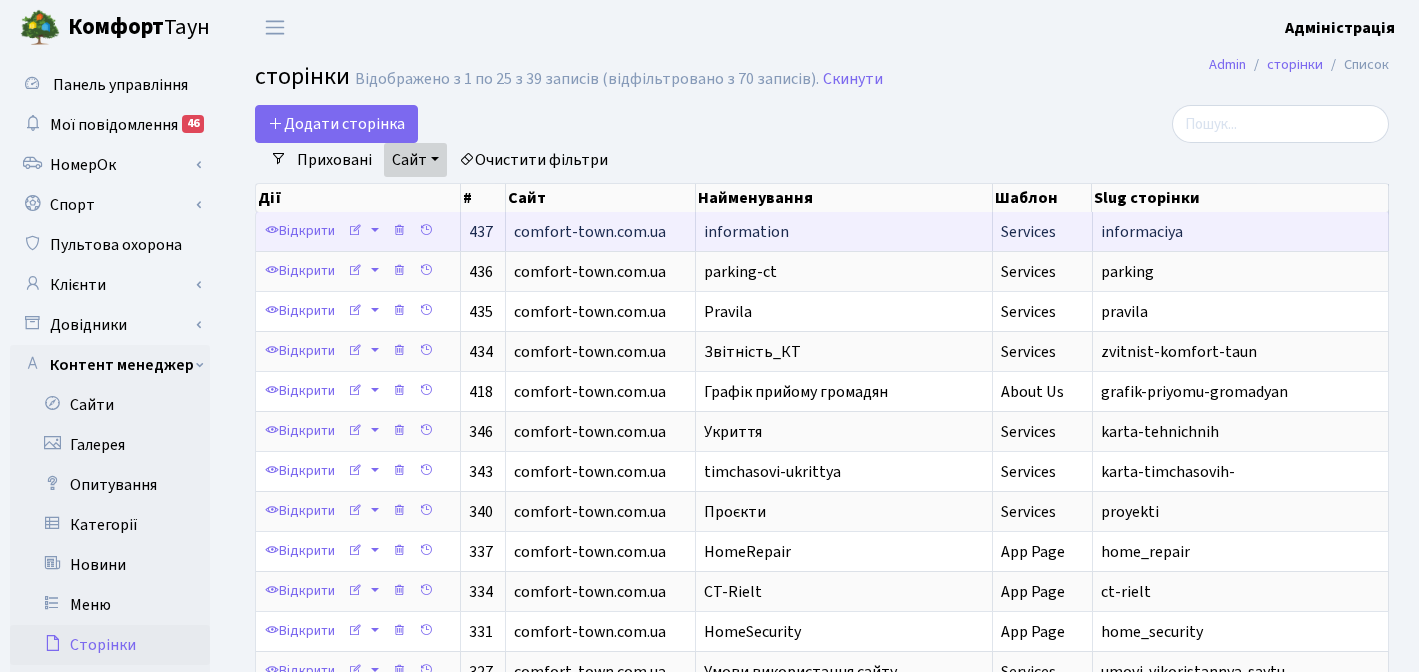 click on "information" at bounding box center (746, 232) 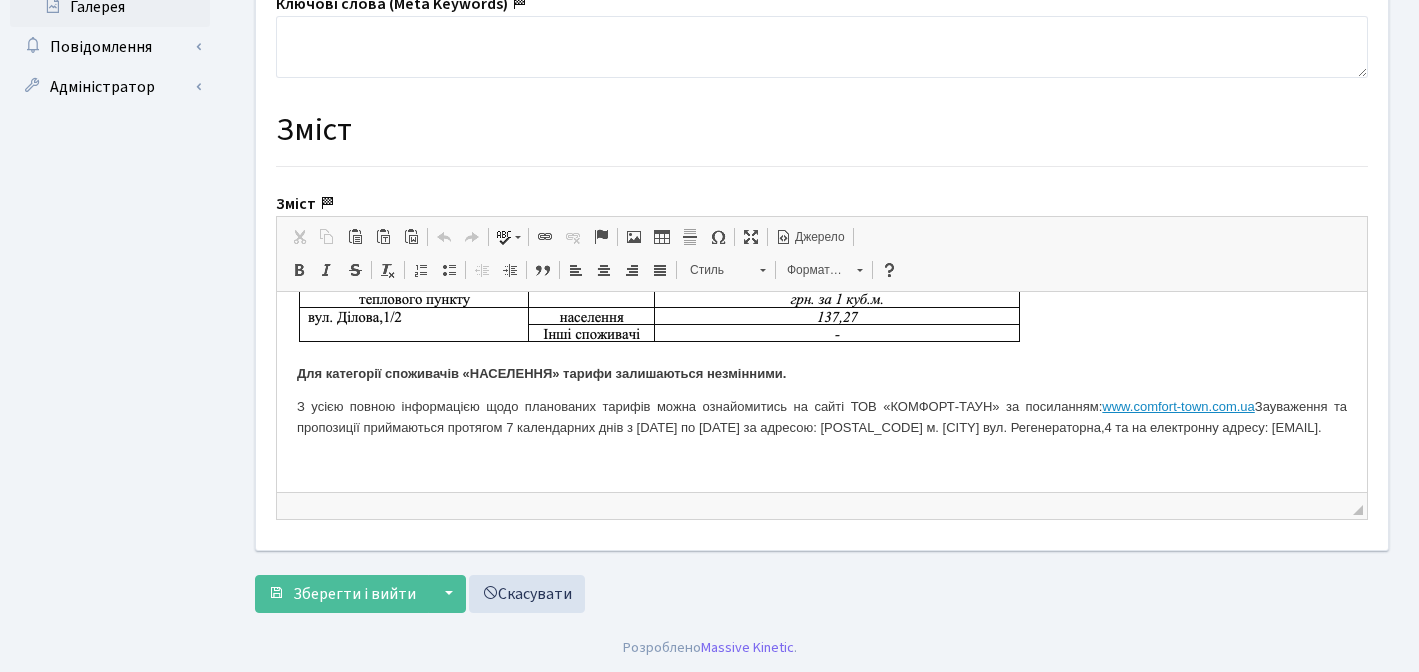 scroll, scrollTop: 833, scrollLeft: 0, axis: vertical 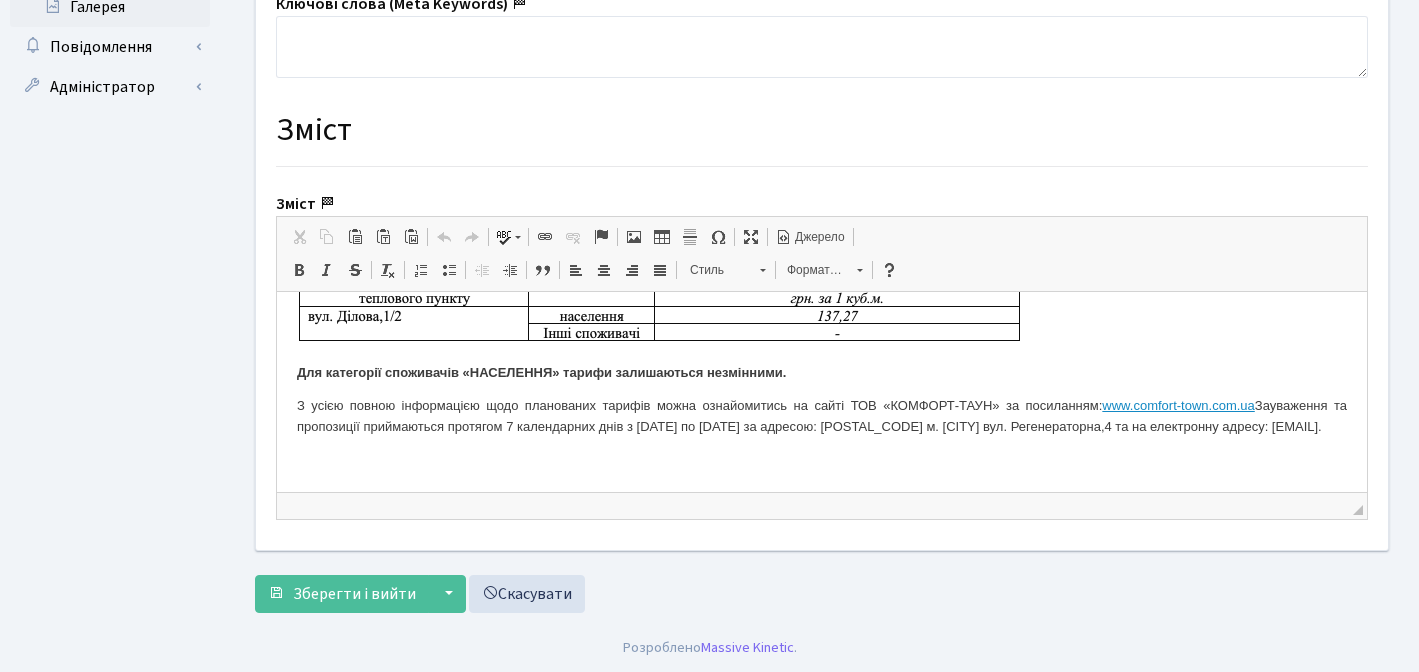 click at bounding box center (822, 461) 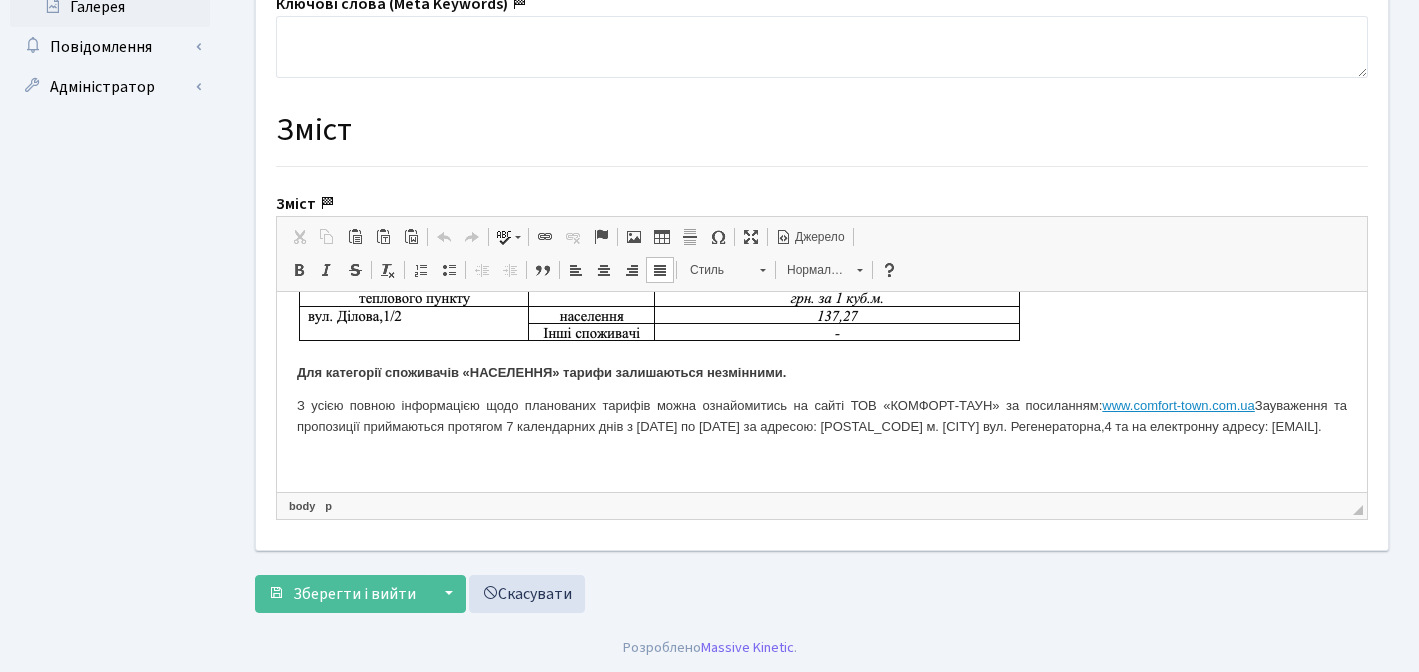 type 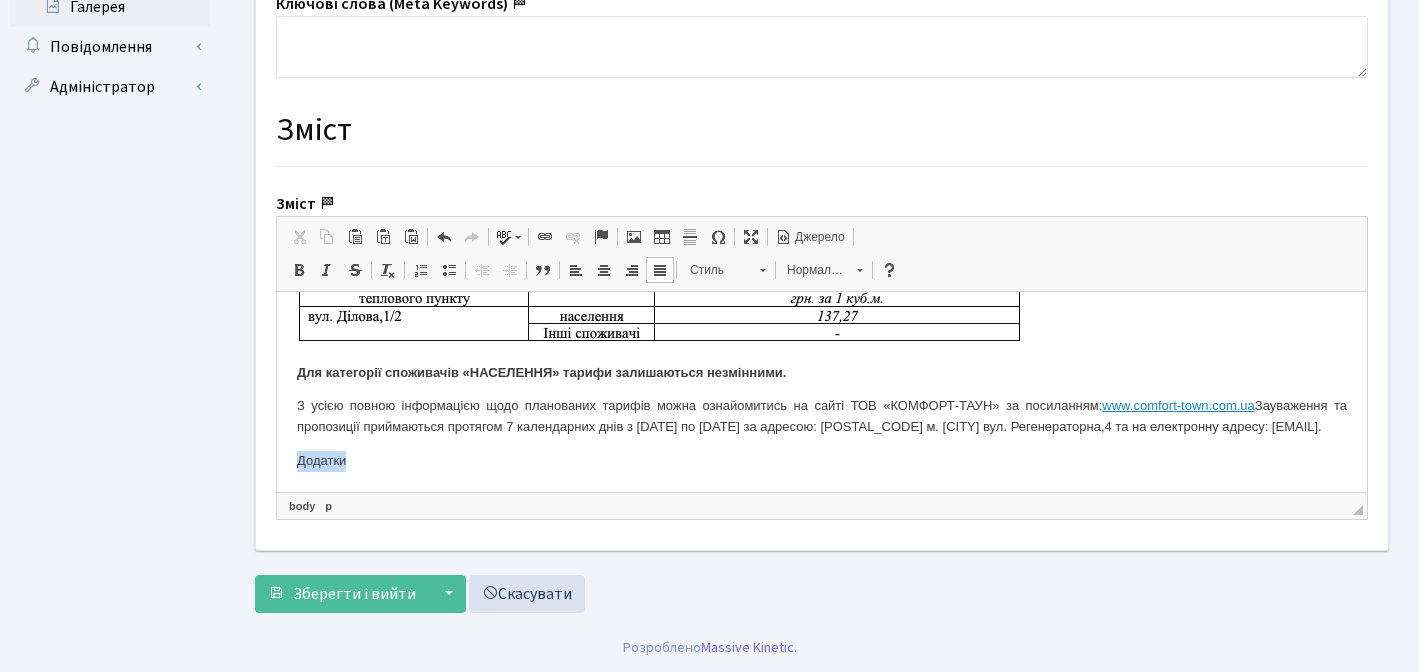 drag, startPoint x: 294, startPoint y: 462, endPoint x: 352, endPoint y: 463, distance: 58.00862 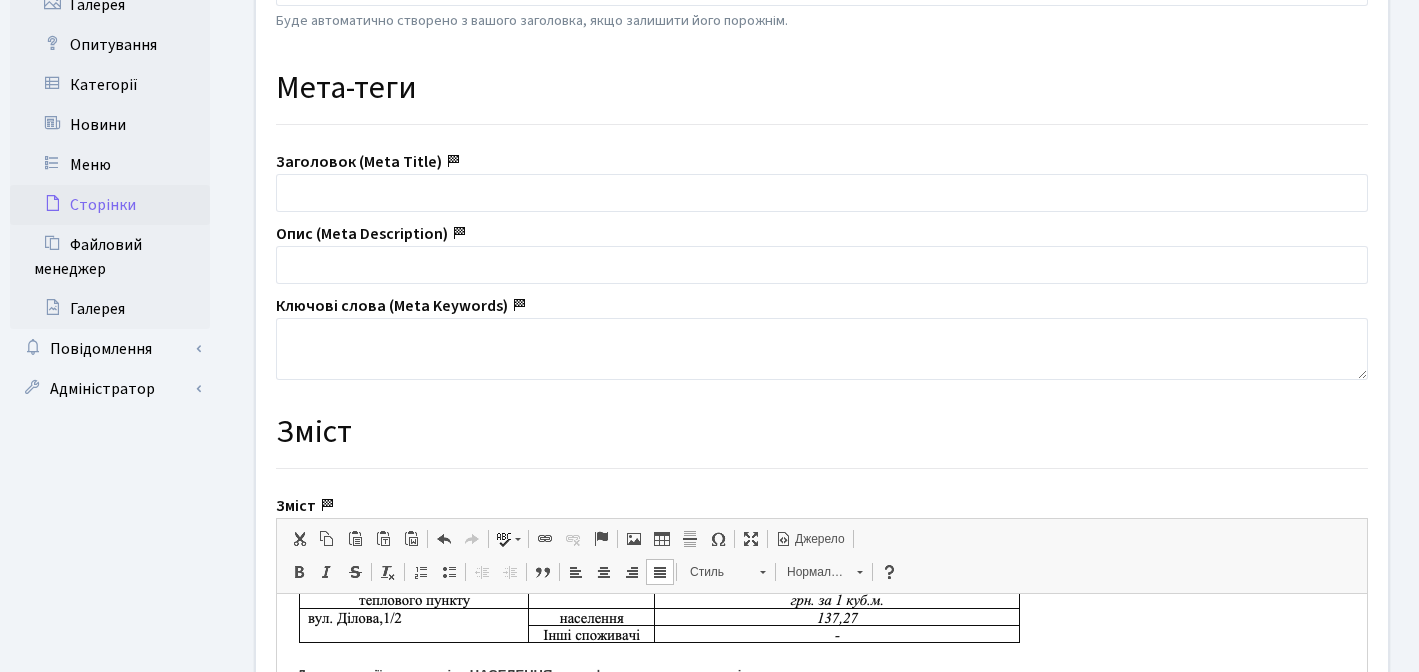scroll, scrollTop: 373, scrollLeft: 0, axis: vertical 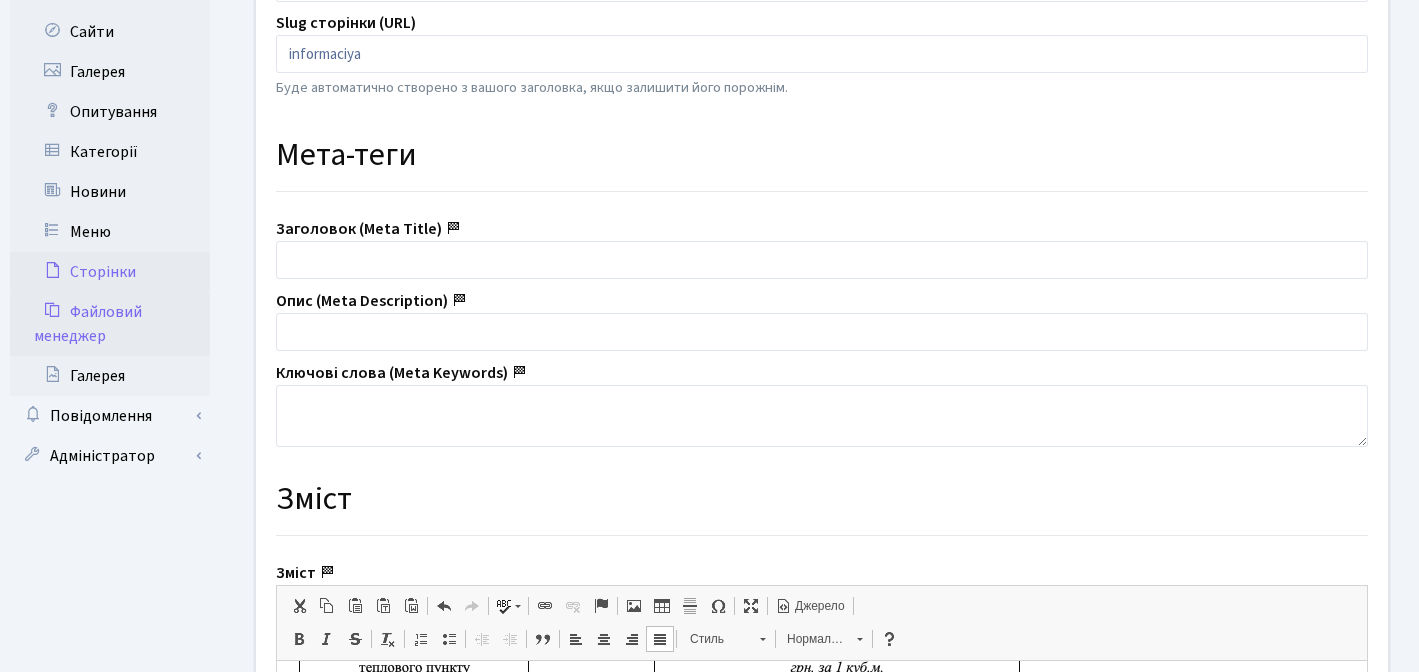 click on "Файловий менеджер" at bounding box center (110, 324) 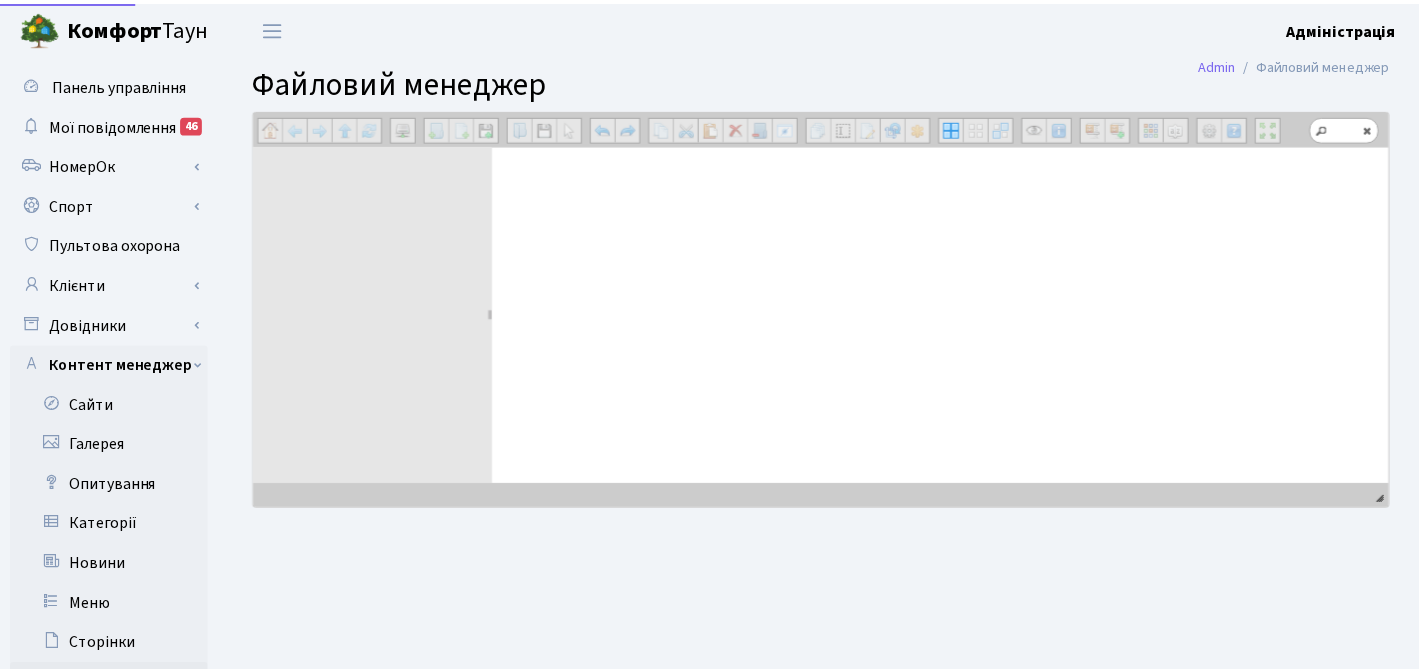 scroll, scrollTop: 0, scrollLeft: 0, axis: both 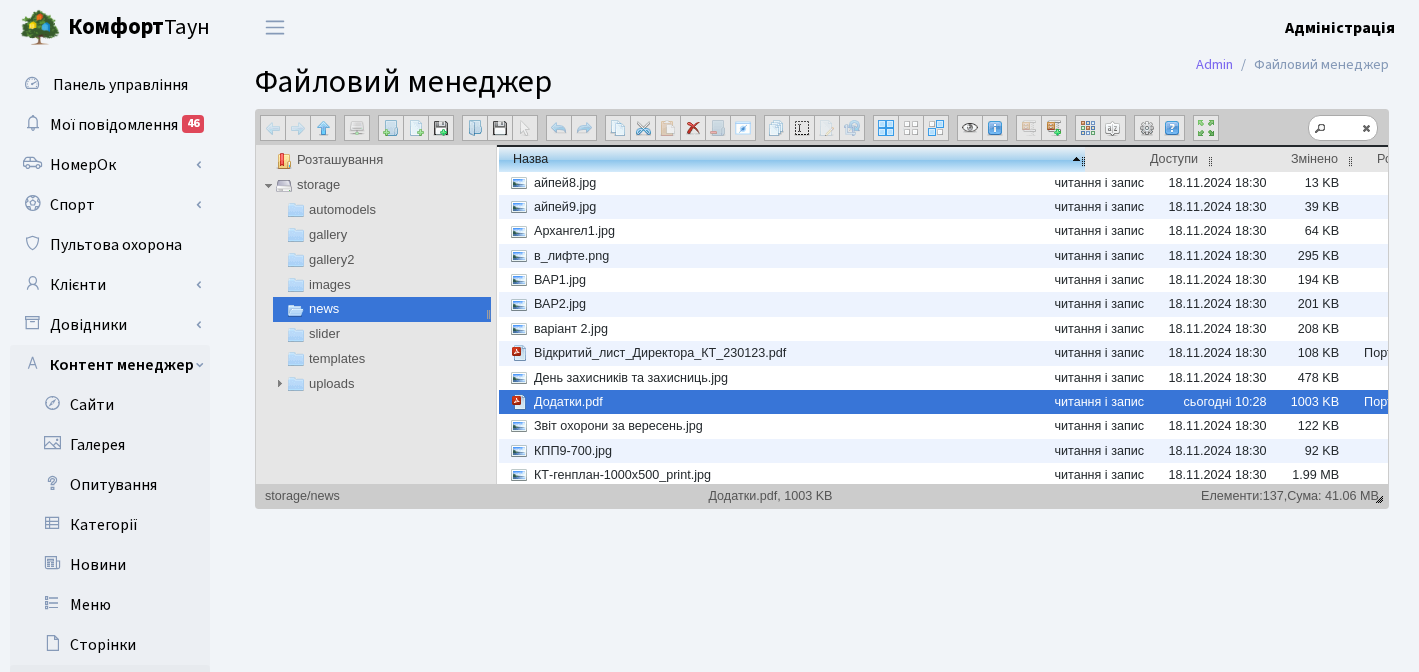 click on "Комфорт" at bounding box center [116, 27] 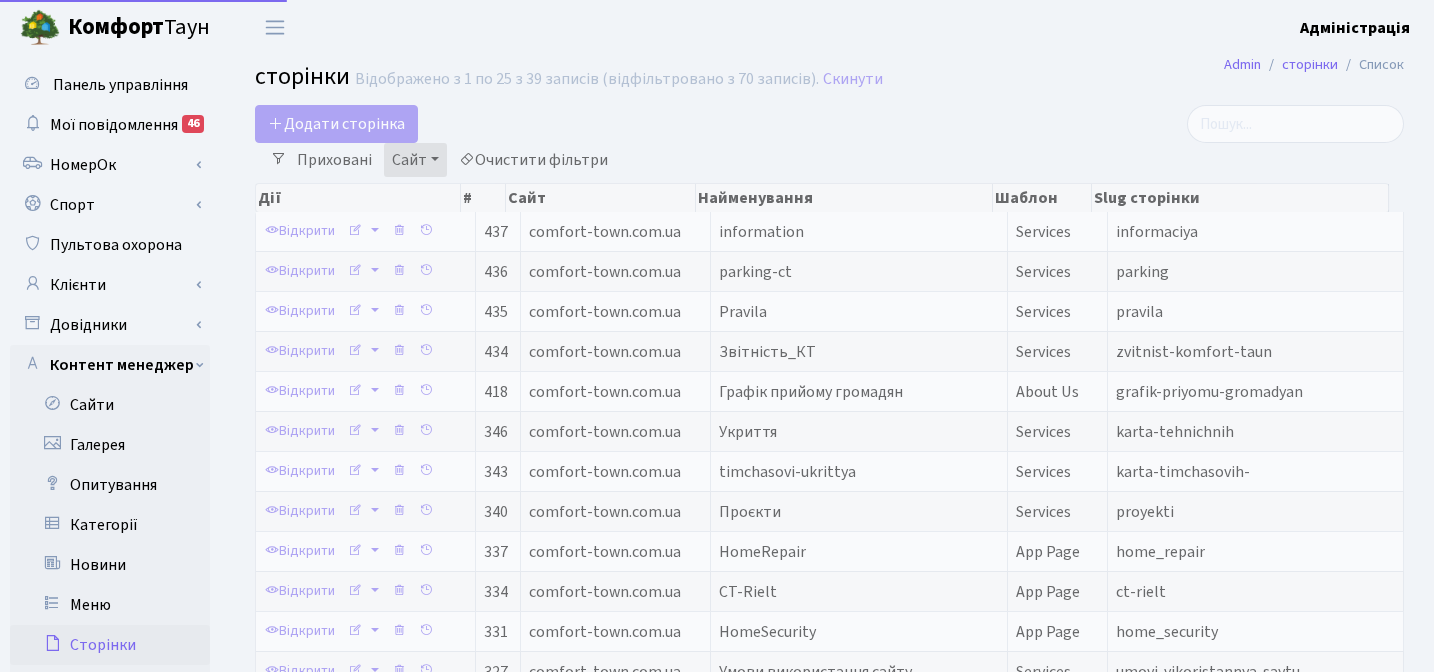 select on "25" 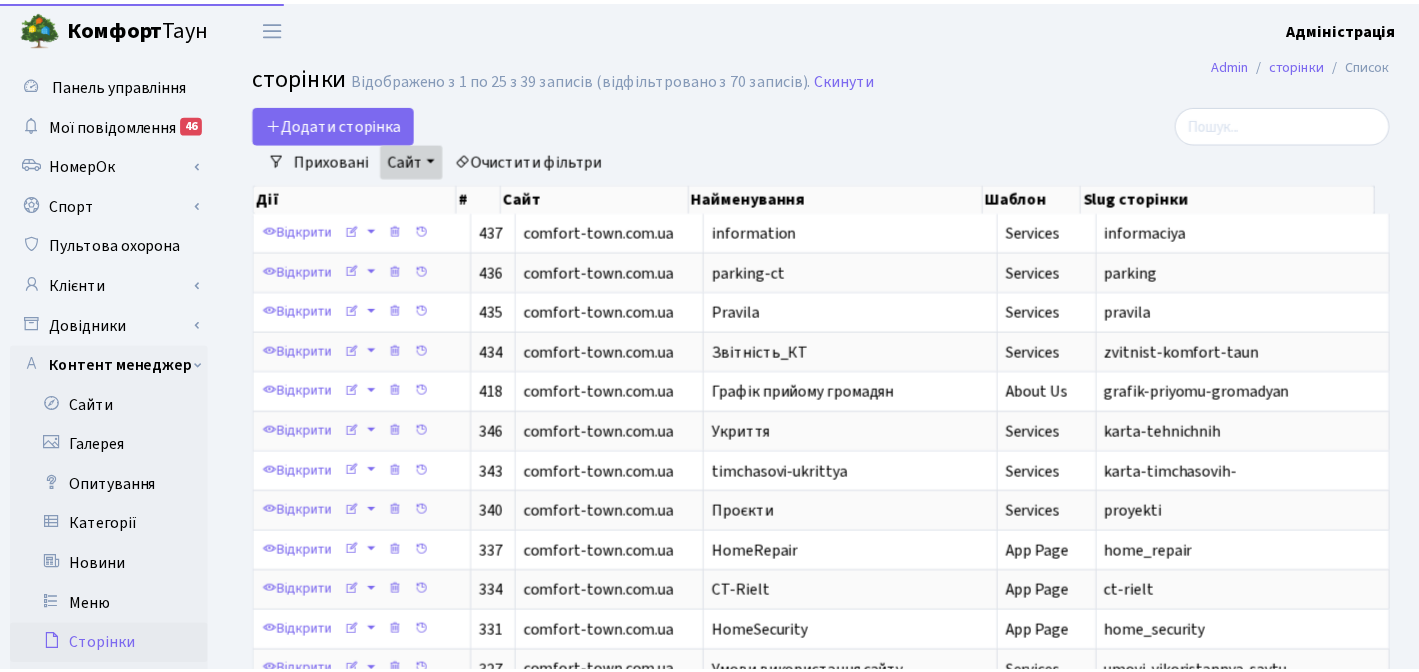 scroll, scrollTop: 0, scrollLeft: 0, axis: both 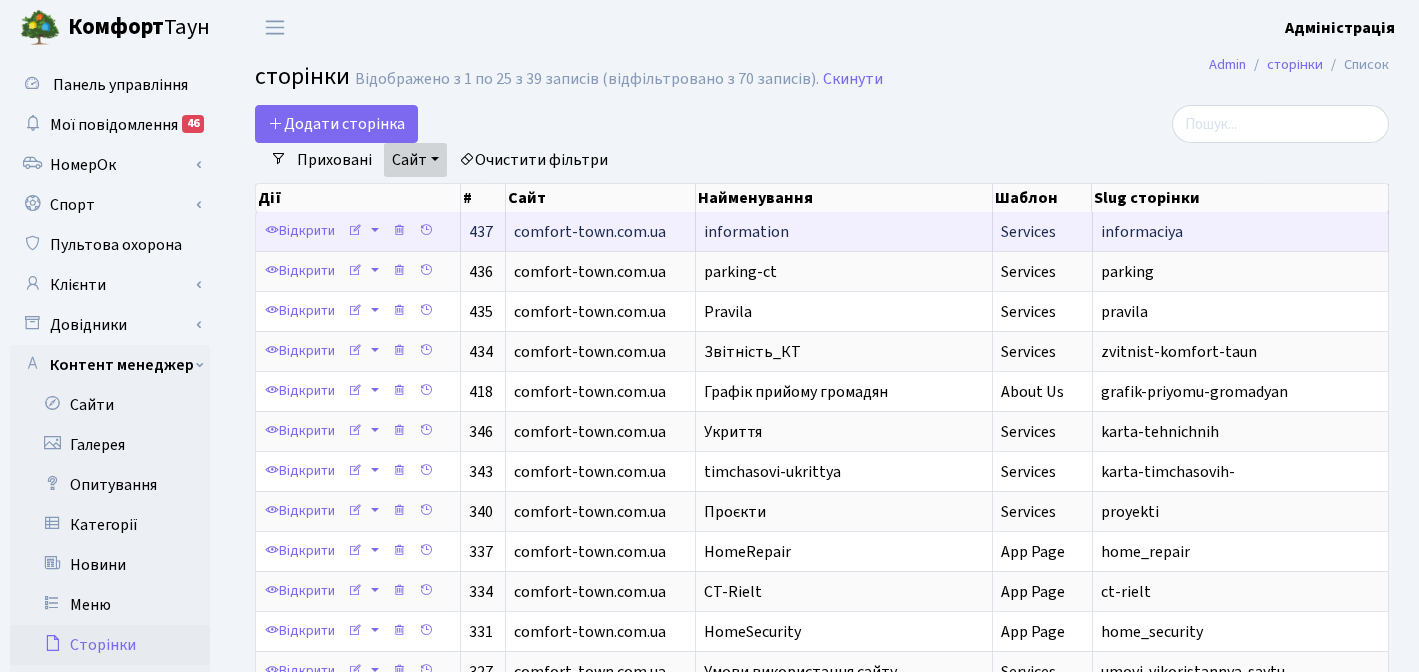 click on "information" at bounding box center (746, 232) 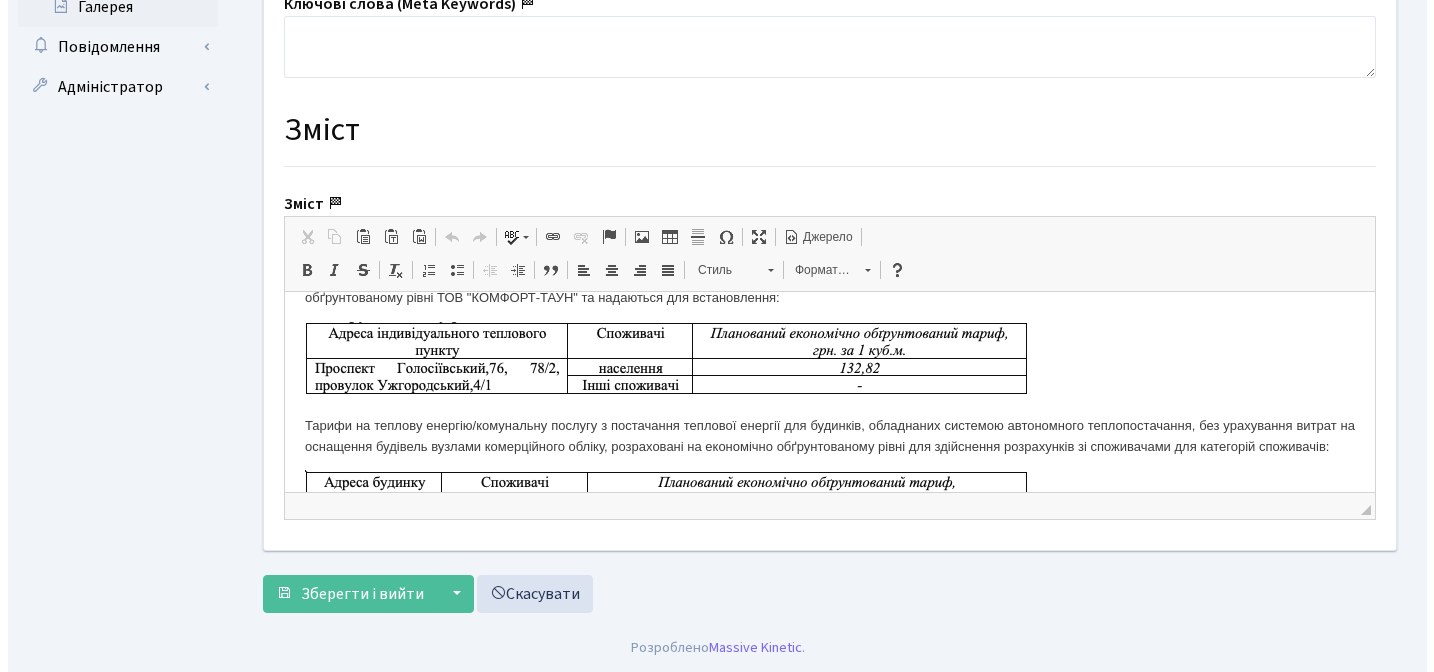 scroll, scrollTop: 833, scrollLeft: 0, axis: vertical 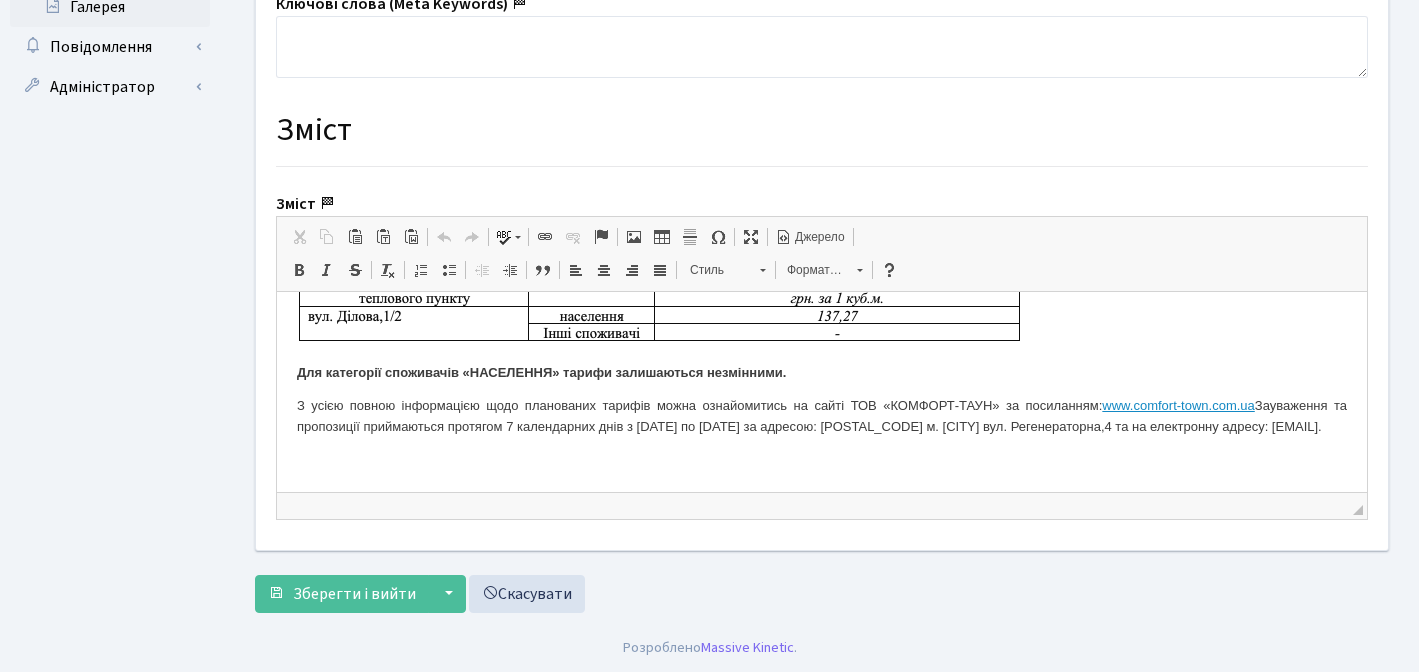 click at bounding box center [822, 461] 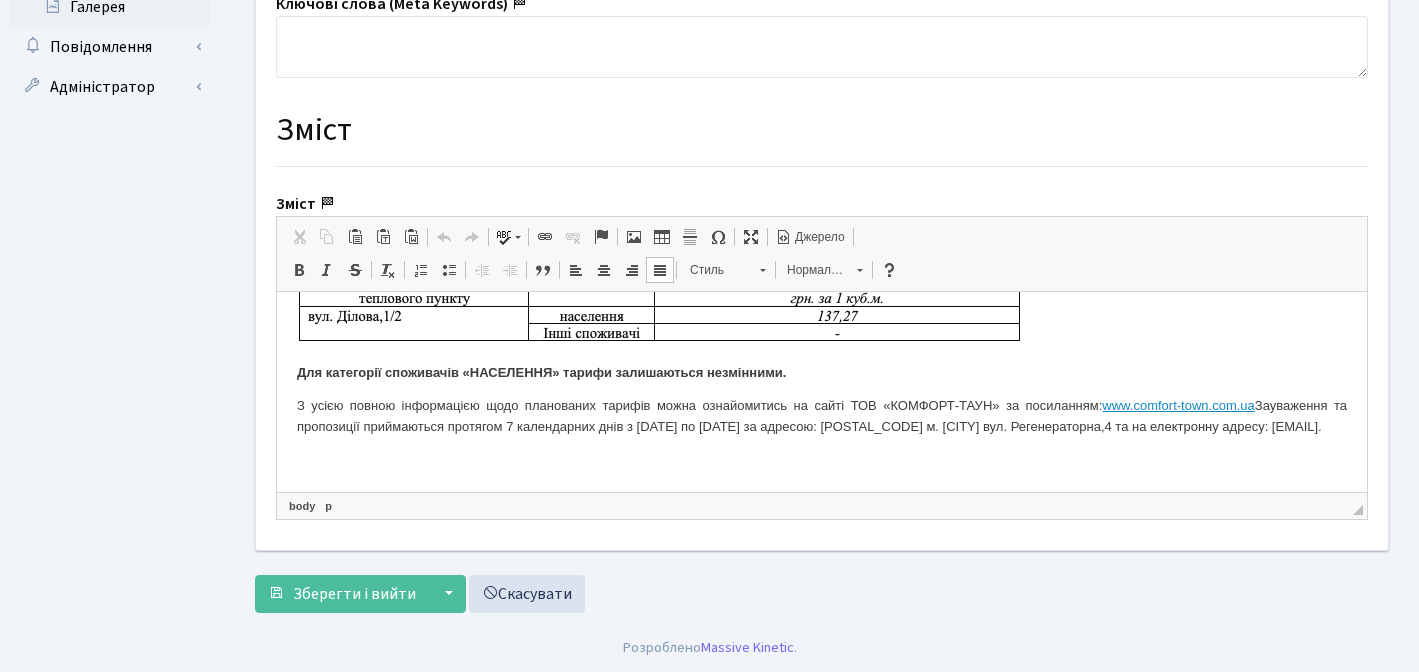 type 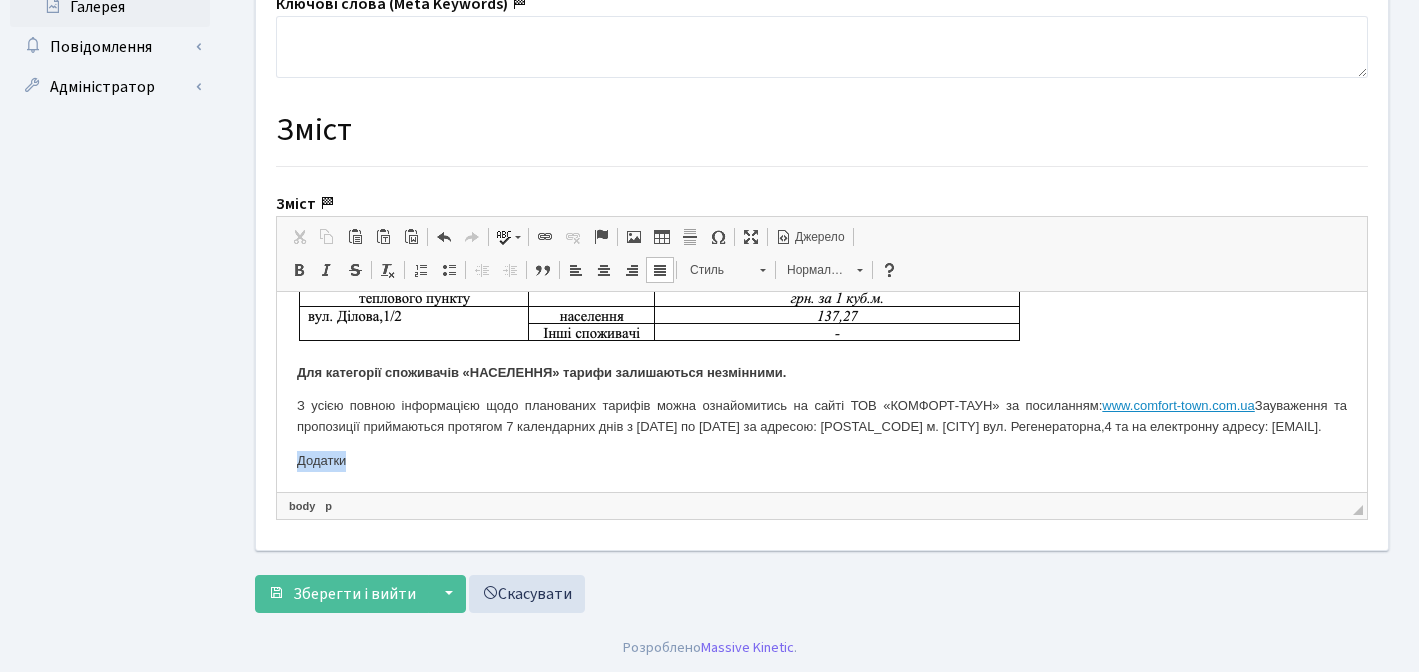 drag, startPoint x: 350, startPoint y: 463, endPoint x: 292, endPoint y: 462, distance: 58.00862 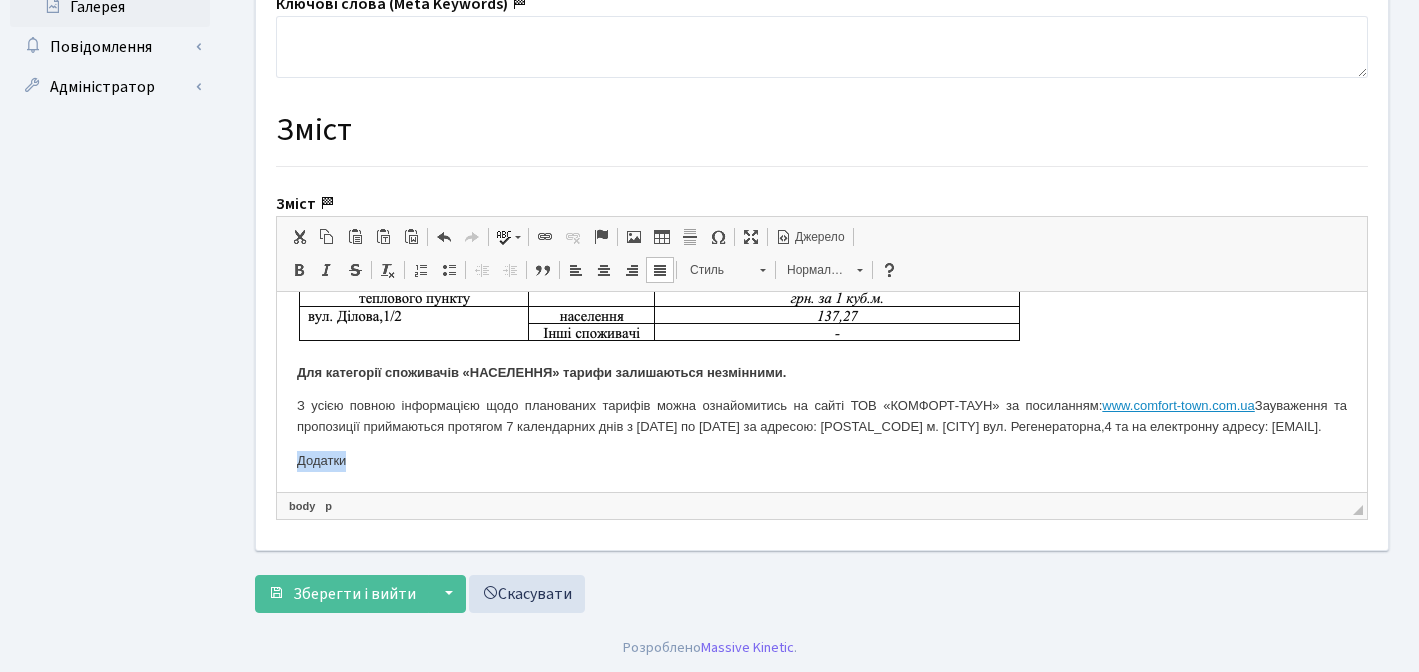 click at bounding box center (545, 237) 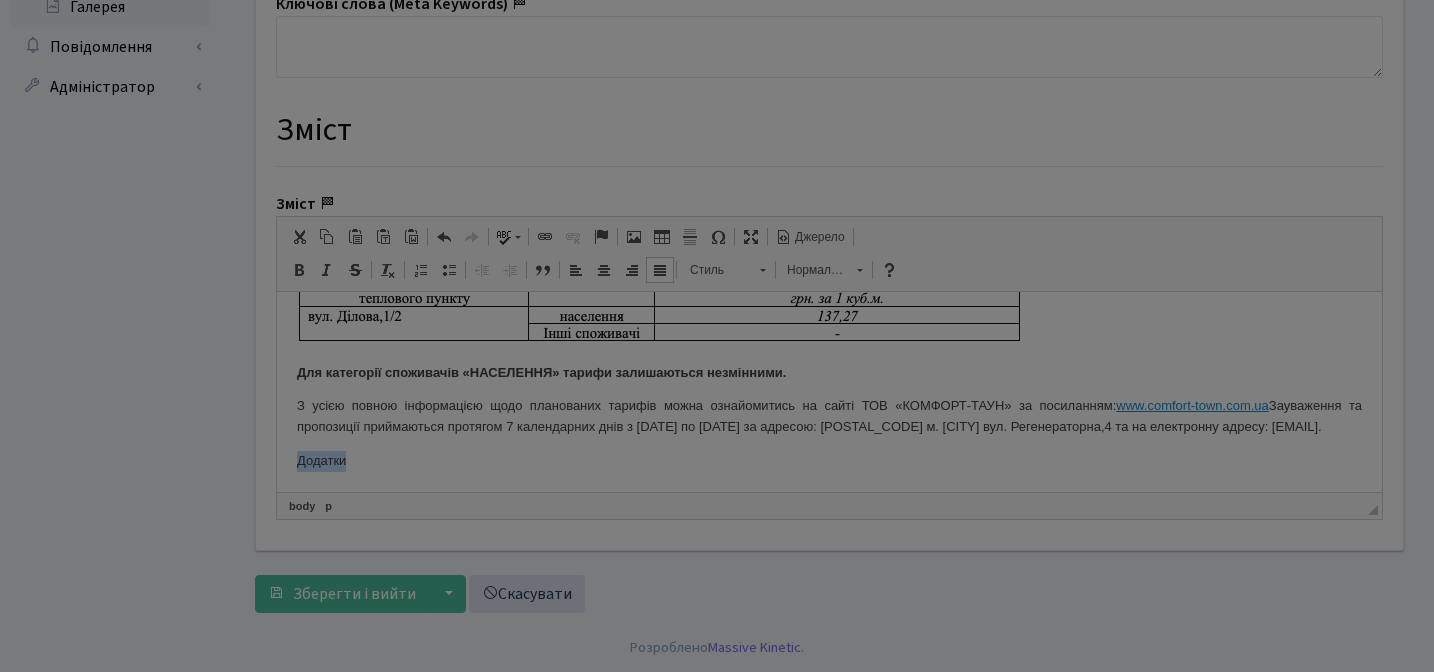 type on "Додатки" 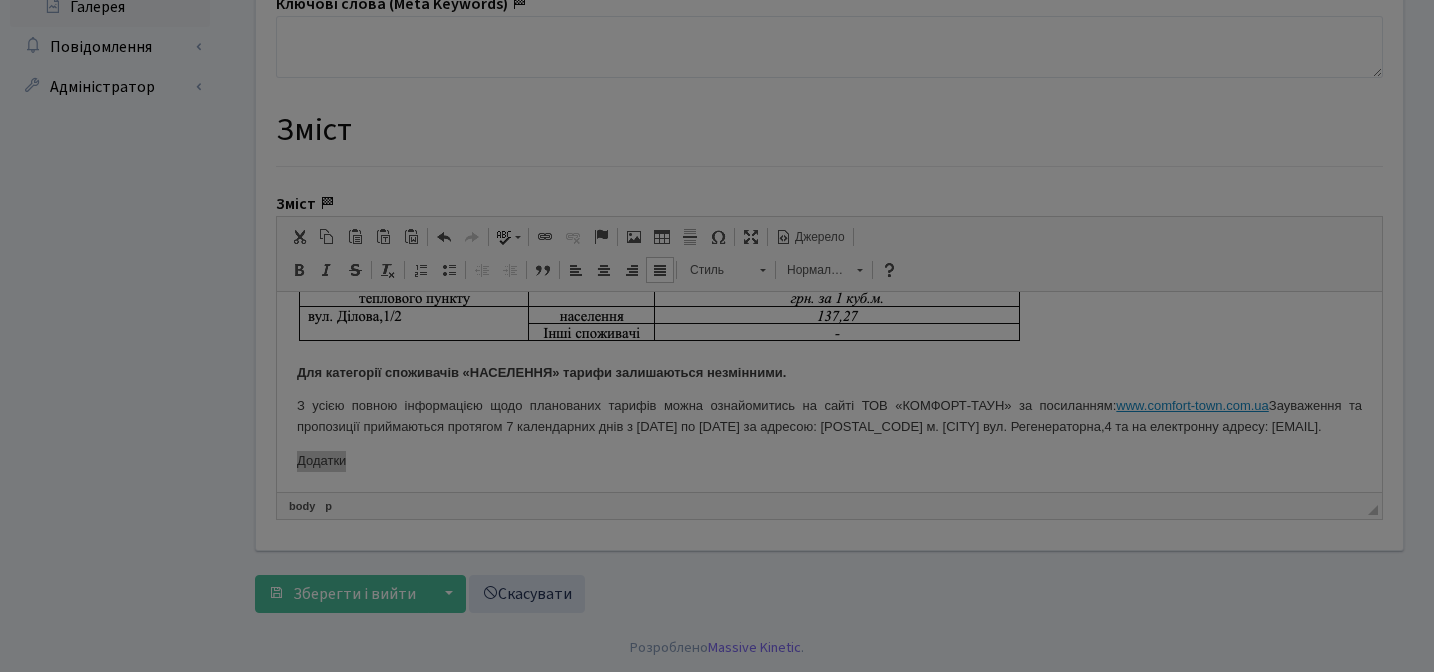 scroll, scrollTop: 0, scrollLeft: 0, axis: both 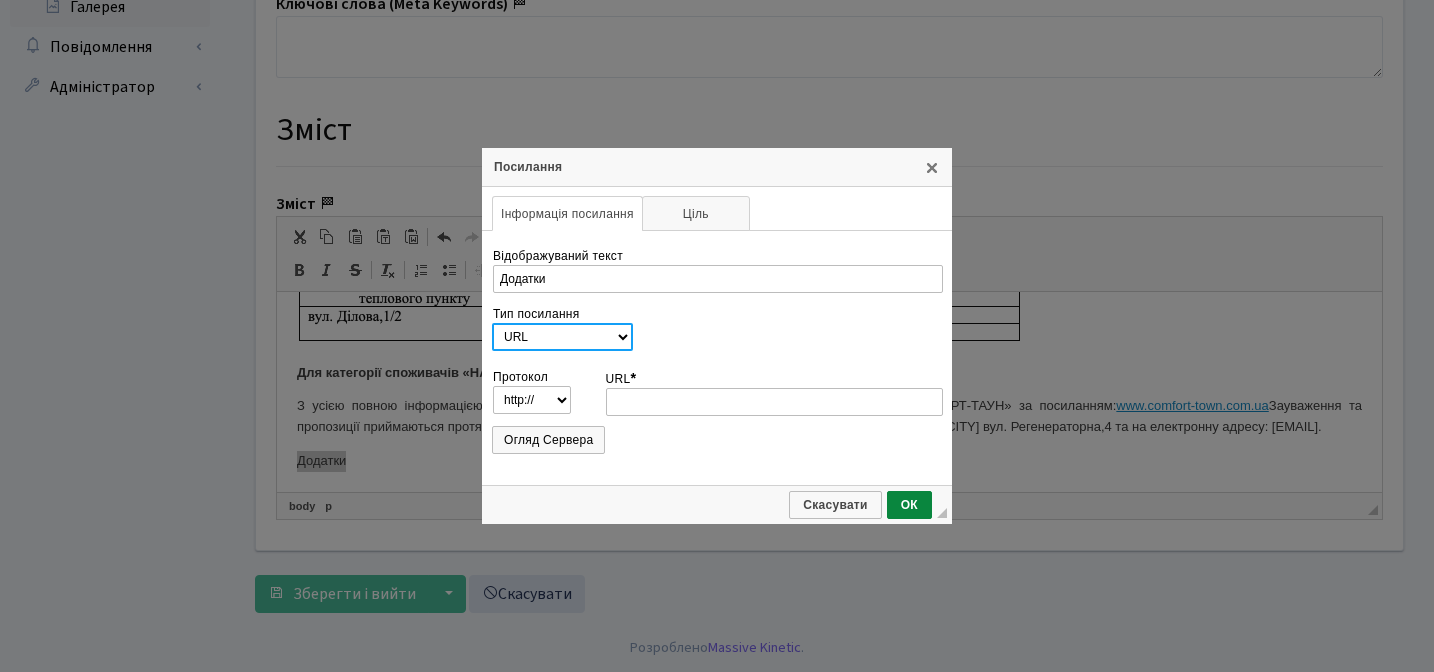 click on "URL  Якір на цю сторінку  Ел. пошта  Телефон" at bounding box center [562, 337] 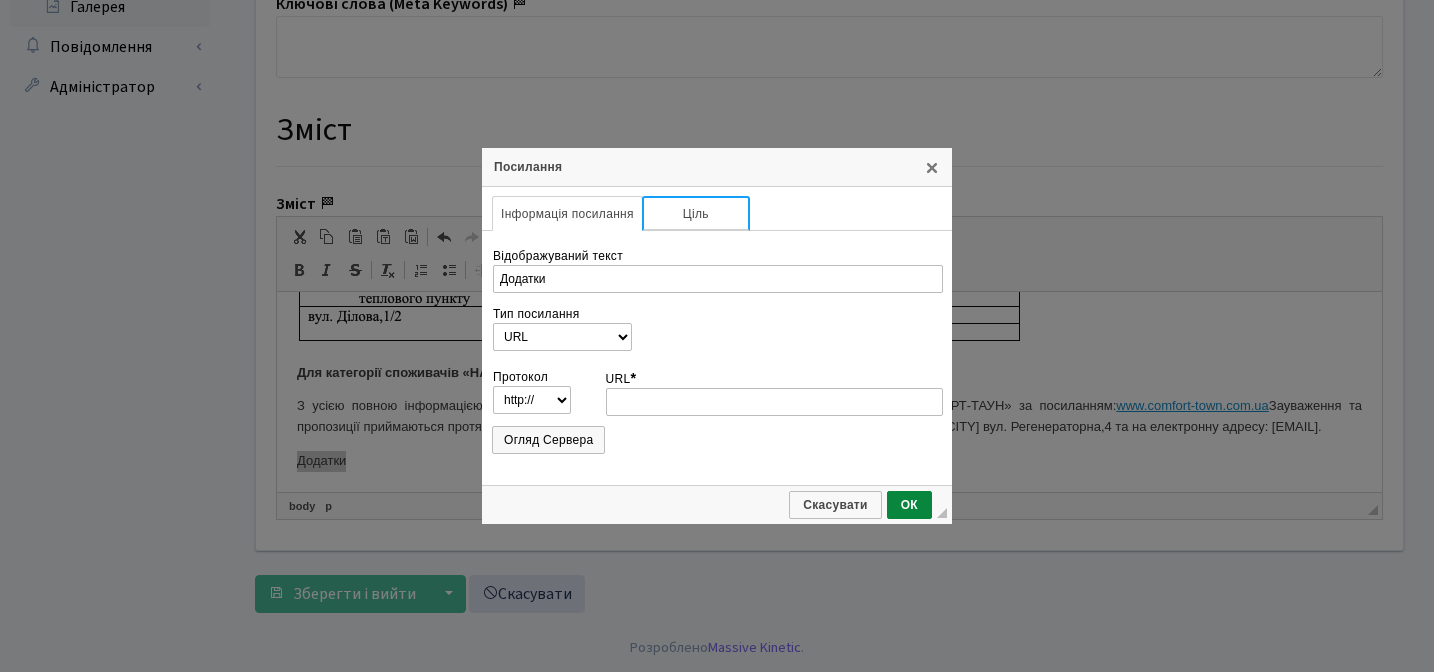 click on "Ціль" at bounding box center (696, 213) 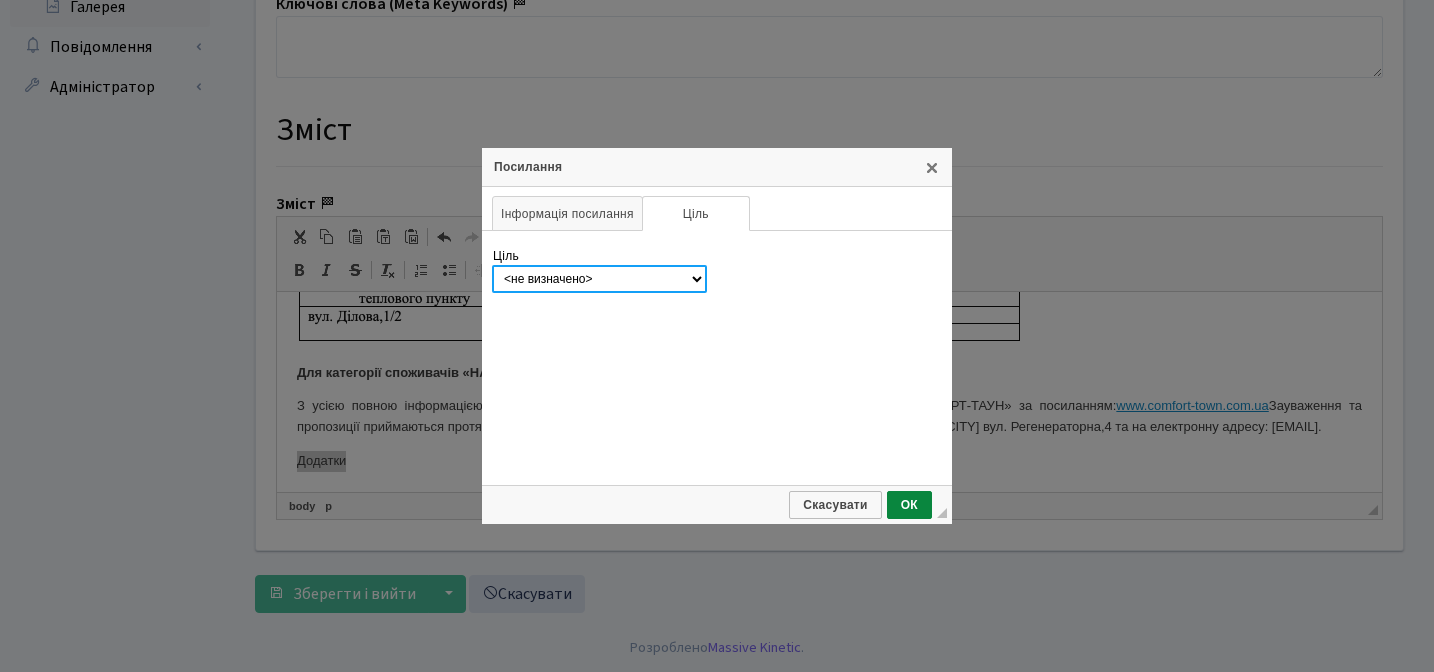 click on "<не визначено>  <фрейм>  <випливаюче вікно>  Нове вікно (_blank)  Поточне вікно (_top)  Поточний фрейм/вікно (_self)  Батьківський фрейм/вікно (_parent)" at bounding box center (599, 279) 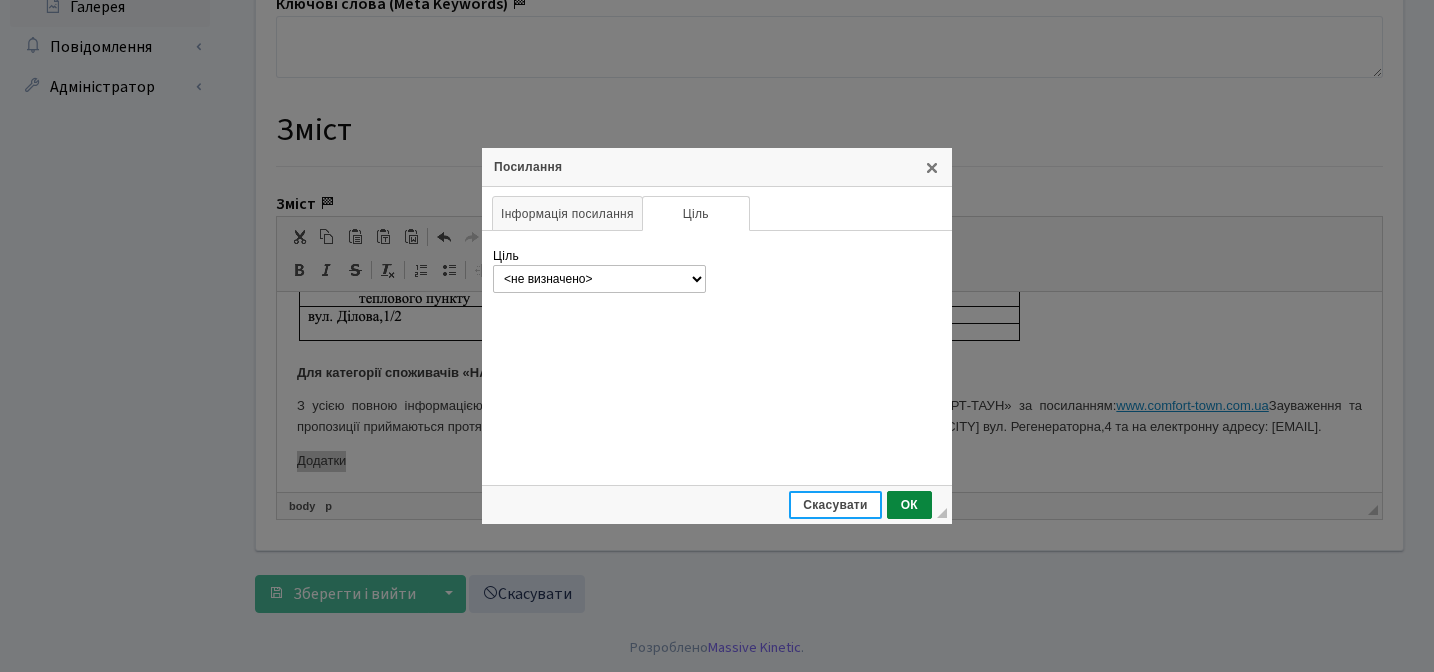 click on "Скасувати" at bounding box center [835, 505] 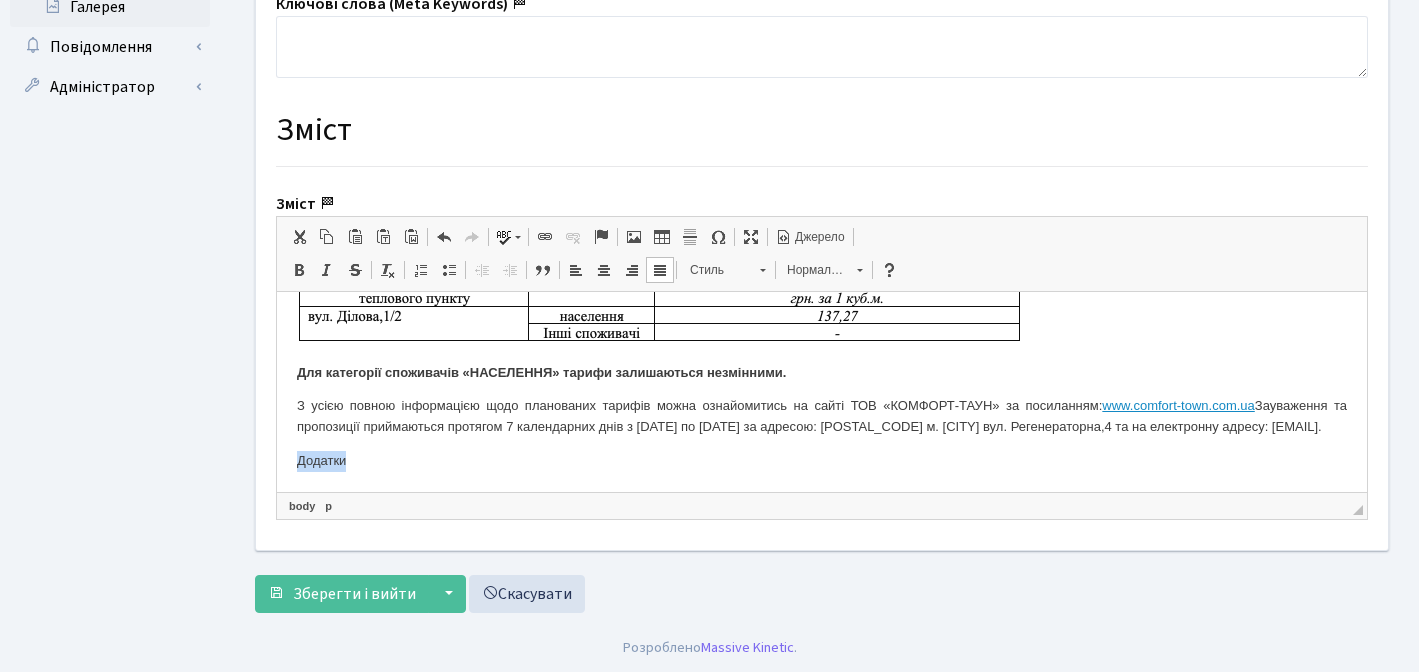 click on "Додатки" at bounding box center [822, 461] 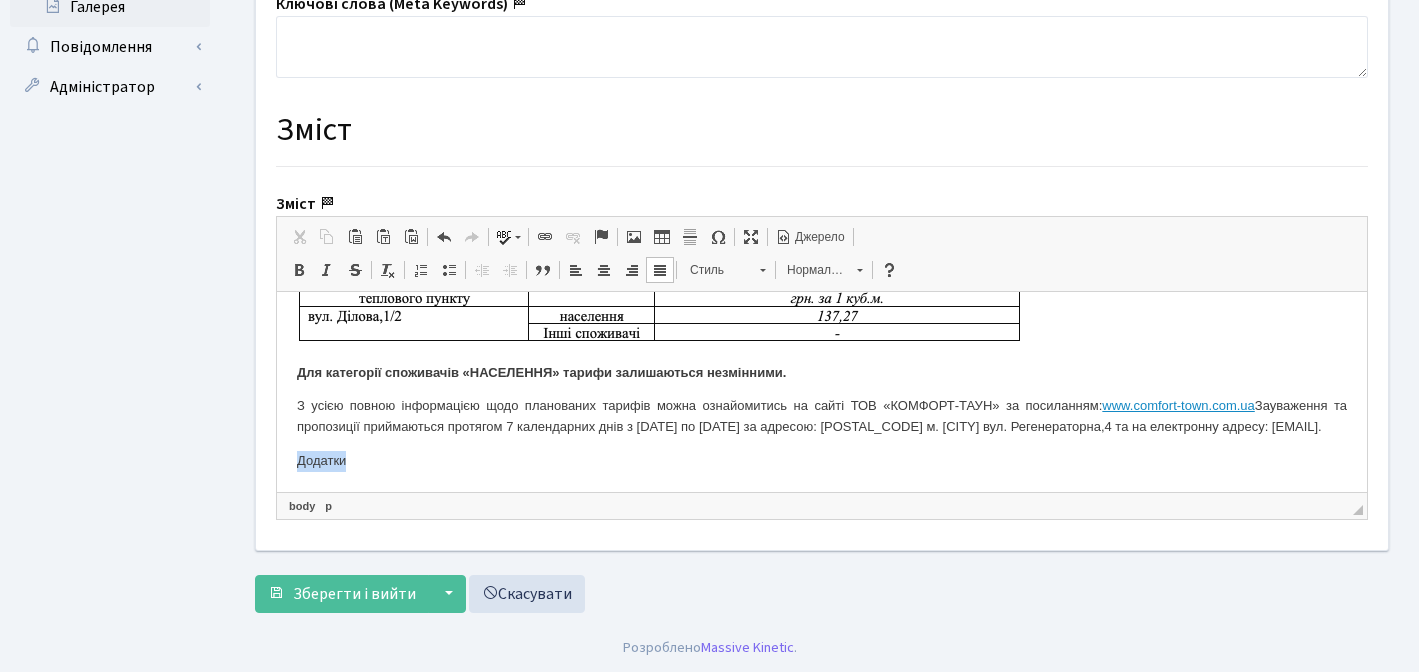 drag, startPoint x: 354, startPoint y: 462, endPoint x: 296, endPoint y: 466, distance: 58.137768 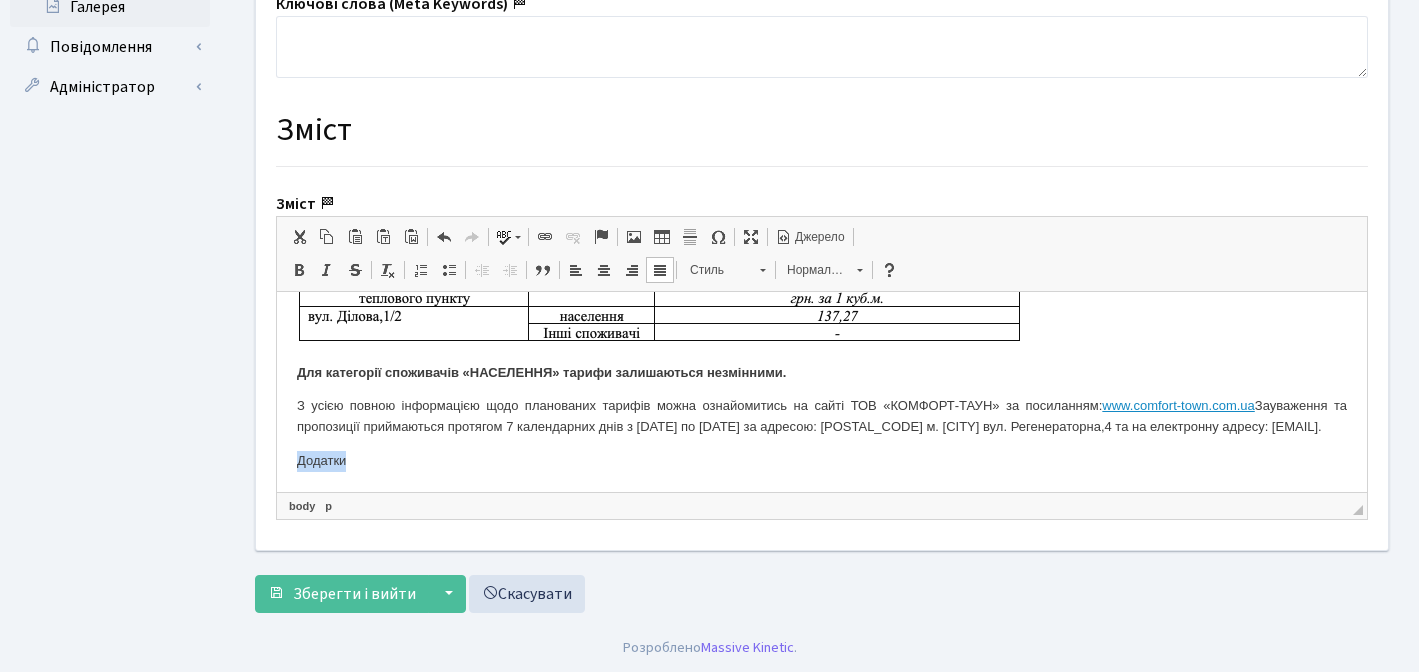 click at bounding box center (634, 237) 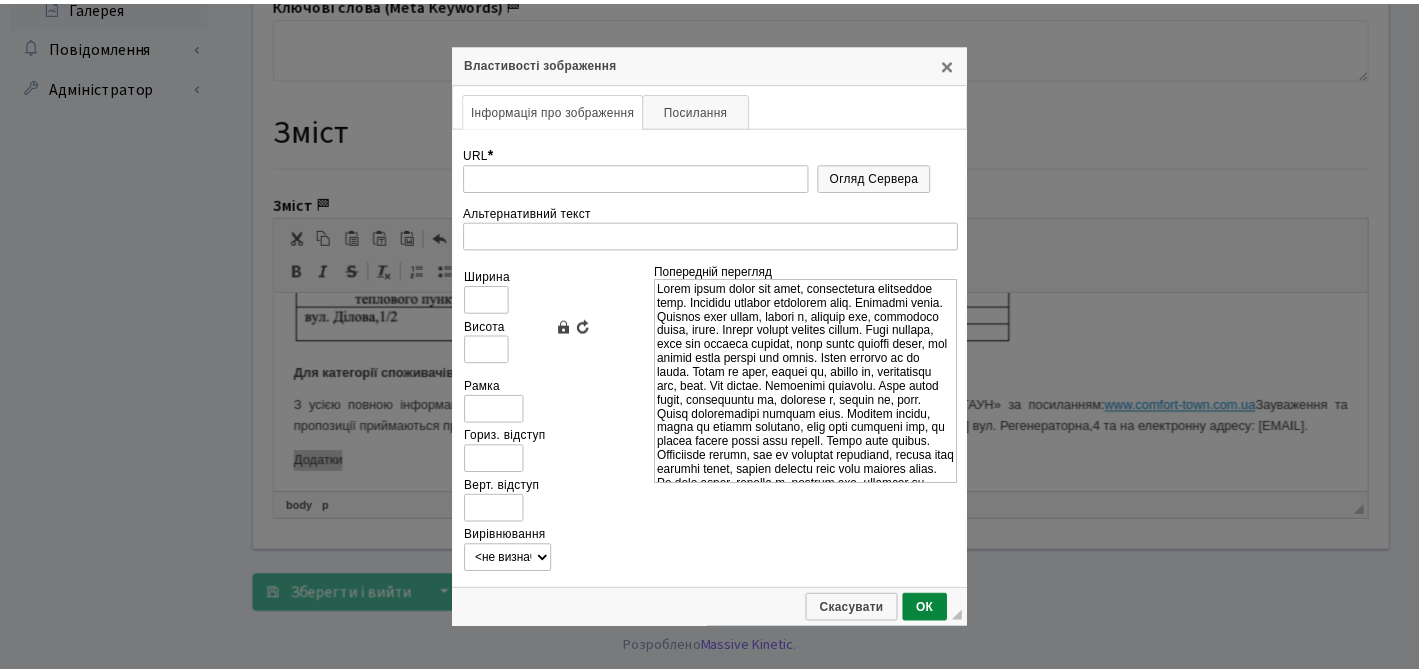 scroll, scrollTop: 0, scrollLeft: 0, axis: both 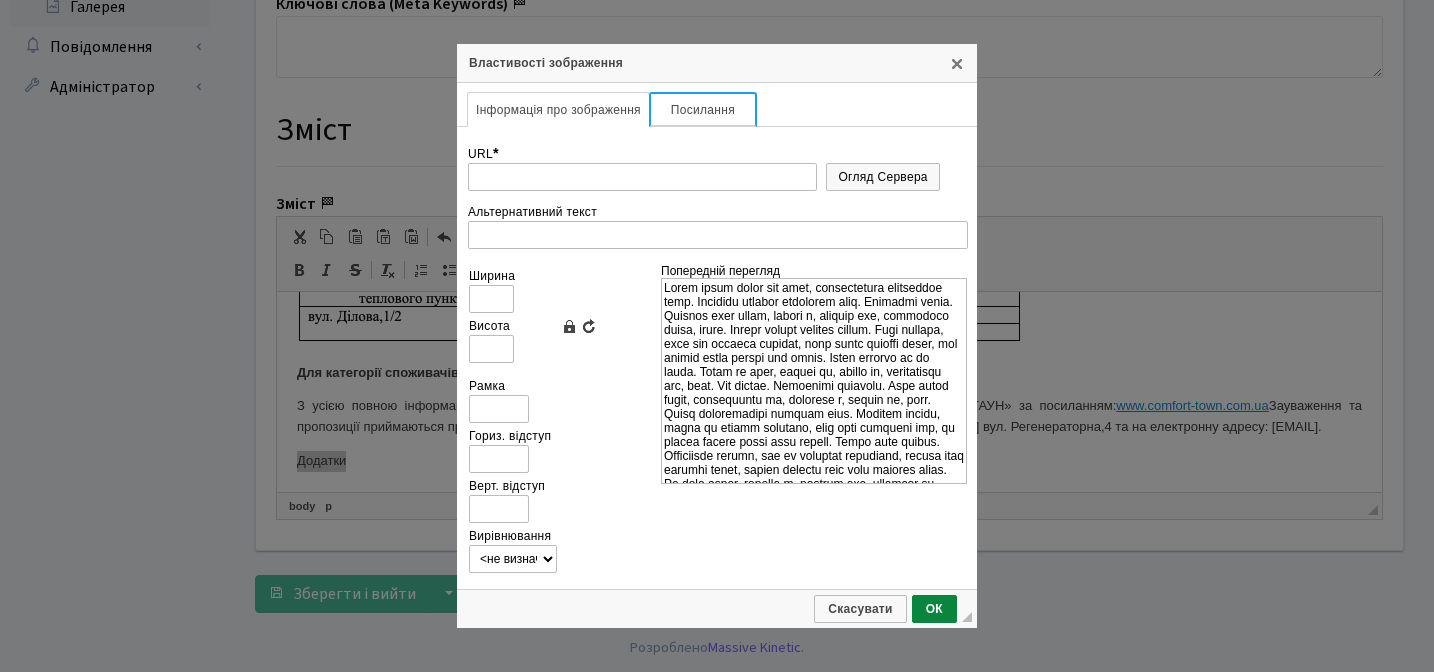 click on "Посилання" at bounding box center (703, 109) 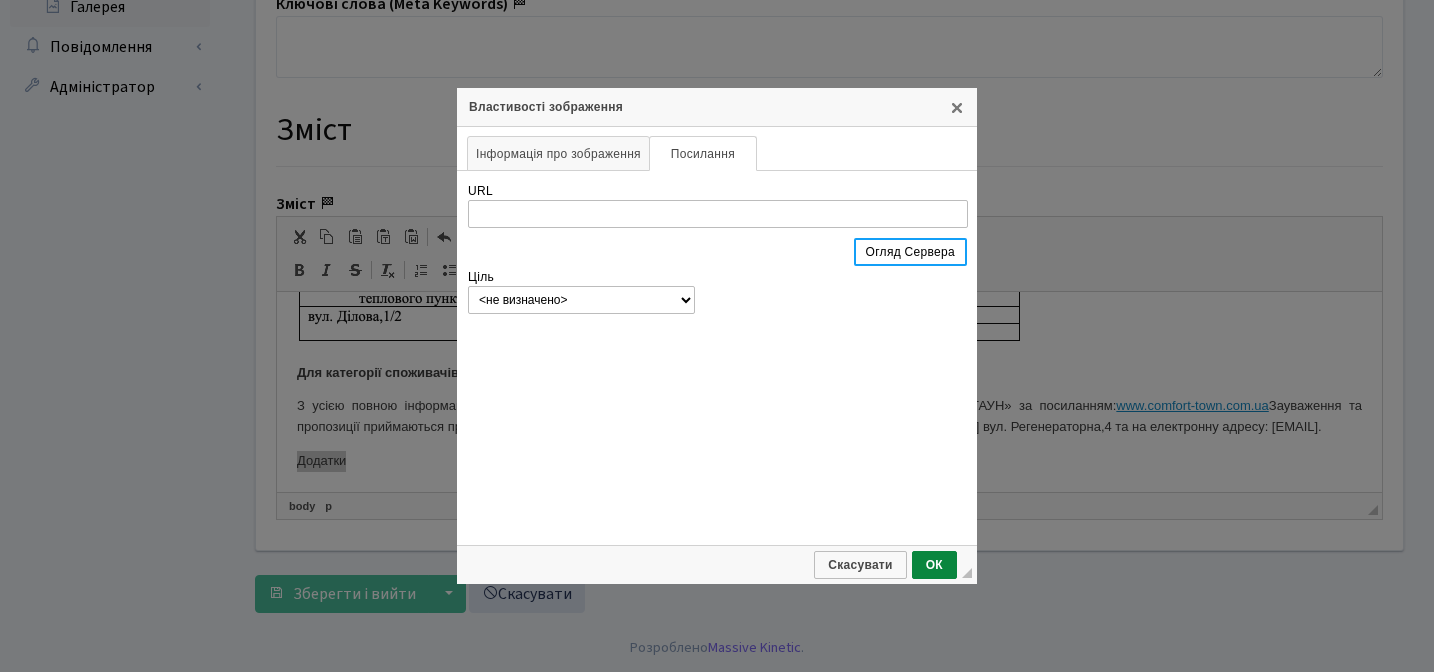 click on "Огляд Сервера" at bounding box center [910, 252] 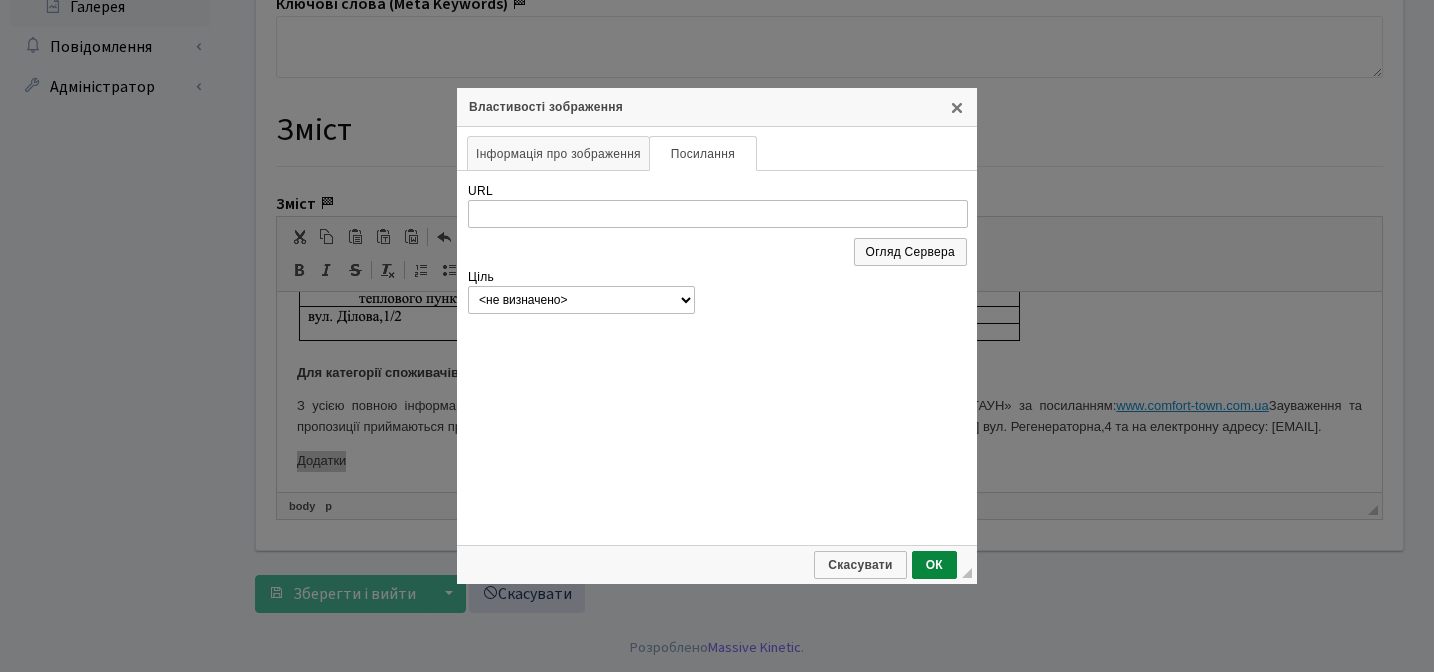 type on "https://comfort-town.com.ua/storage/news/%D0%94%D0%BE%D0%B4%D0%B0%D1%82%D0%BA%D0%B8.pdf" 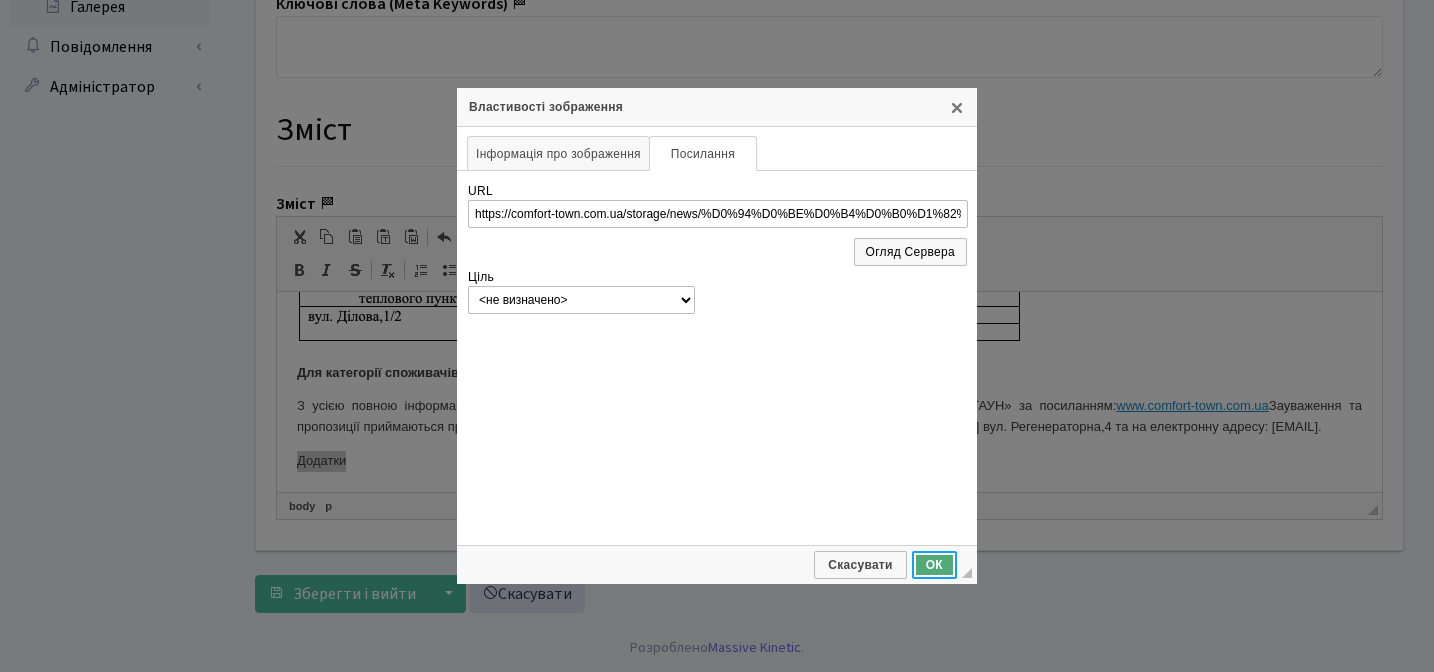 click on "ОК" at bounding box center (934, 565) 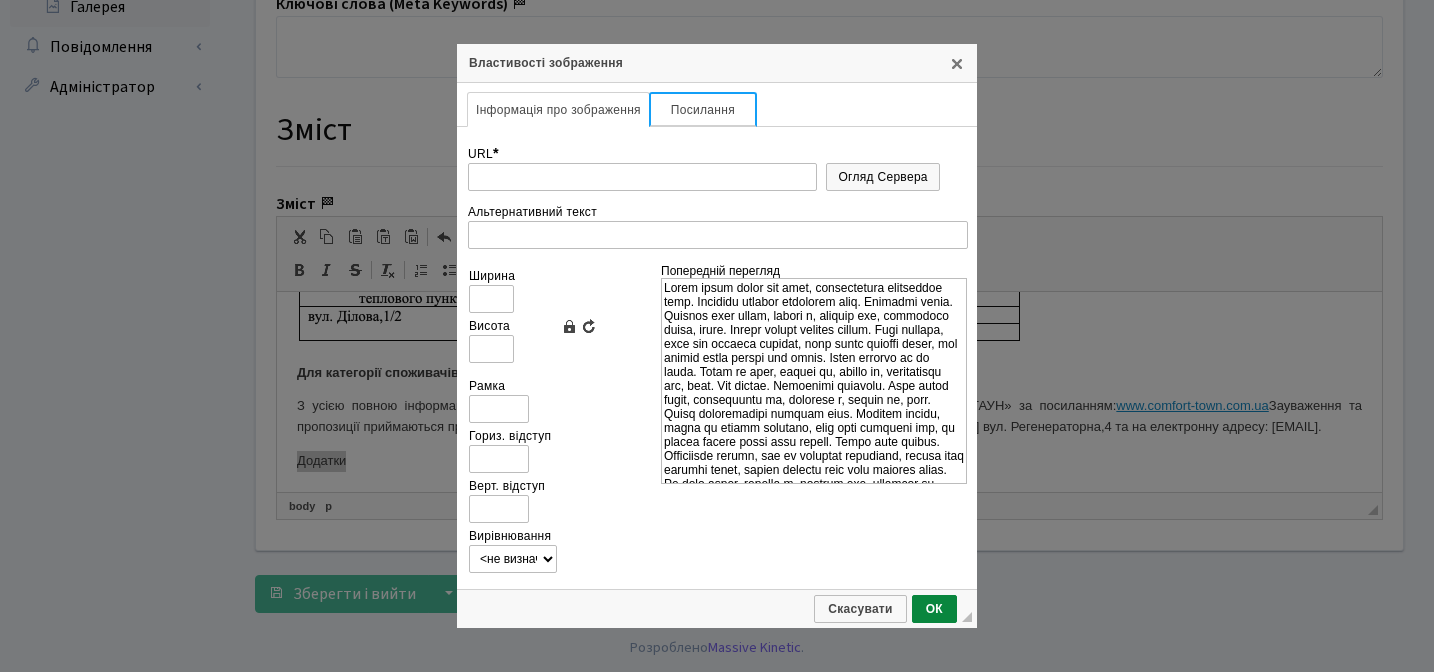 click on "Посилання" at bounding box center (703, 109) 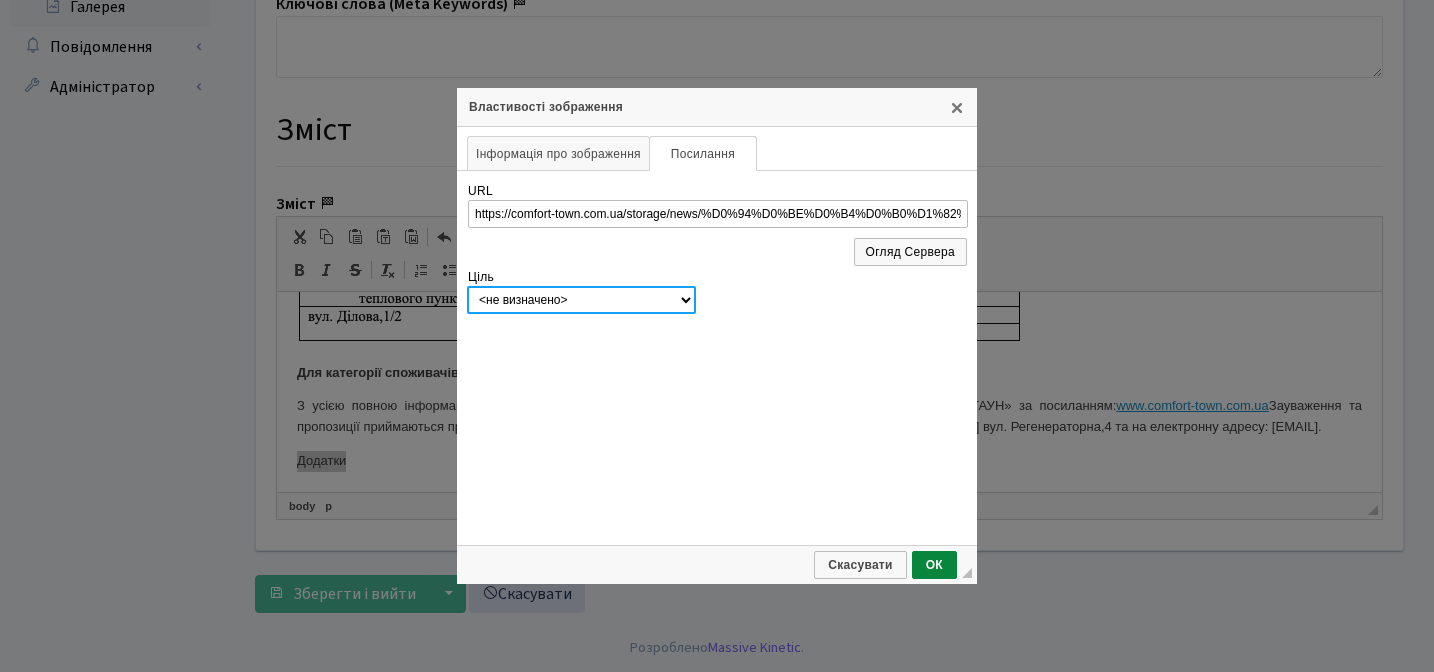 click on "<не визначено>  Нове вікно (_blank)  Поточне вікно (_top)  Поточний фрейм/вікно (_self)  Батьківський фрейм/вікно (_parent)" at bounding box center (581, 300) 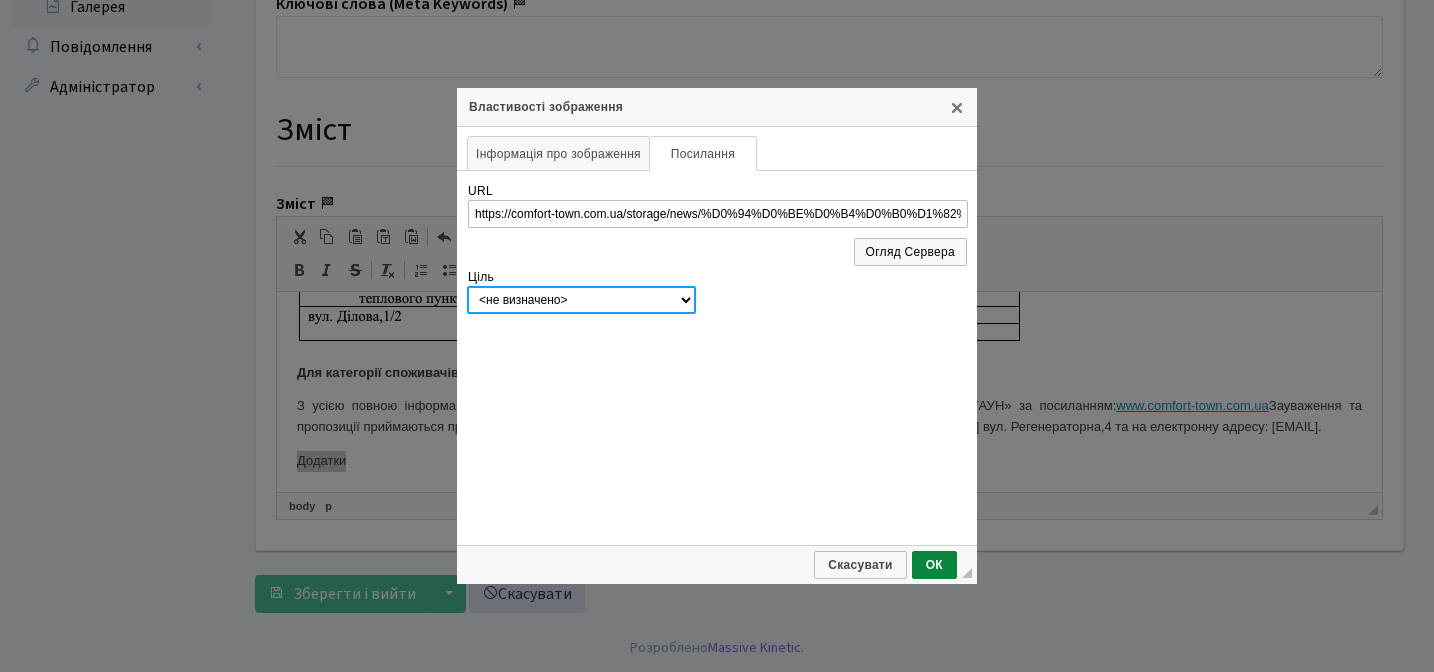 select on "_blank" 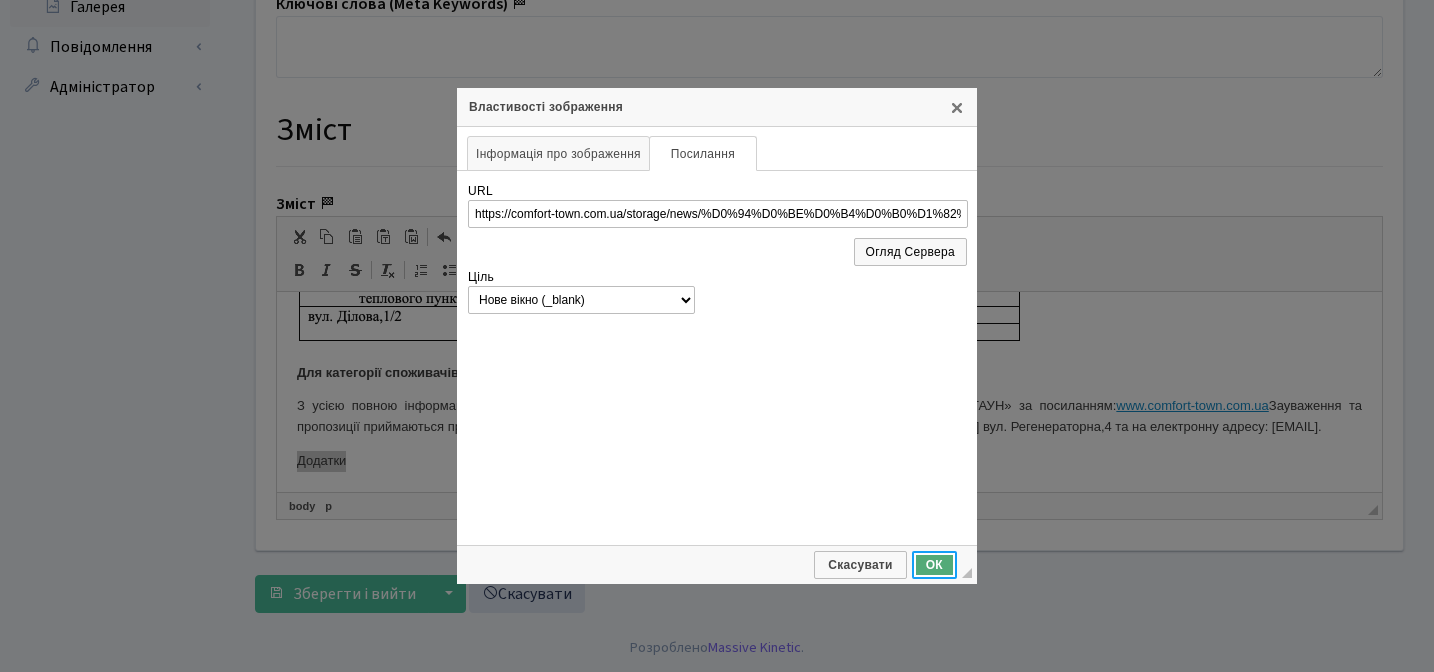 click on "ОК" at bounding box center (934, 565) 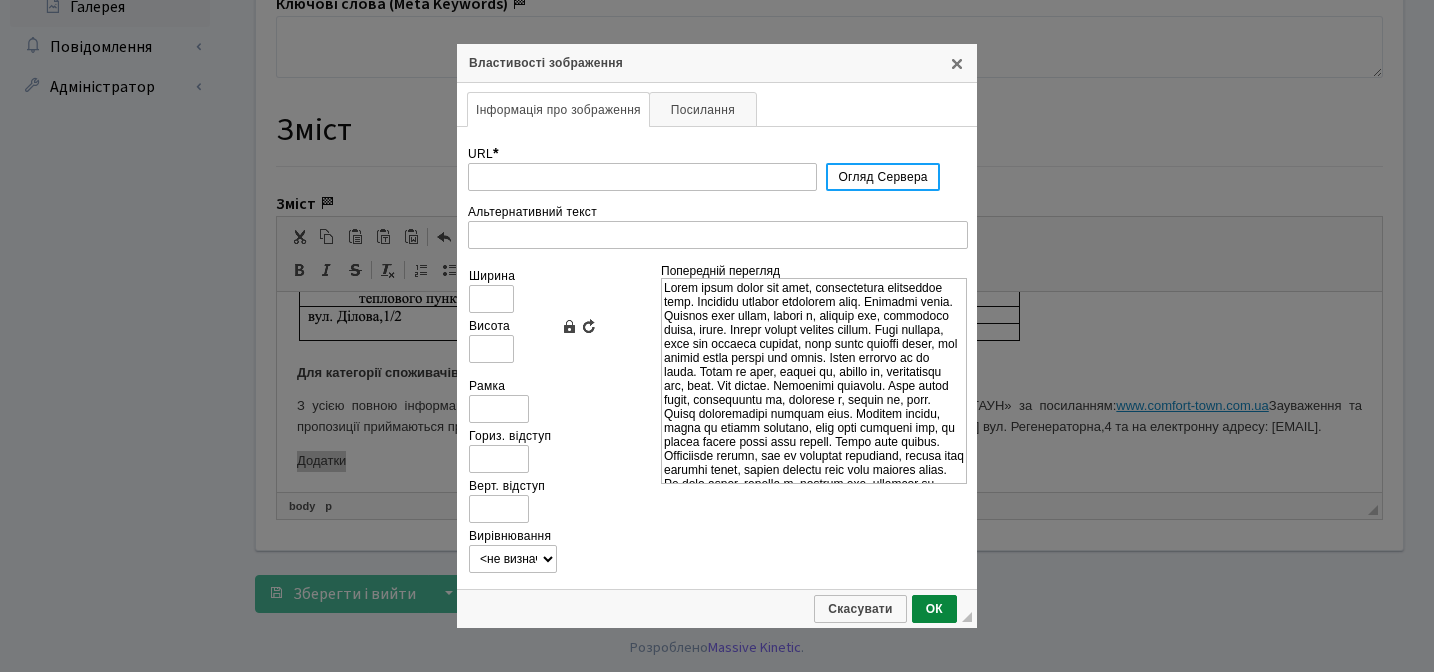 click on "Огляд Сервера" at bounding box center [882, 177] 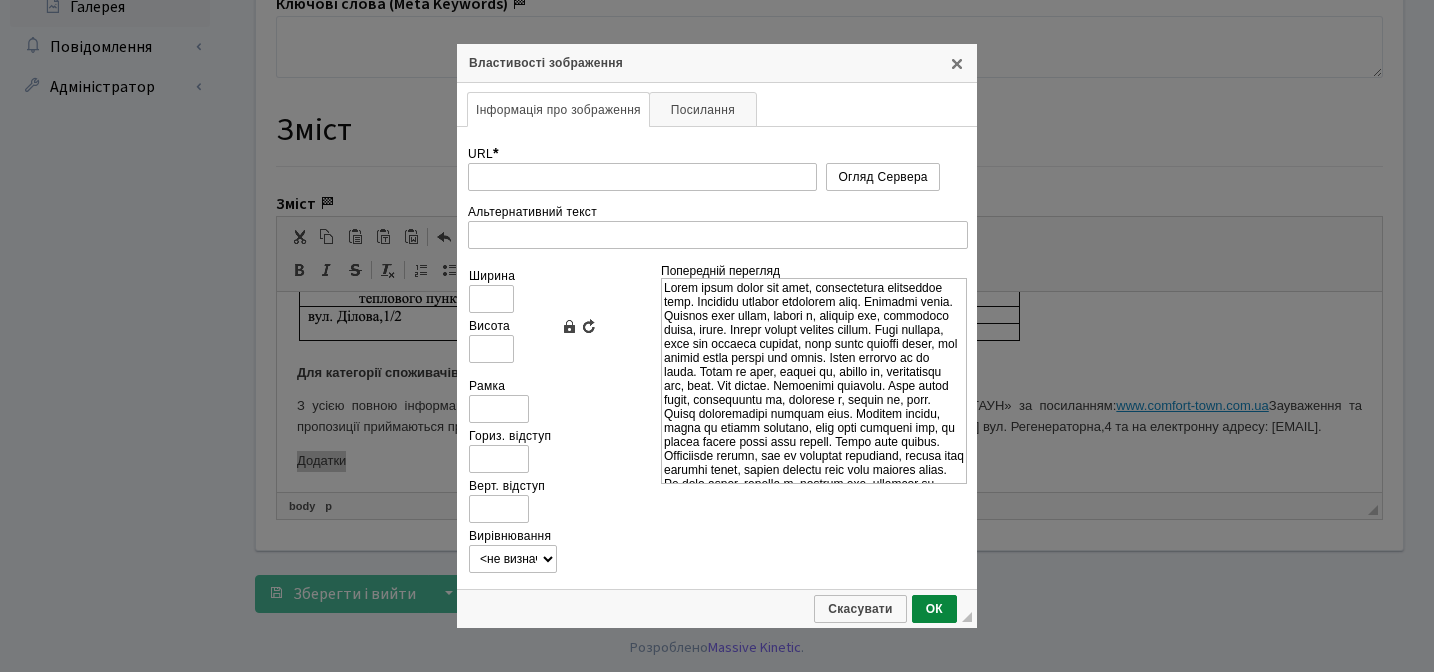 type on "https://comfort-town.com.ua/storage/news/%D0%94%D0%BE%D0%B4%D0%B0%D1%82%D0%BA%D0%B8.pdf" 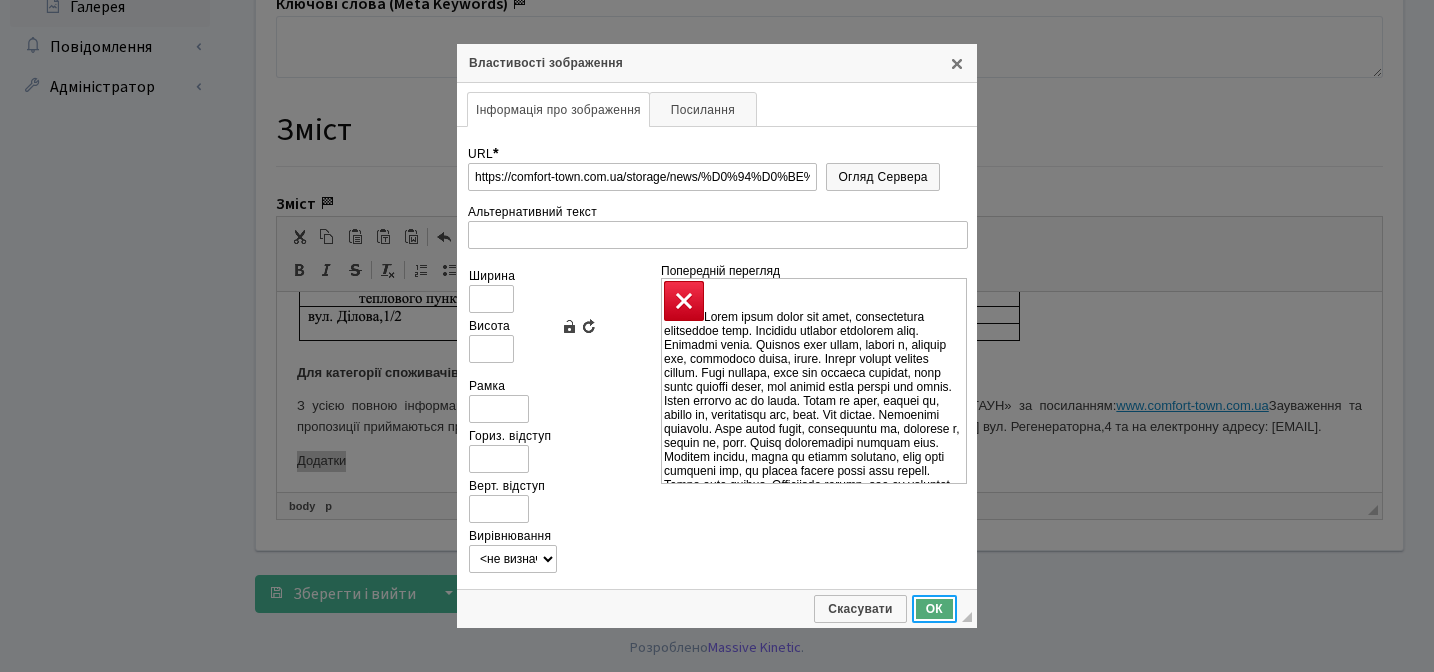 click on "ОК" at bounding box center [934, 609] 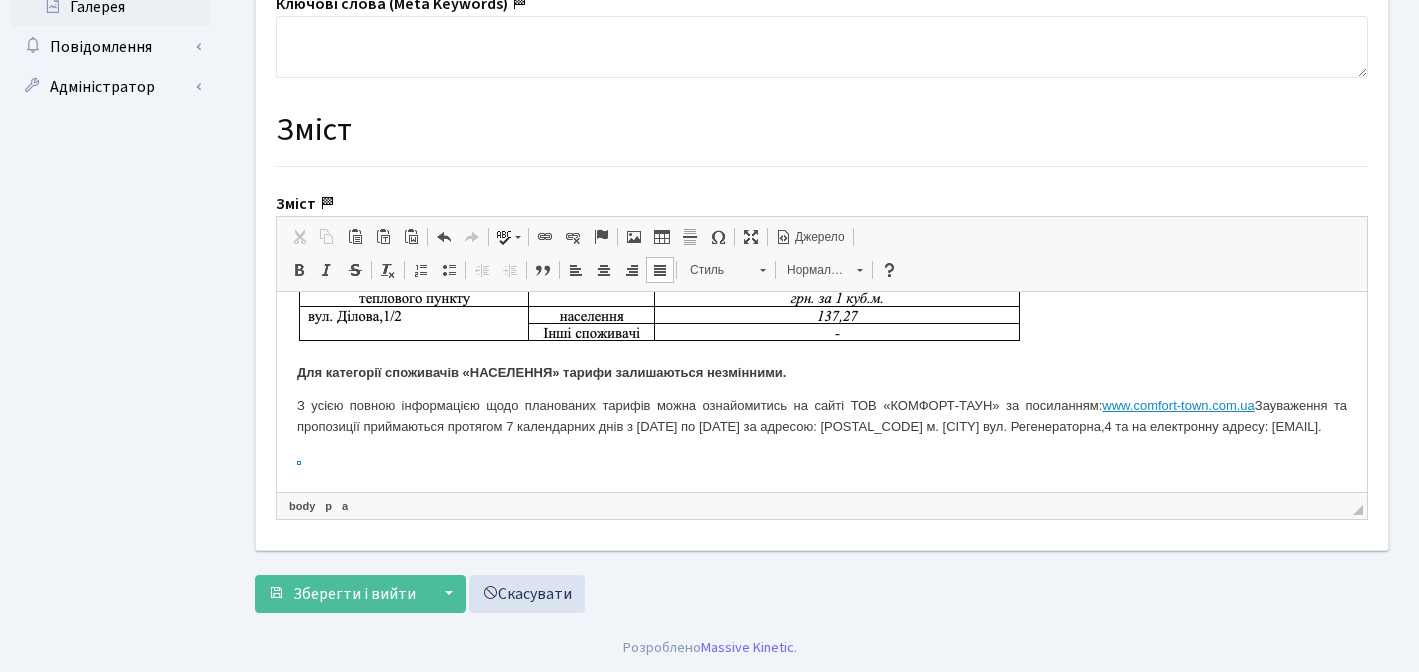 click on "До уваги споживачів ТОВ «КОМФОРТ-ТАУН» - тарифи на опалювальний сезон 2025-2026 р.р. У зв’язку зі змінами від 30.06.2023 року №3220 IX внесеними до Закону України «Про особливостями регулювання відносин на ринку природнього газу та сфері теплопостачання під час дії воєнного стану та подальшого відновлення їх функціонування» які набрали чинності 27.07.2023р., тарифи ТОВ «КОМФОРТ-ТАУН» на теплову енергію, послуги з постачання теплової енергії для категорії «інші споживачі» застосовуватимуться економічно обґрунтовані. www.comfort-town.com.ua ​​​​​​​" at bounding box center [822, -4] 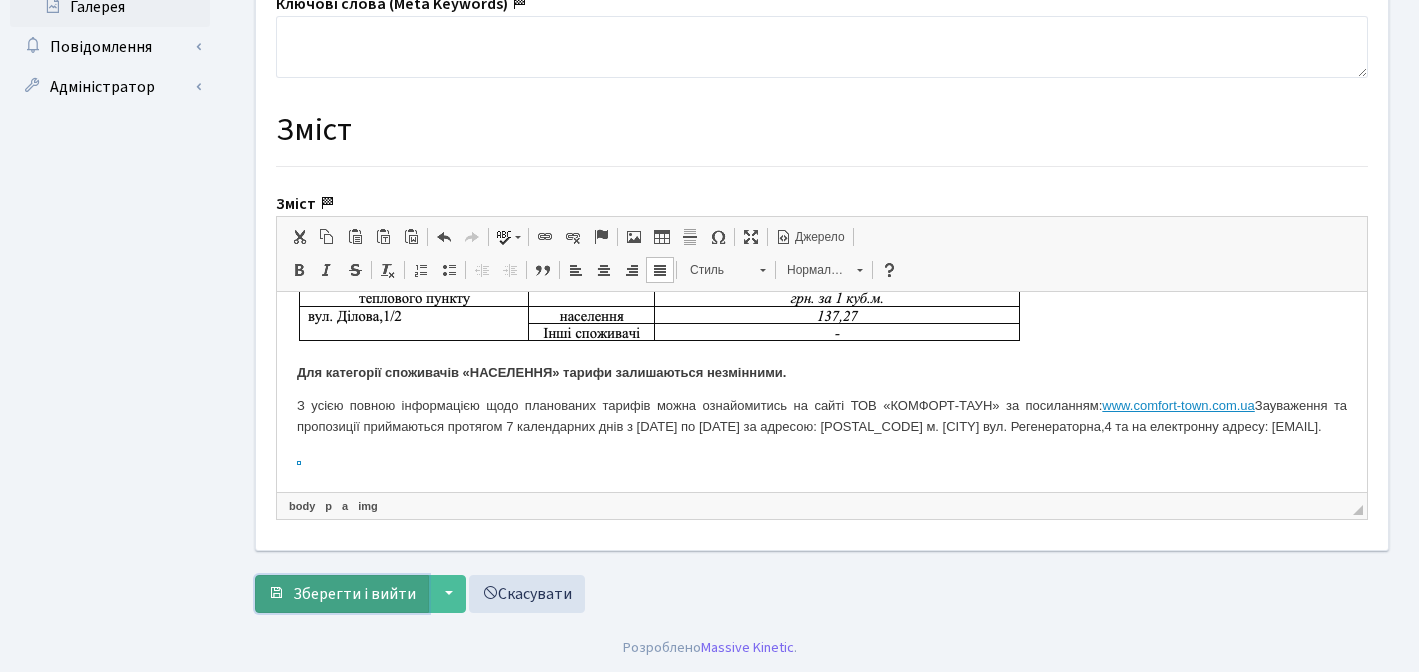 click on "Зберегти і вийти" at bounding box center [354, 594] 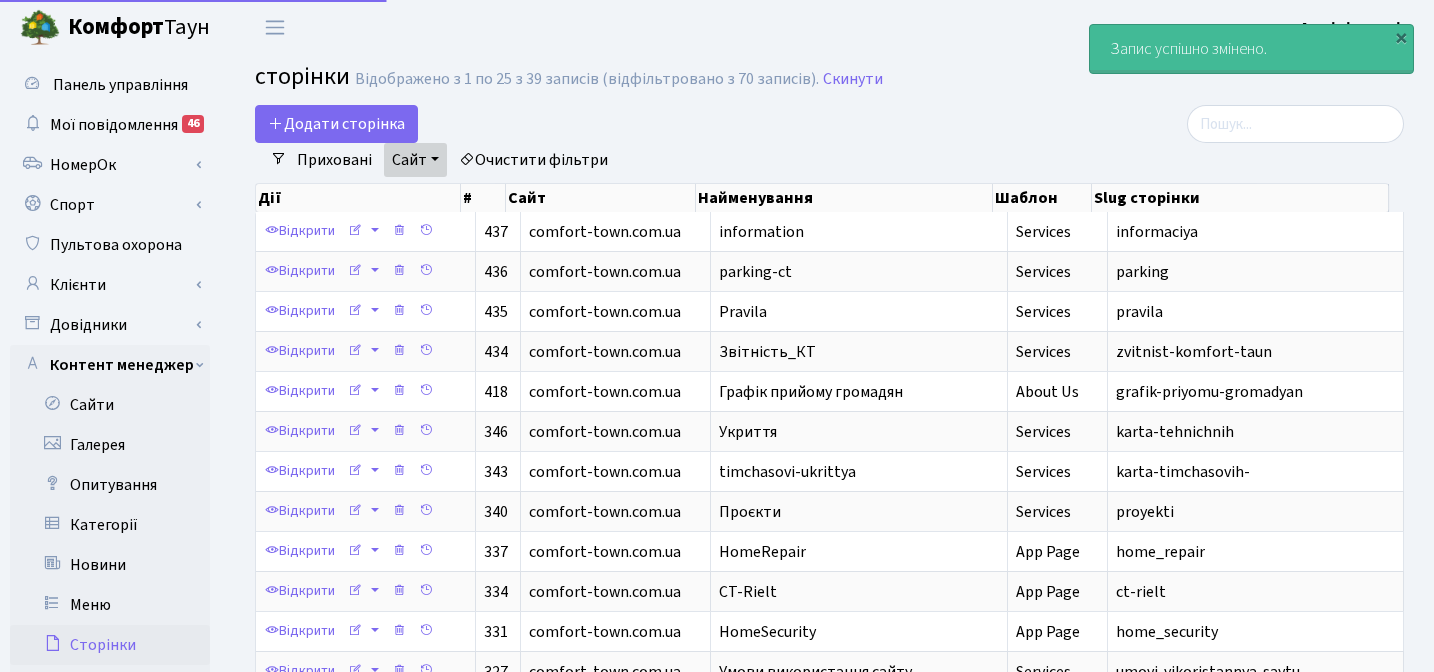 select on "25" 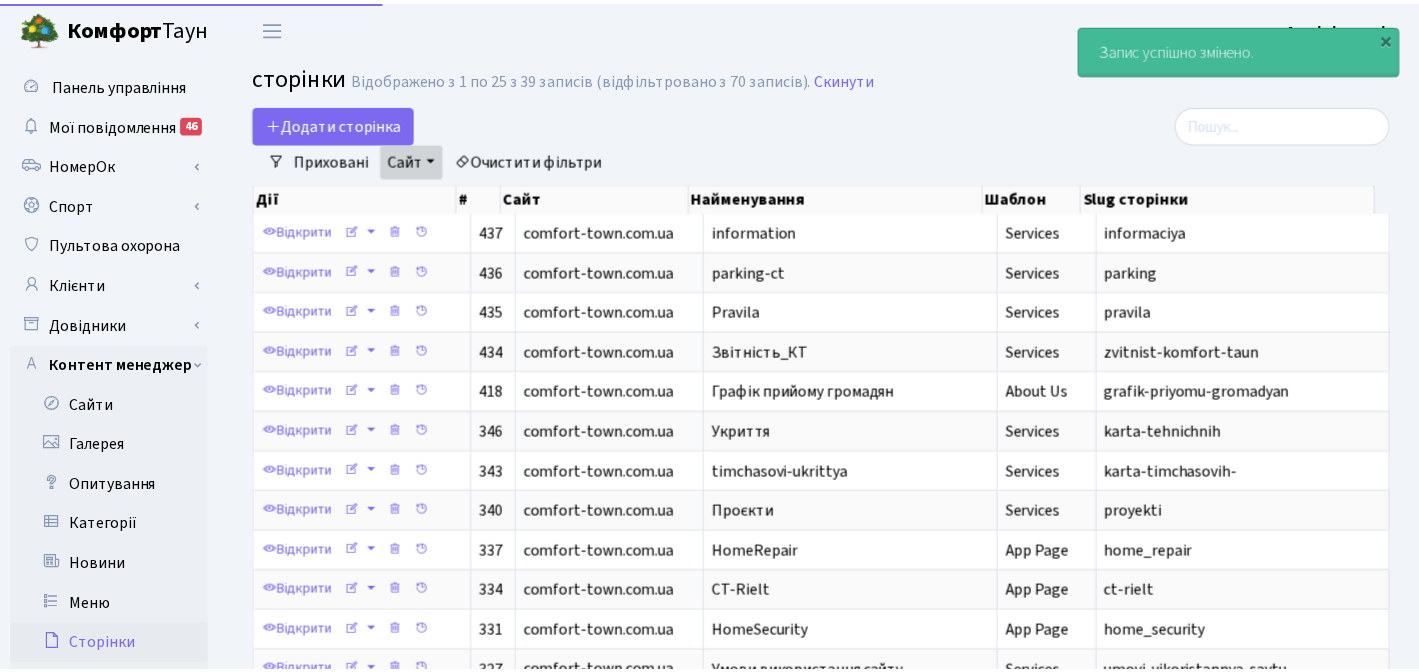 scroll, scrollTop: 0, scrollLeft: 0, axis: both 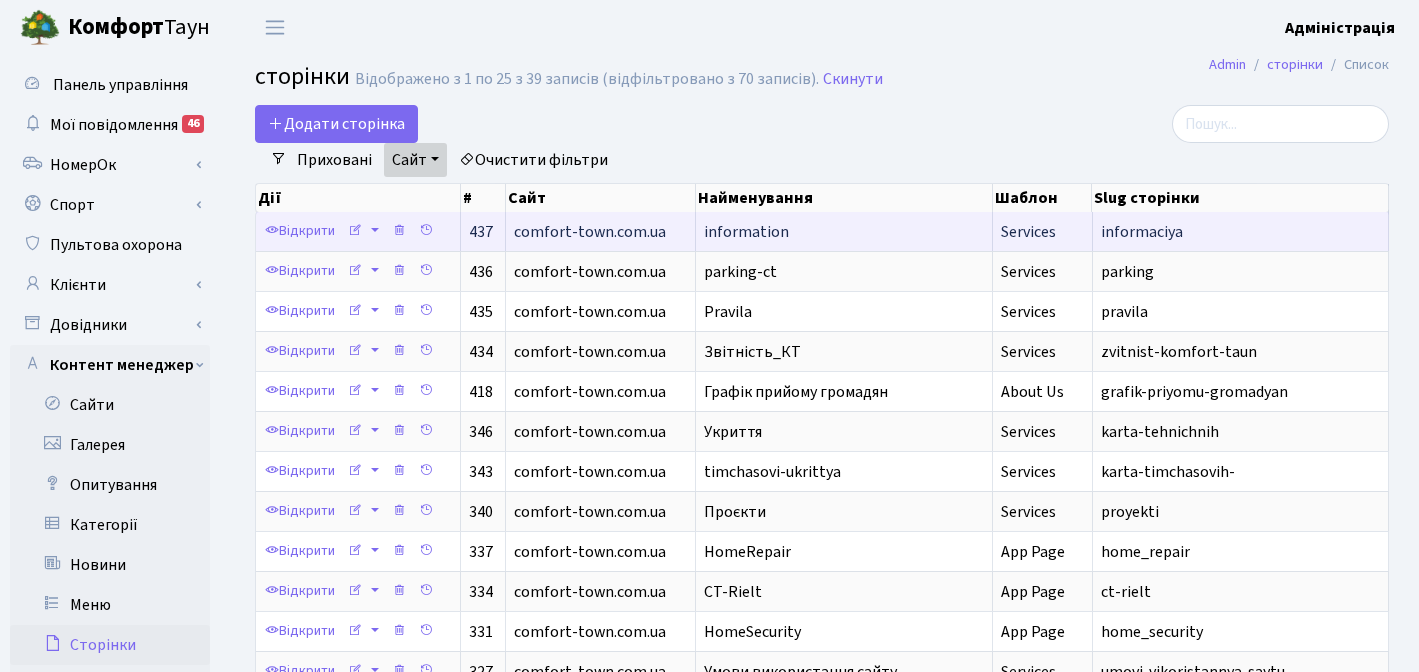 click on "information" at bounding box center (746, 232) 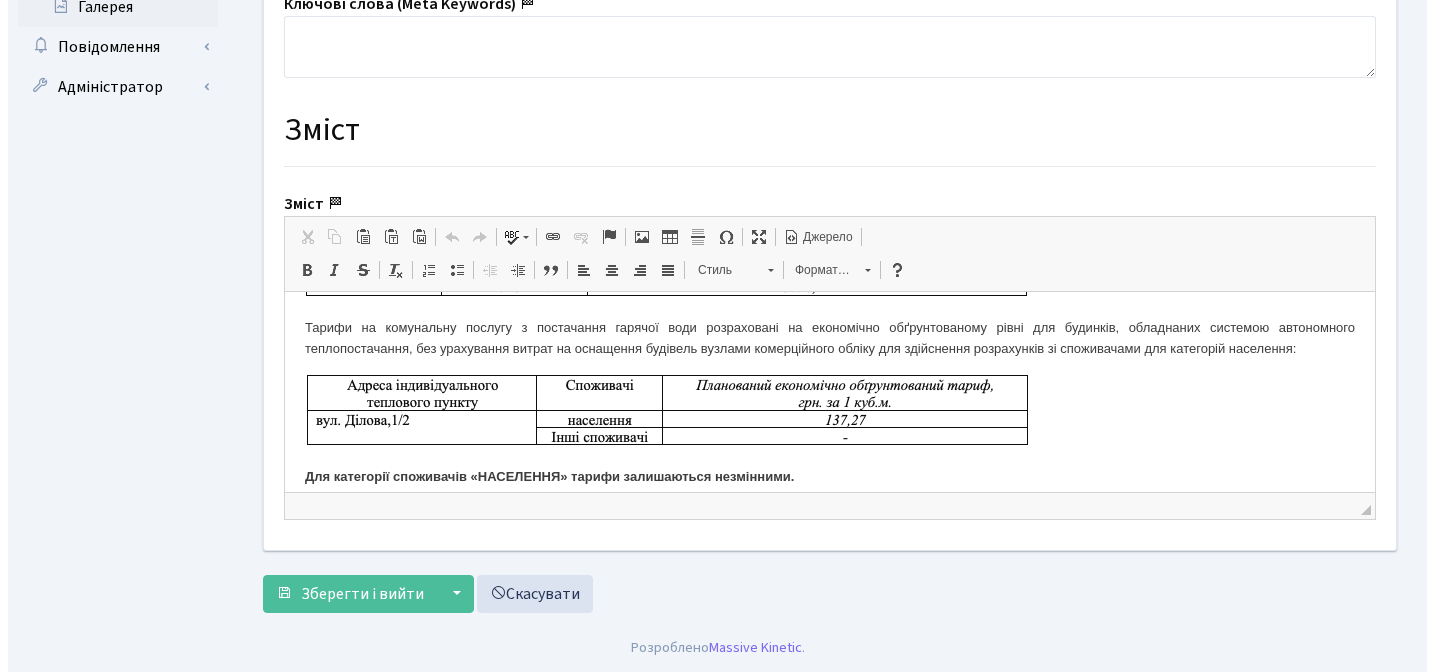 scroll, scrollTop: 833, scrollLeft: 0, axis: vertical 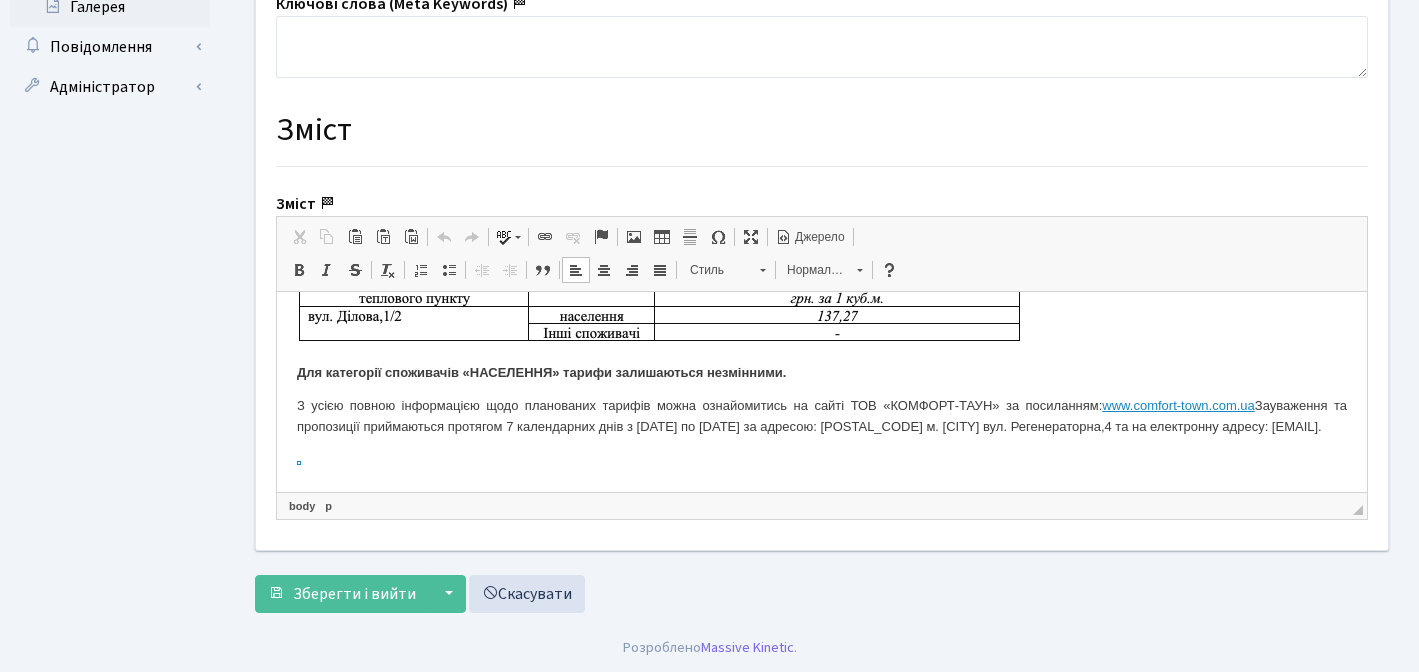 drag, startPoint x: 312, startPoint y: 466, endPoint x: 280, endPoint y: 465, distance: 32.01562 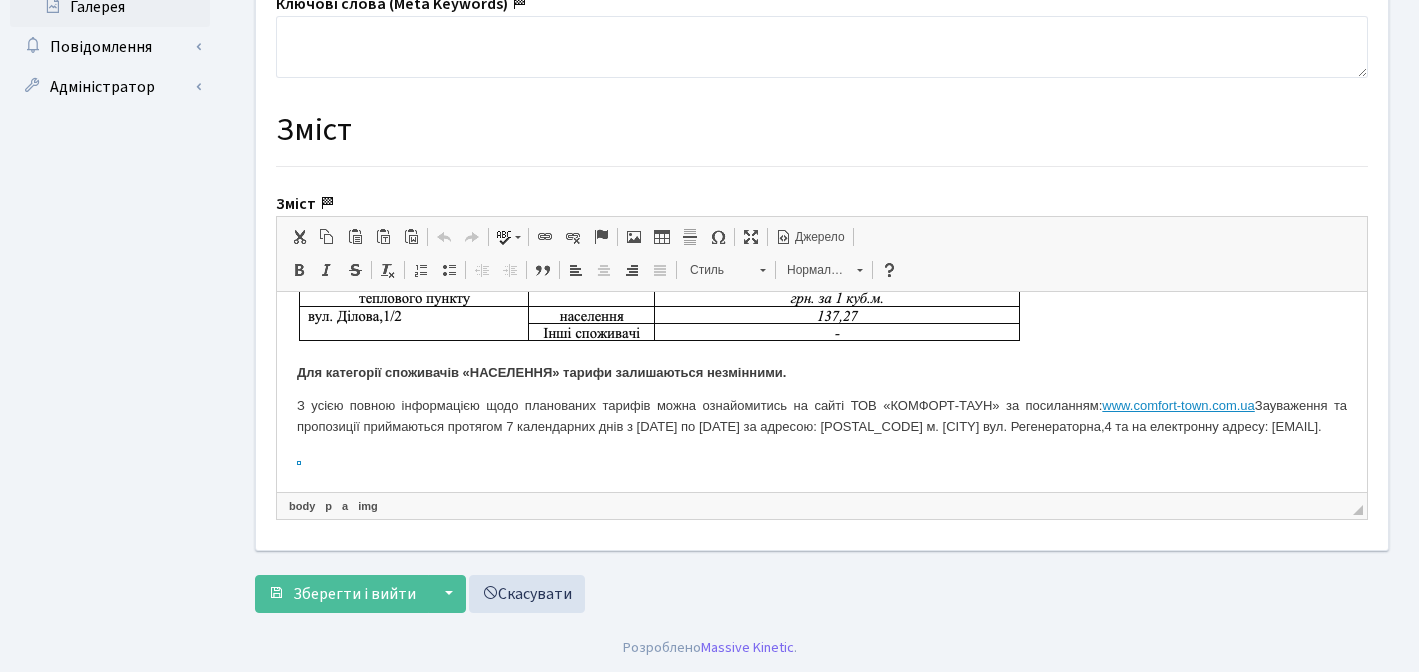 click at bounding box center [822, 461] 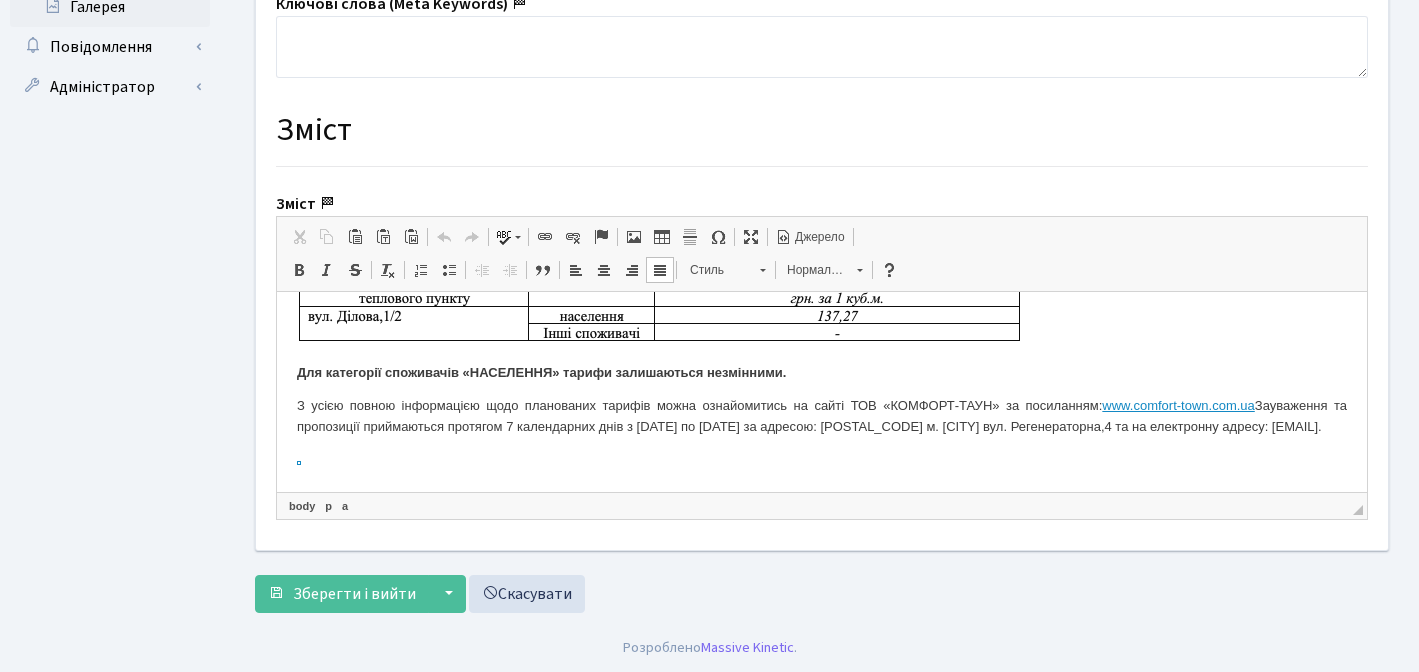 type 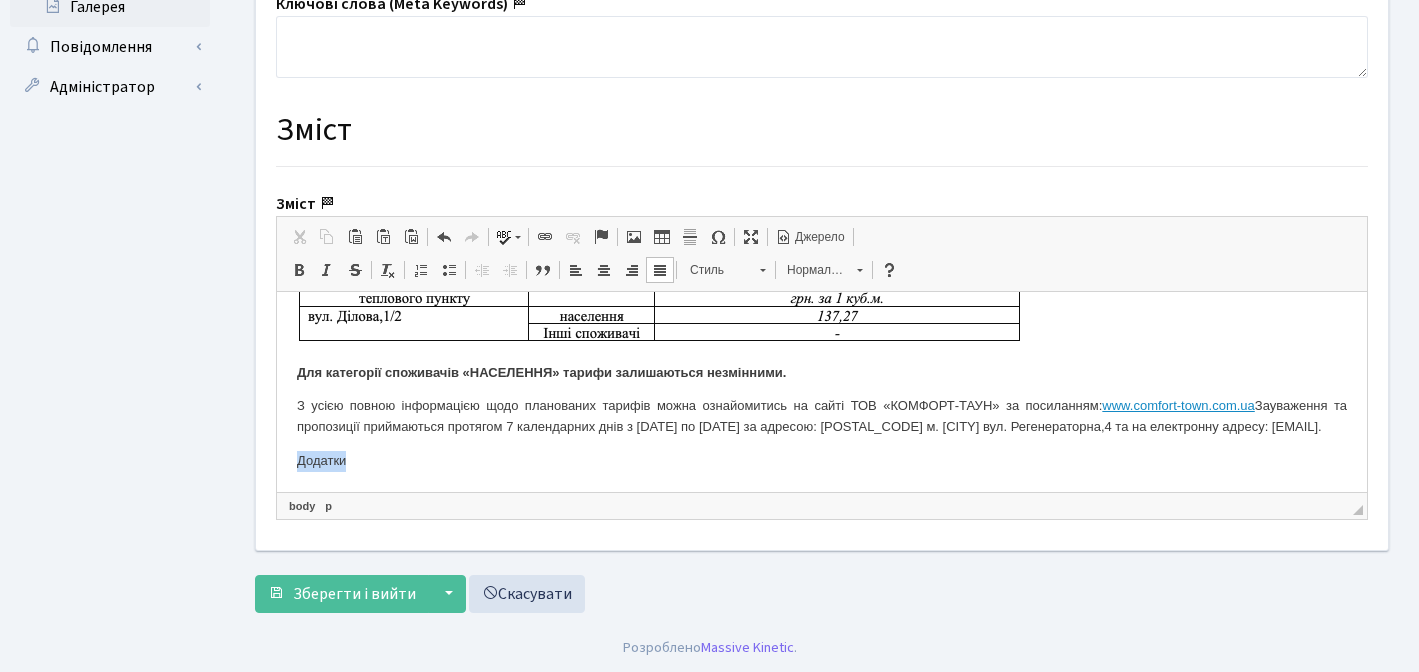 drag, startPoint x: 296, startPoint y: 467, endPoint x: 358, endPoint y: 468, distance: 62.008064 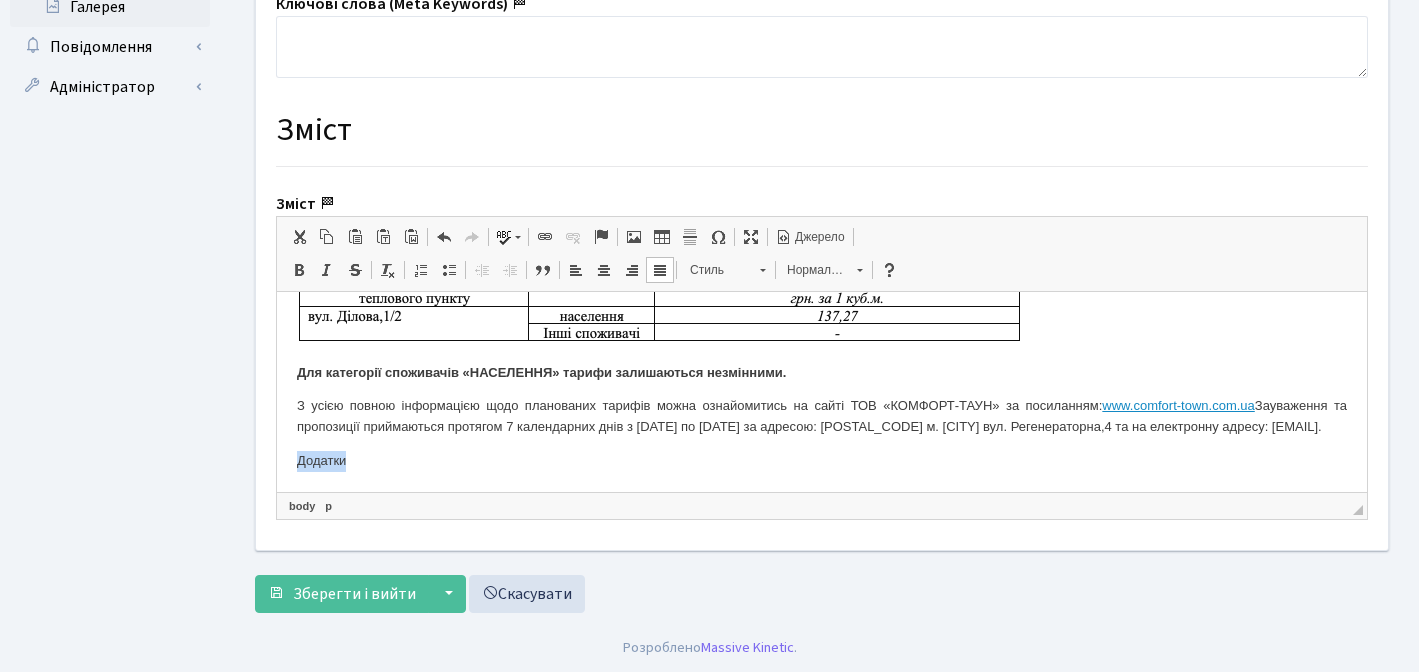 click at bounding box center [634, 237] 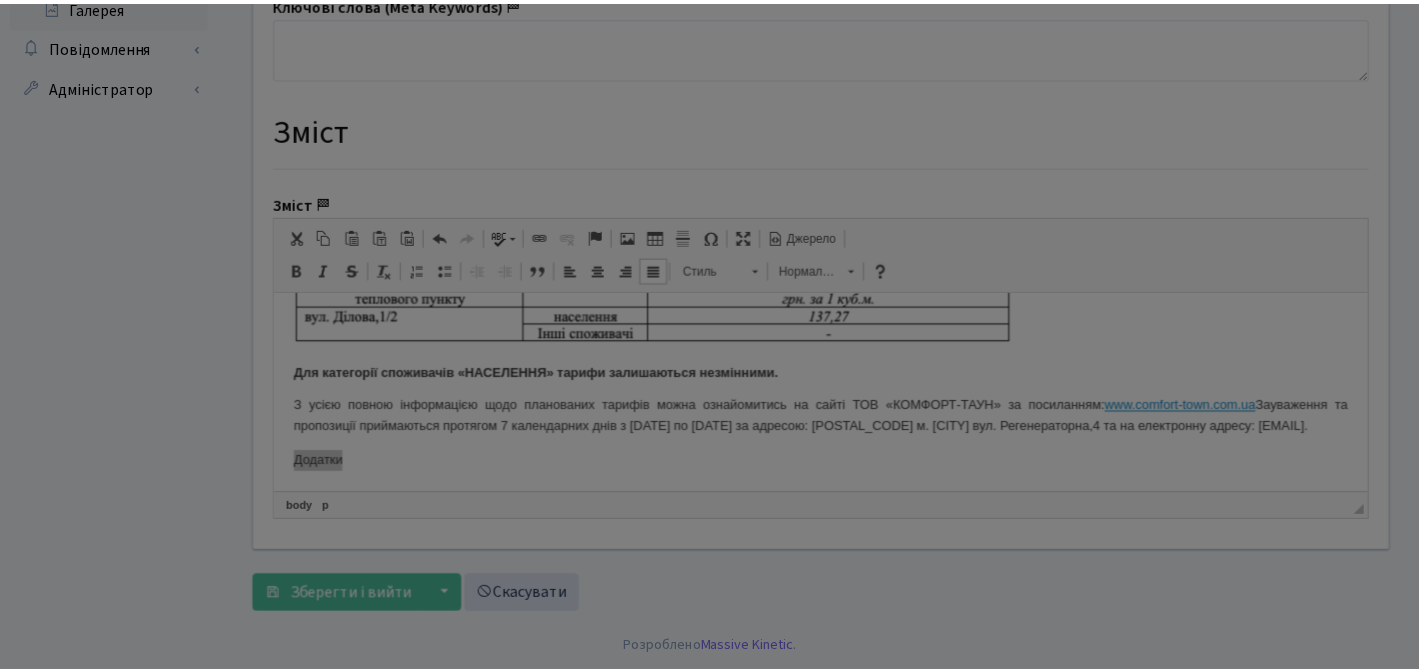 scroll, scrollTop: 0, scrollLeft: 0, axis: both 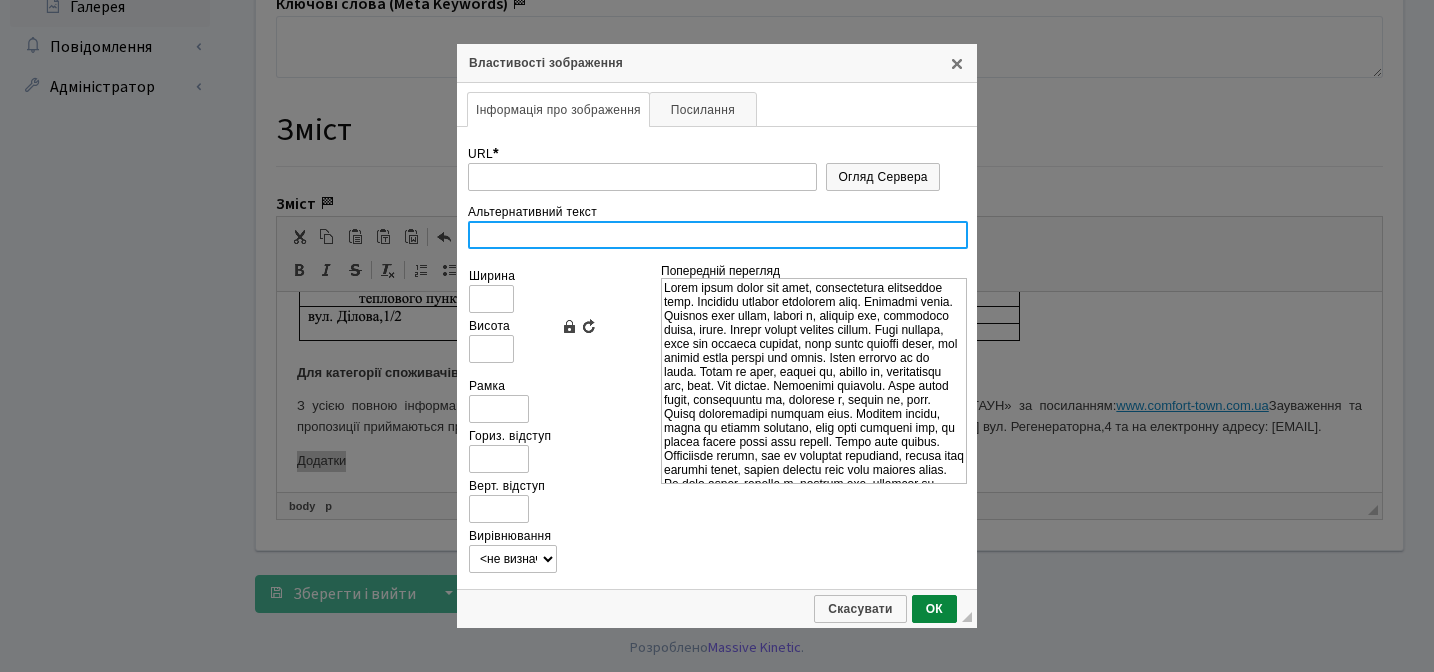 click on "Альтернативний текст" at bounding box center (718, 235) 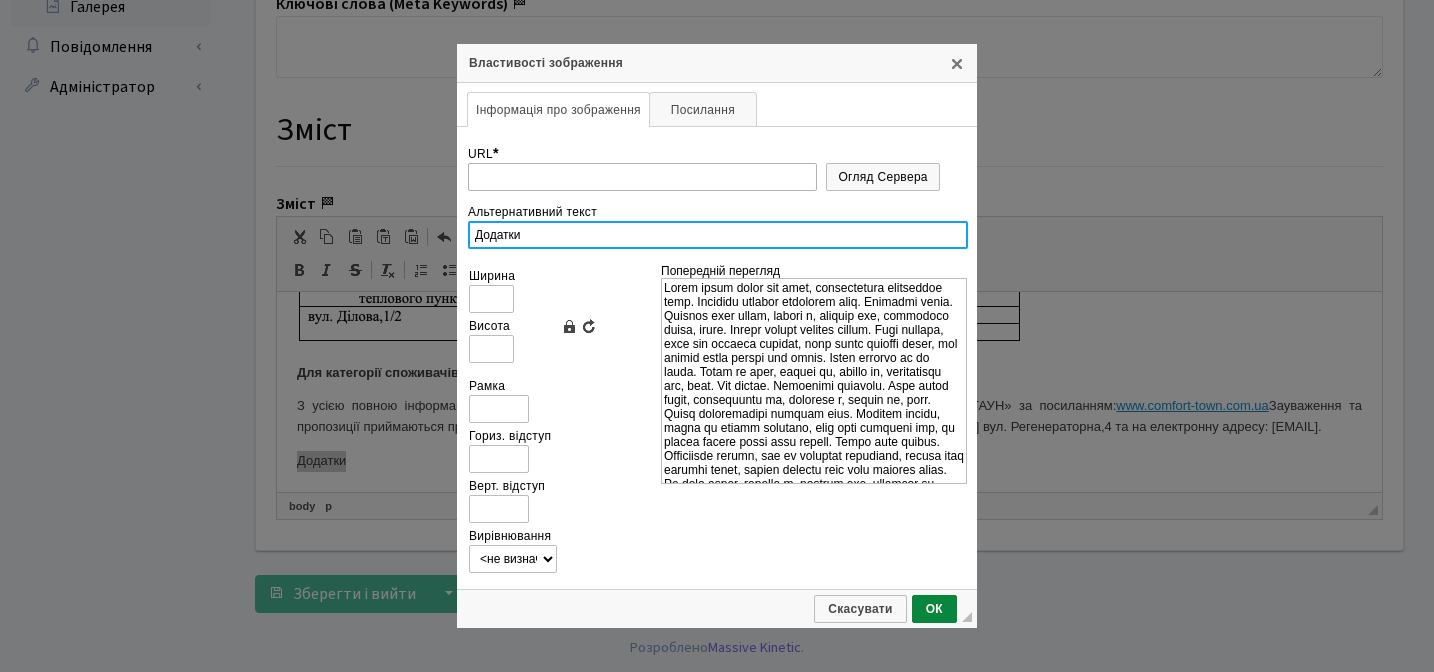 type on "Додатки" 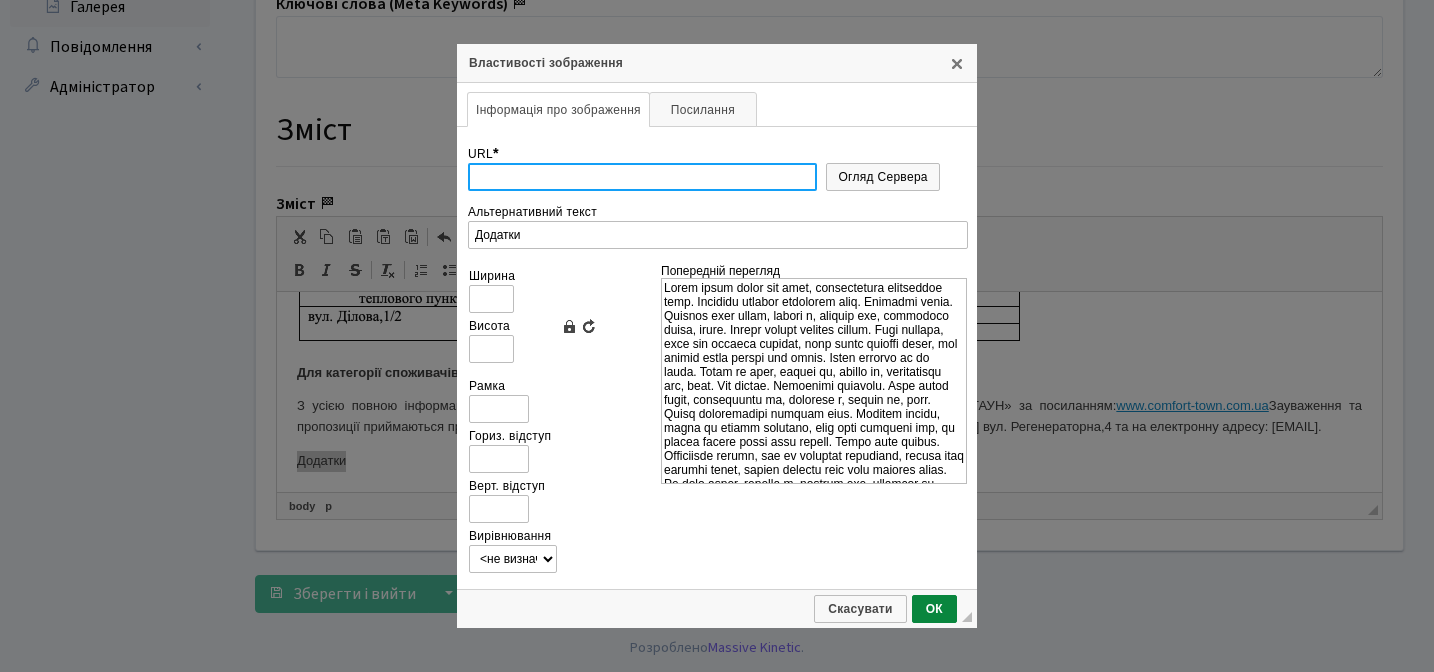 click on "URL *" at bounding box center [642, 177] 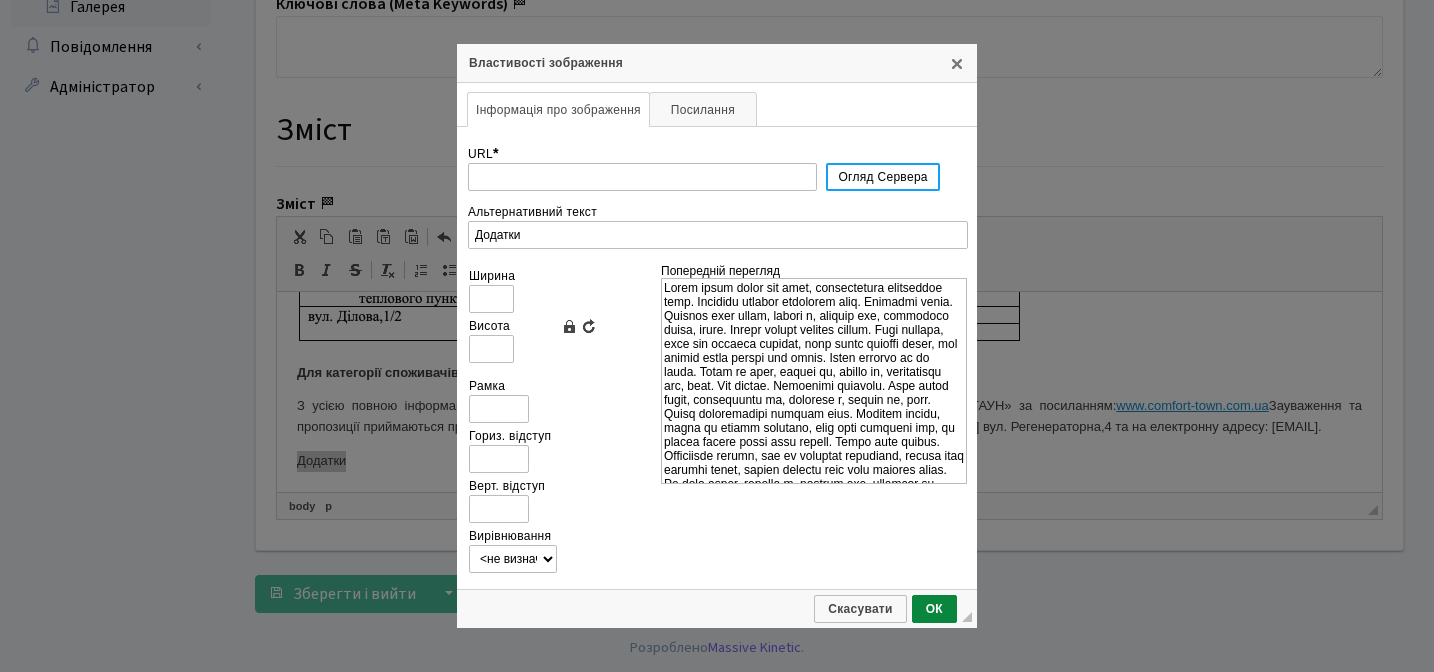 click on "Огляд Сервера" at bounding box center (882, 177) 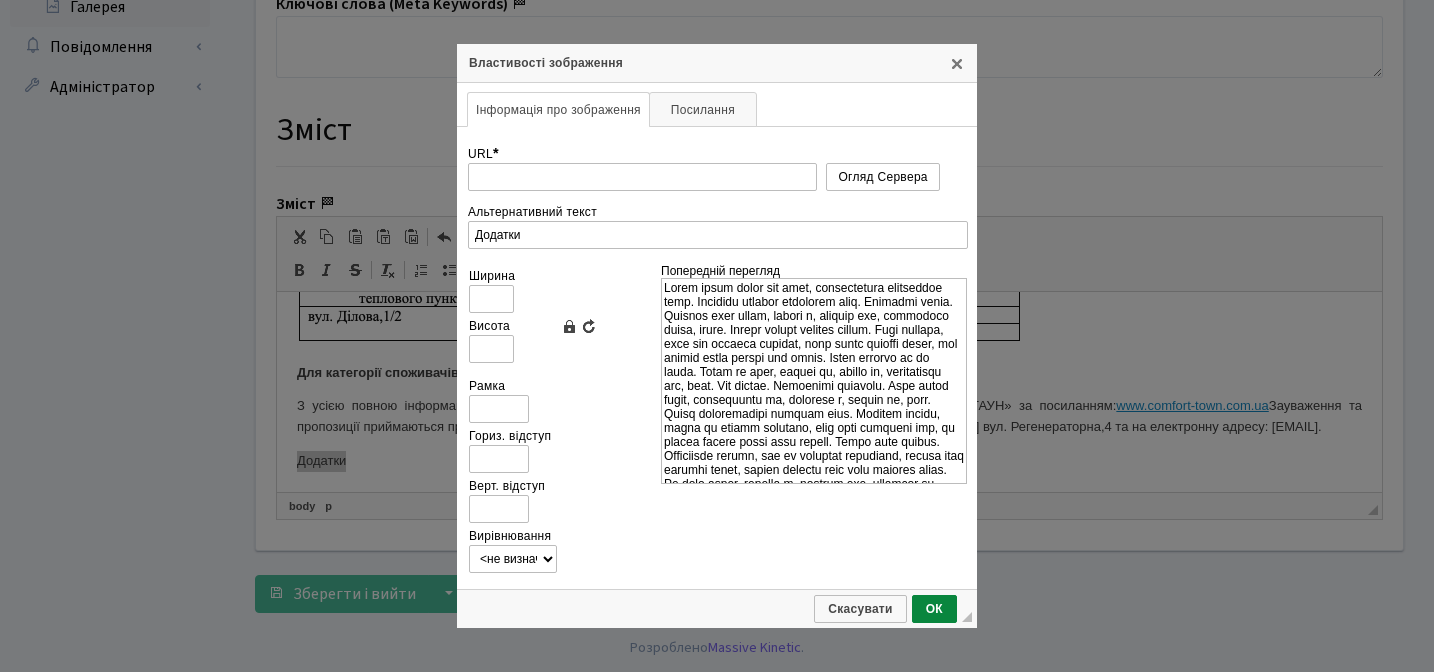 type on "https://comfort-town.com.ua/storage/news/%D0%94%D0%BE%D0%B4%D0%B0%D1%82%D0%BA%D0%B8.pdf" 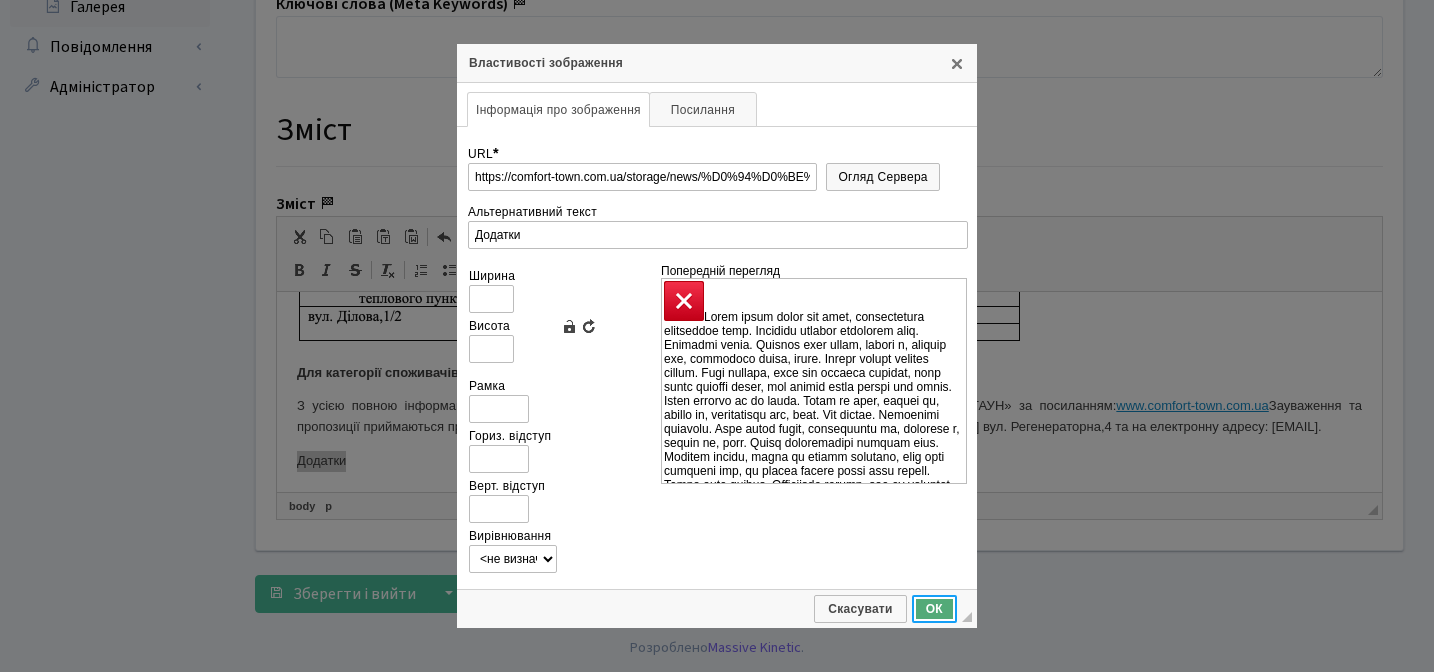 click on "ОК" at bounding box center [934, 609] 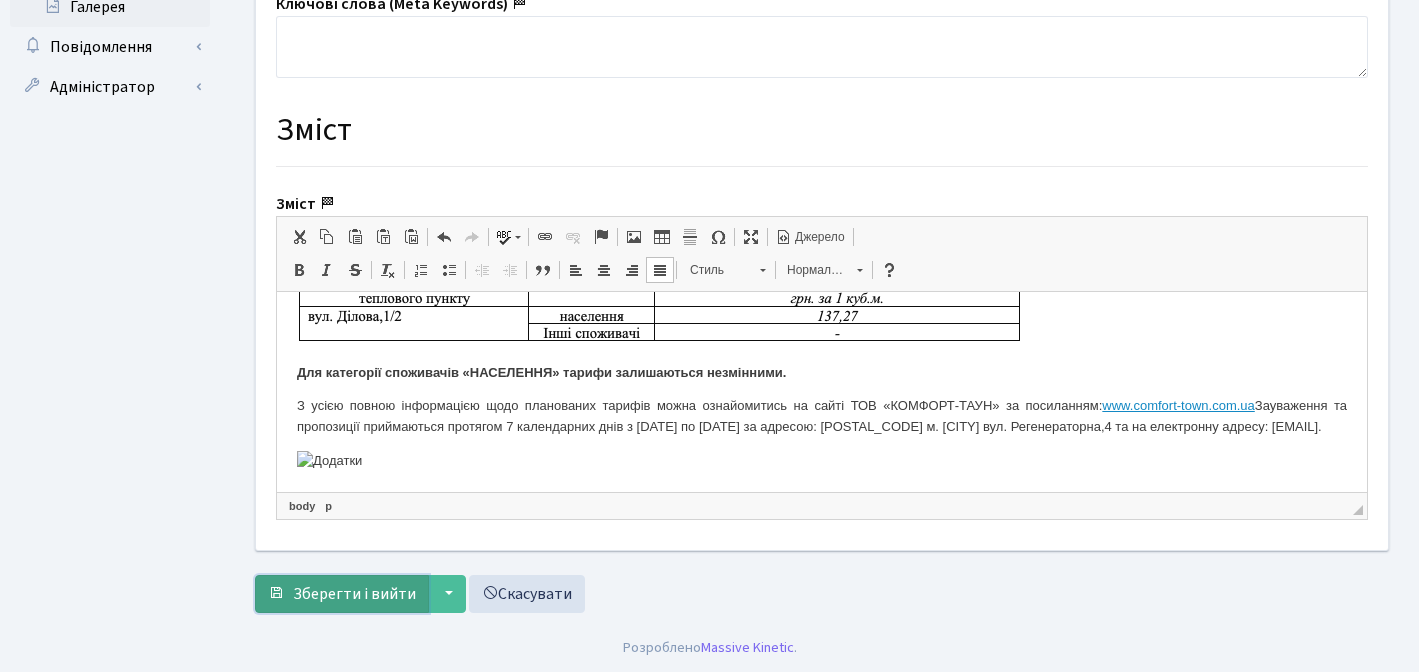 click on "Зберегти і вийти" at bounding box center [354, 594] 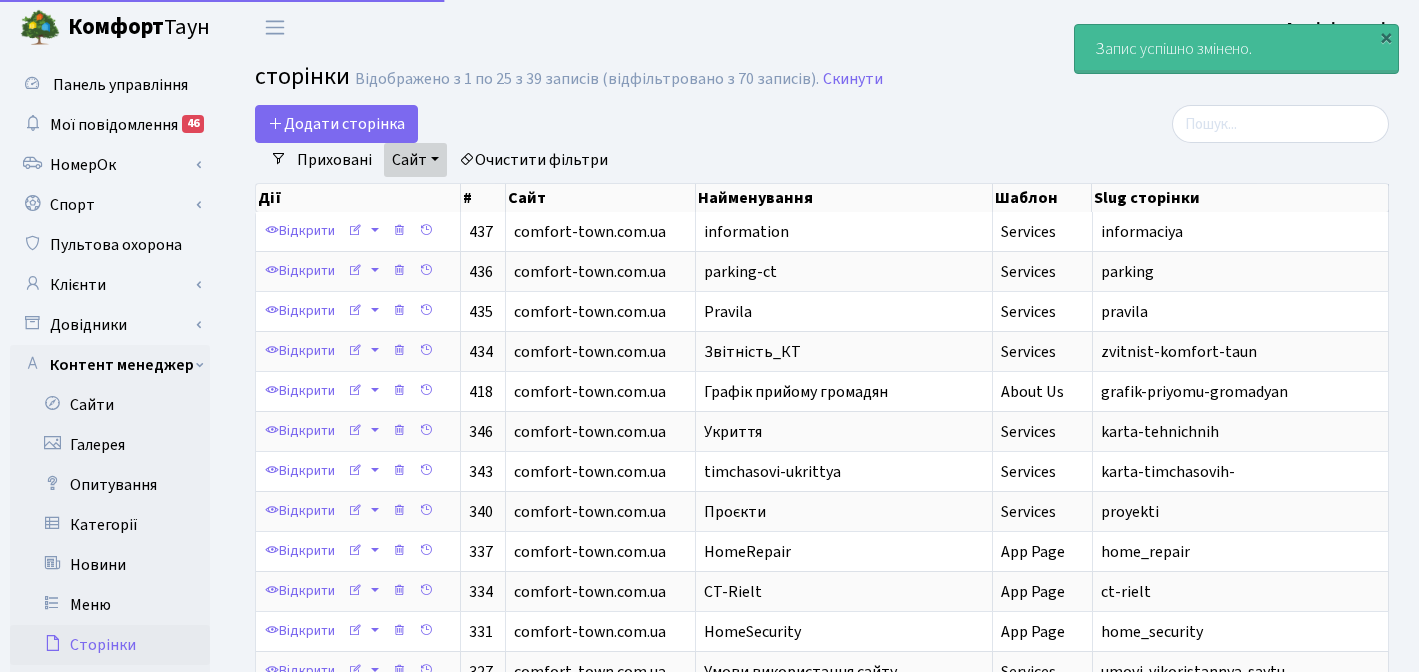 select on "25" 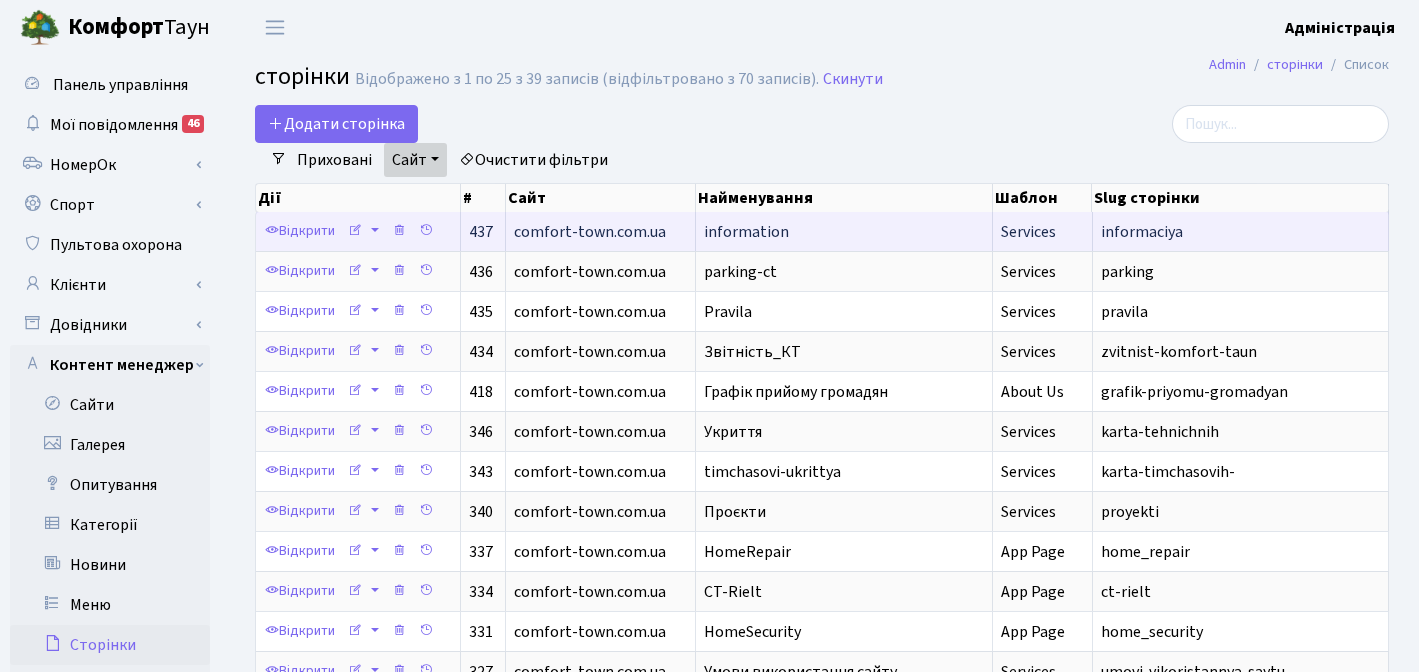 click on "information" at bounding box center (746, 232) 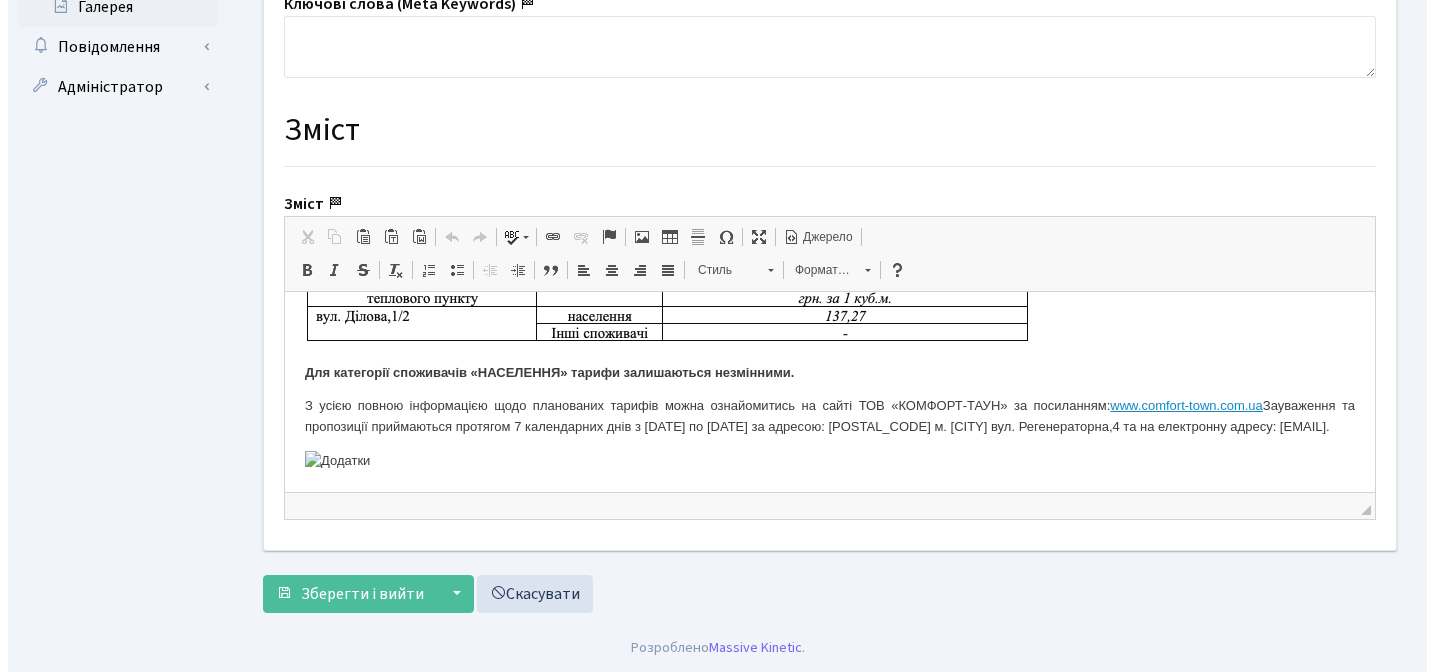 scroll, scrollTop: 833, scrollLeft: 0, axis: vertical 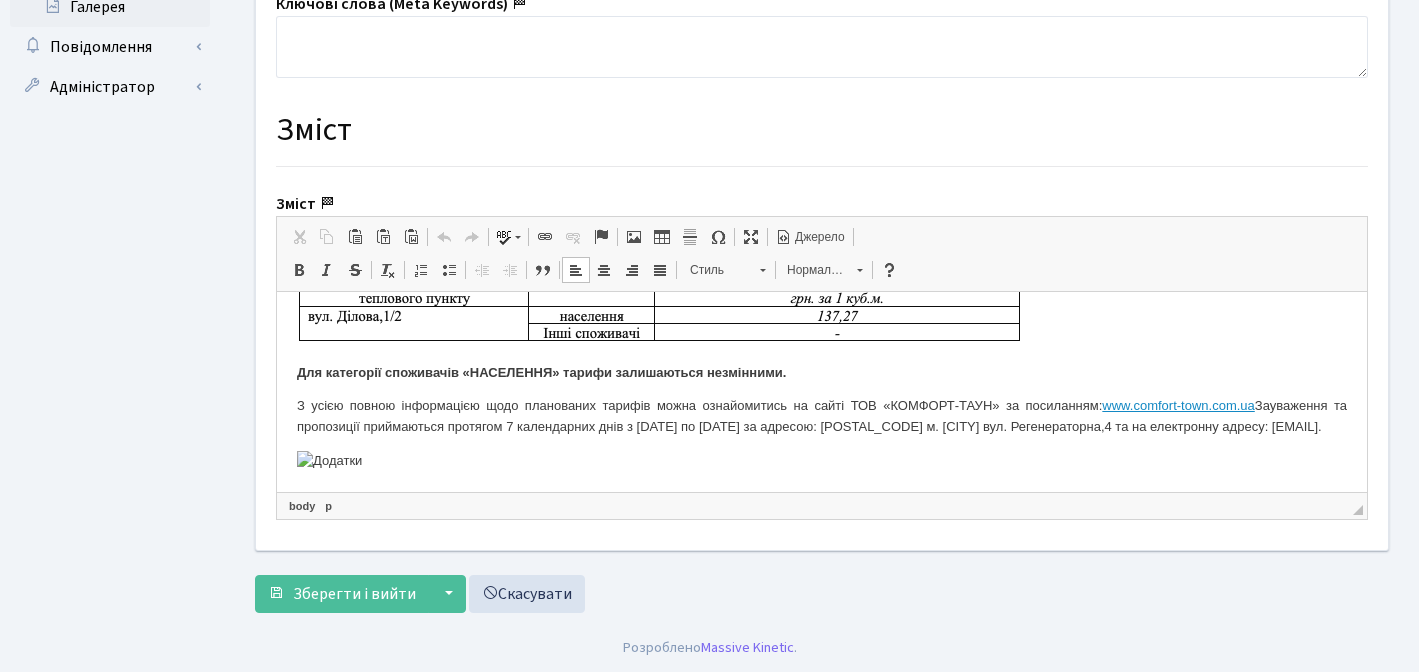 drag, startPoint x: 390, startPoint y: 444, endPoint x: 326, endPoint y: 465, distance: 67.357254 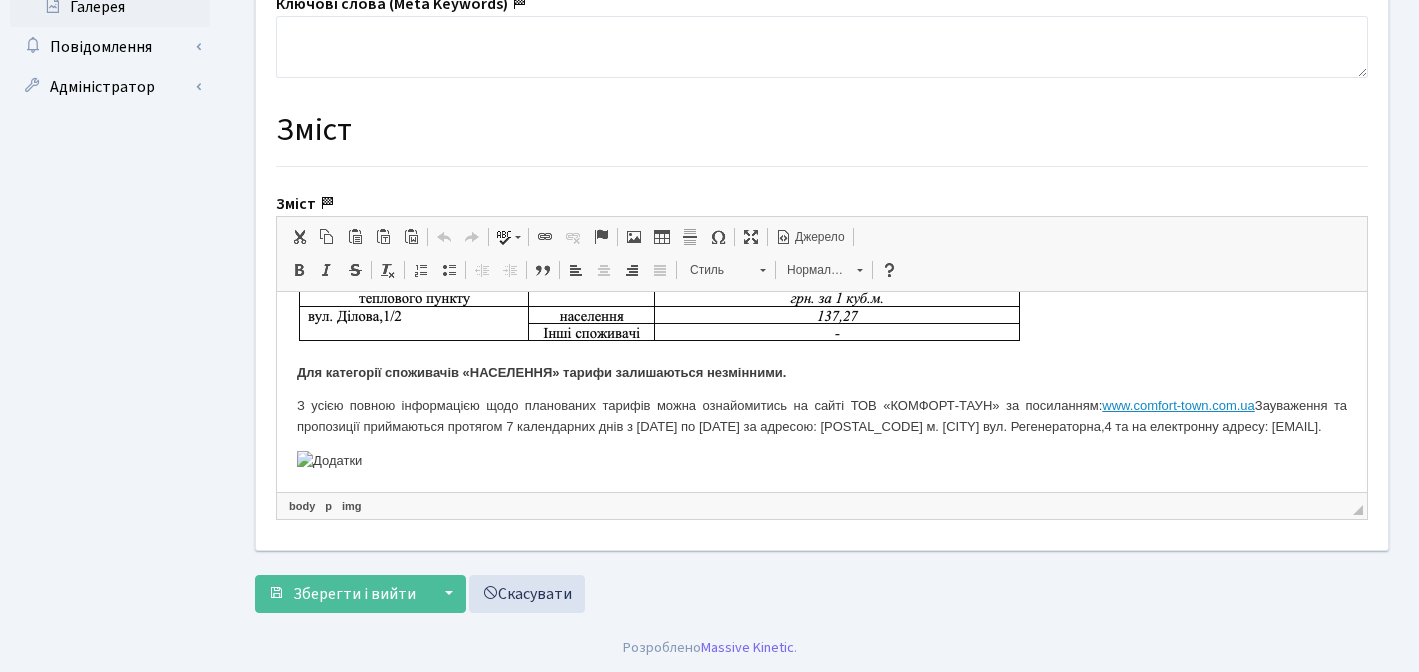 click on "Зображення" at bounding box center (634, 237) 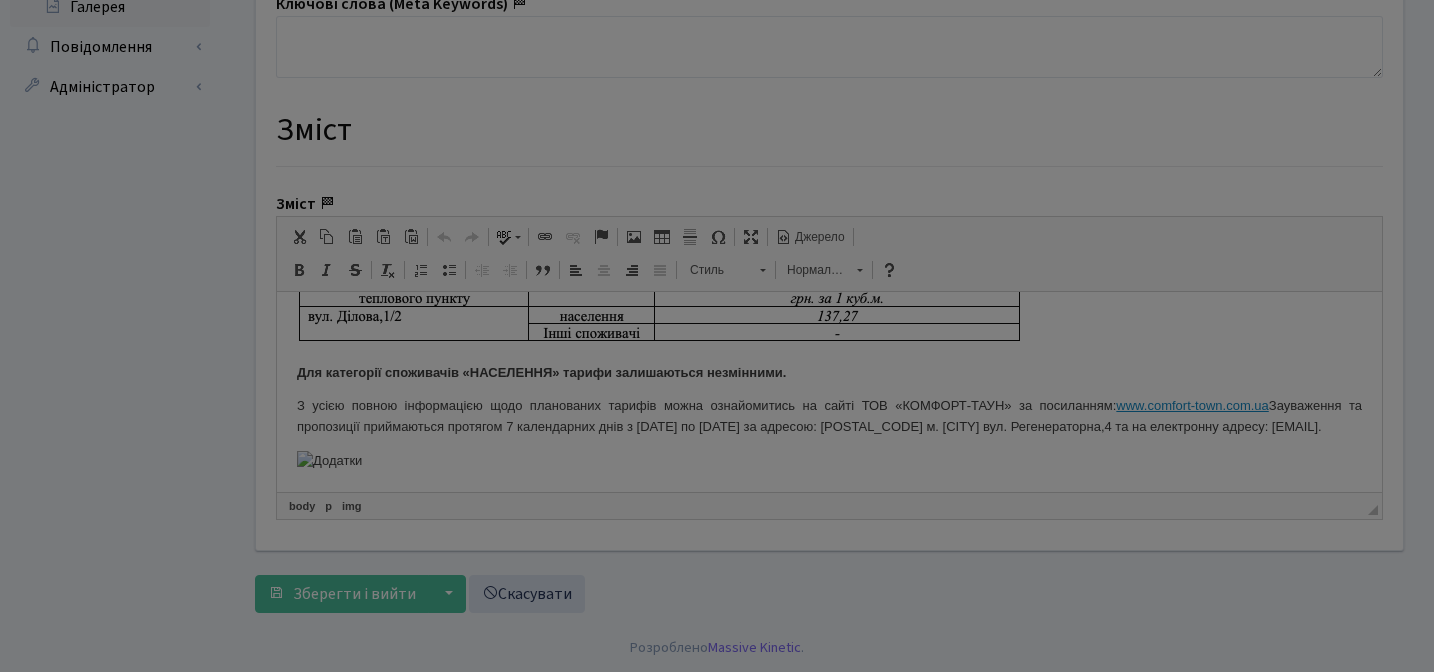 type on "https://comfort-town.com.ua/storage/news/%D0%94%D0%BE%D0%B4%D0%B0%D1%82%D0%BA%D0%B8.pdf" 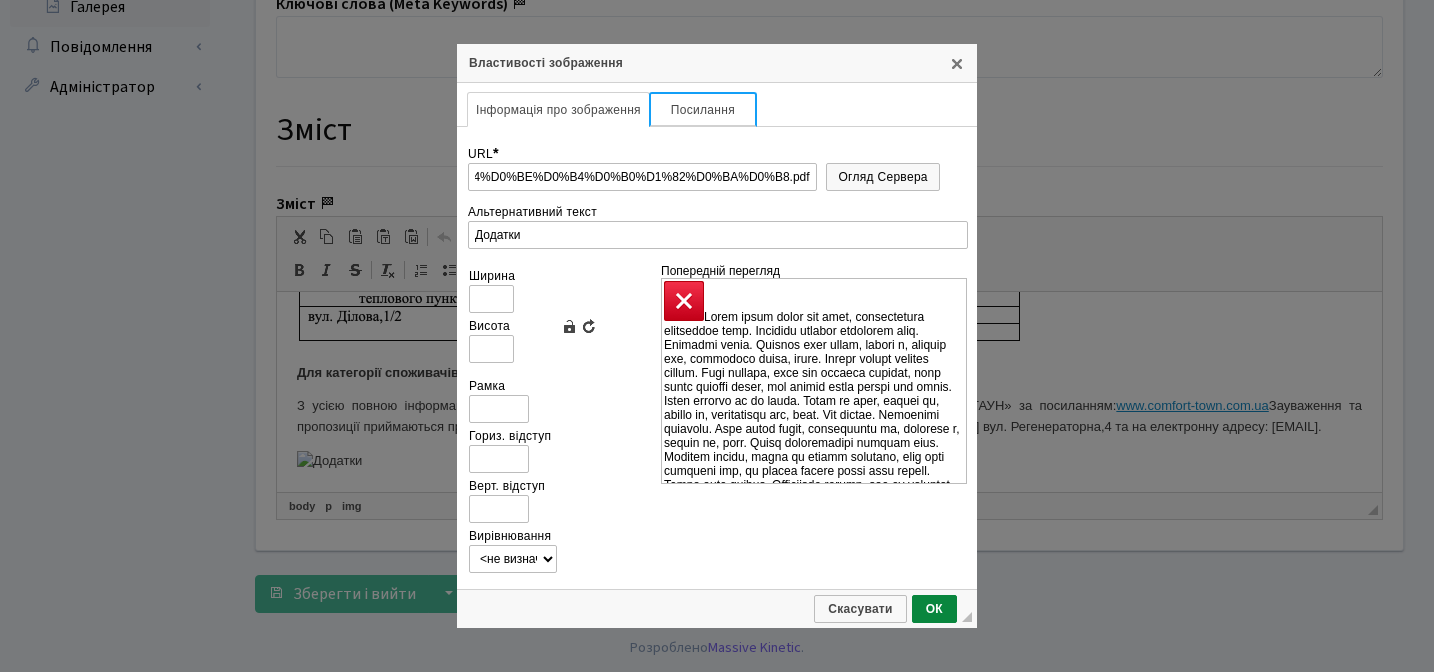 click on "Посилання" at bounding box center [703, 109] 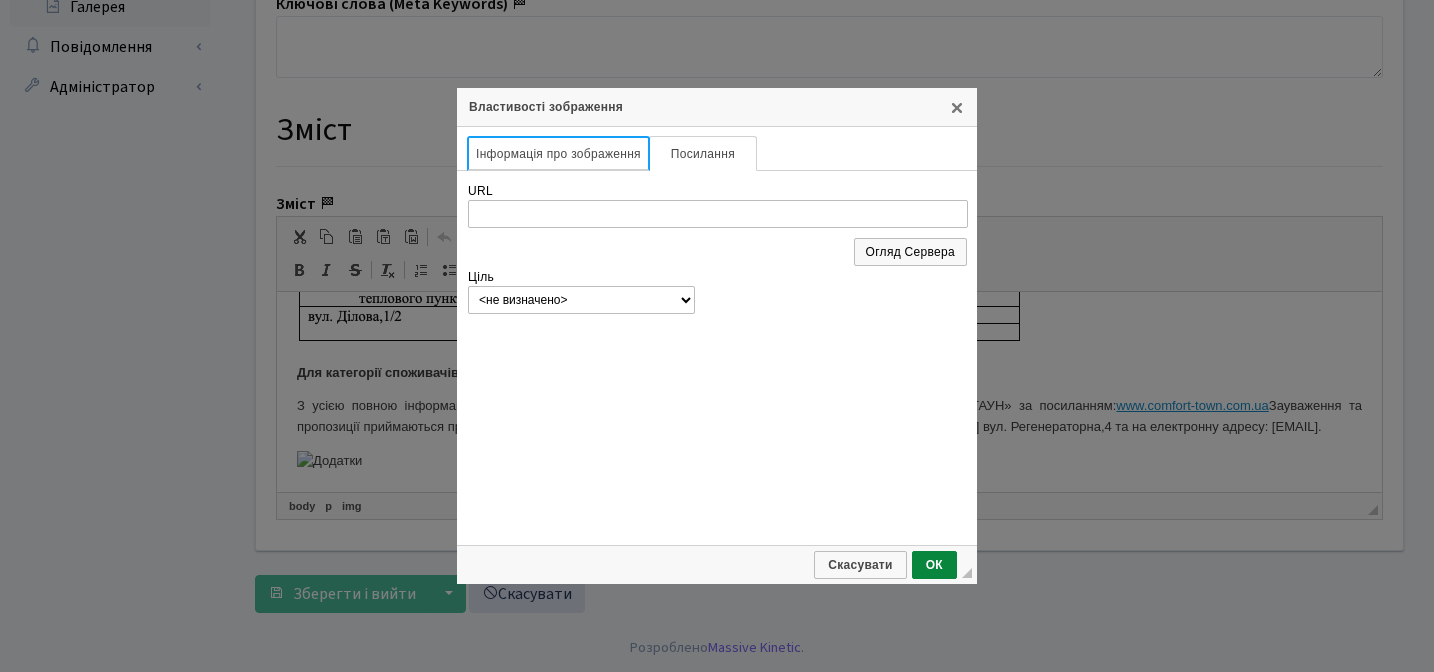 click on "Інформація про зображення" at bounding box center (558, 153) 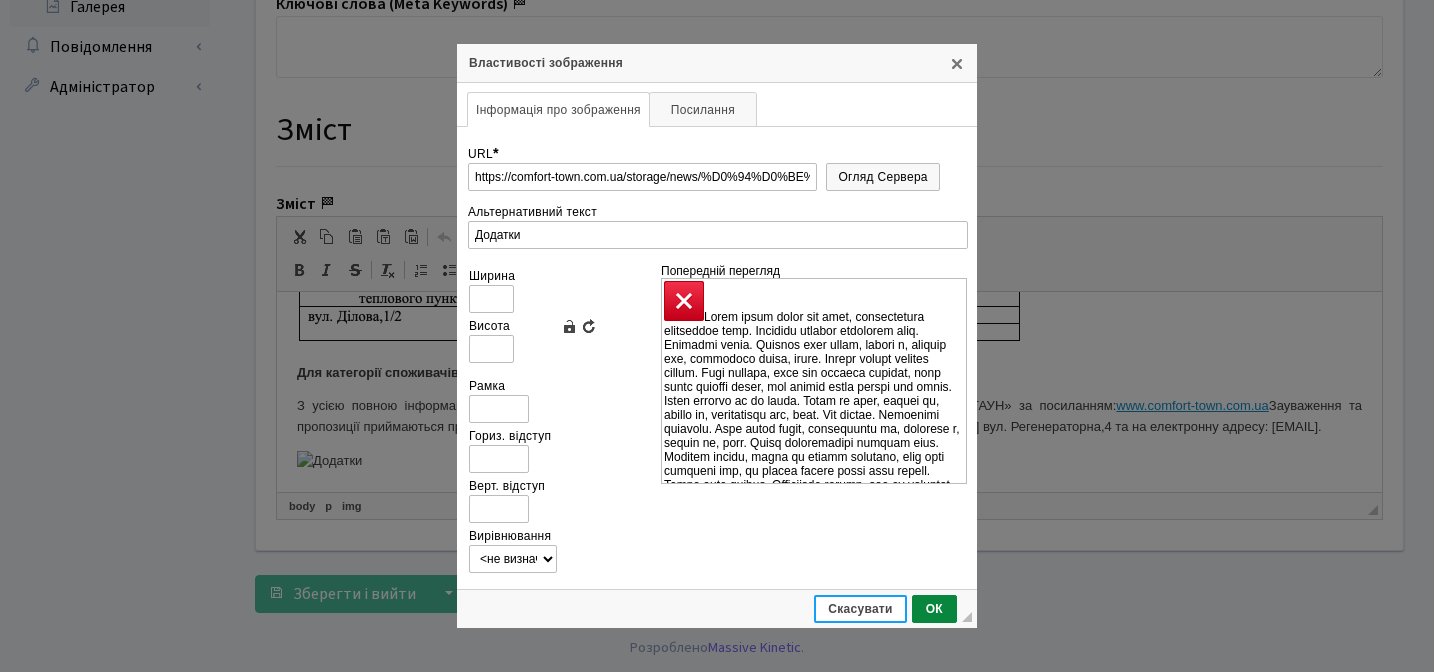 click on "Скасувати" at bounding box center (860, 609) 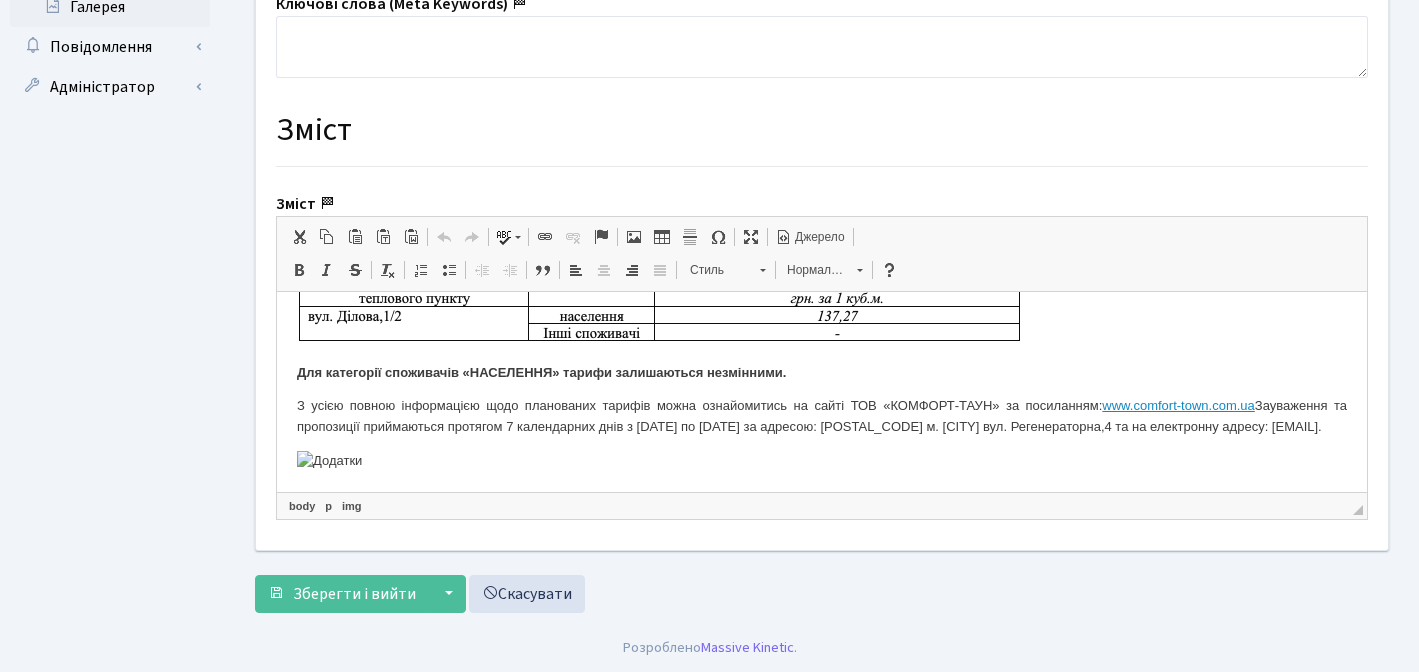 click at bounding box center [545, 237] 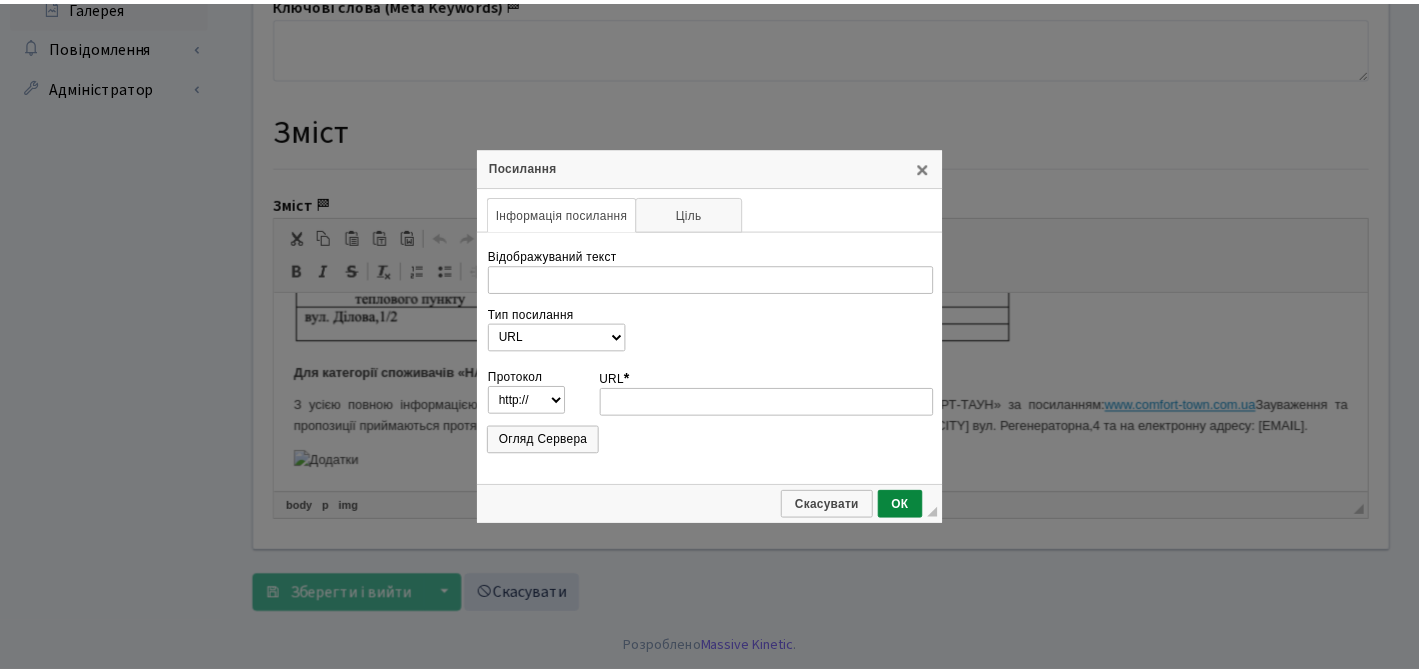 scroll, scrollTop: 0, scrollLeft: 0, axis: both 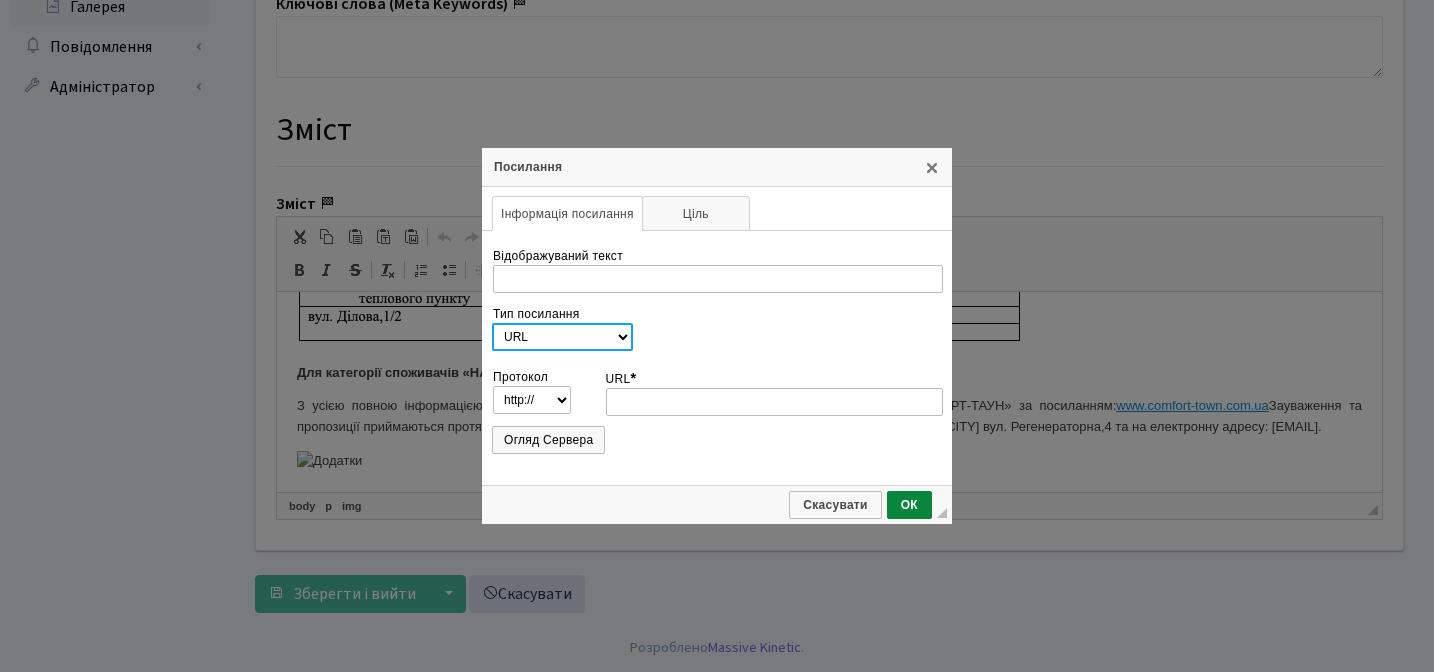 click on "URL  Якір на цю сторінку  Ел. пошта  Телефон" at bounding box center [562, 337] 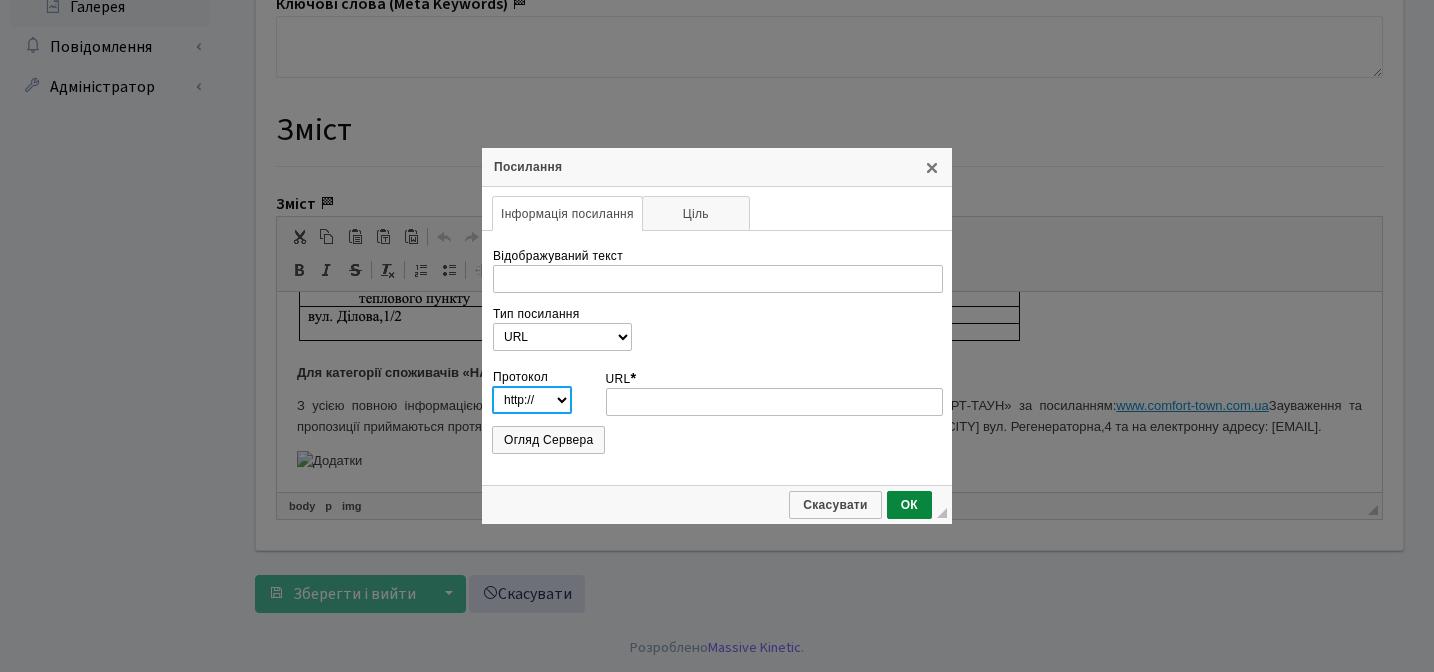 click on "http://‎  https://‎  ftp://‎  news://‎  <інший>" at bounding box center [532, 400] 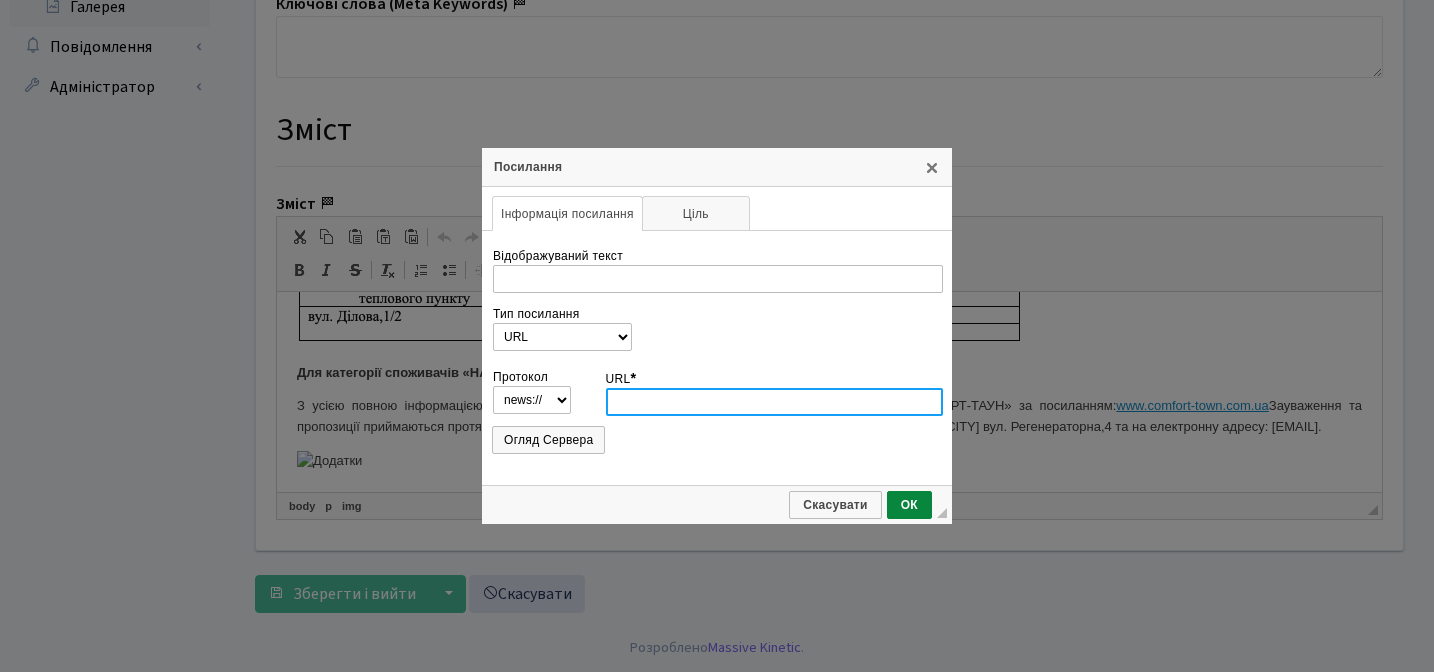 click on "URL *" at bounding box center (775, 402) 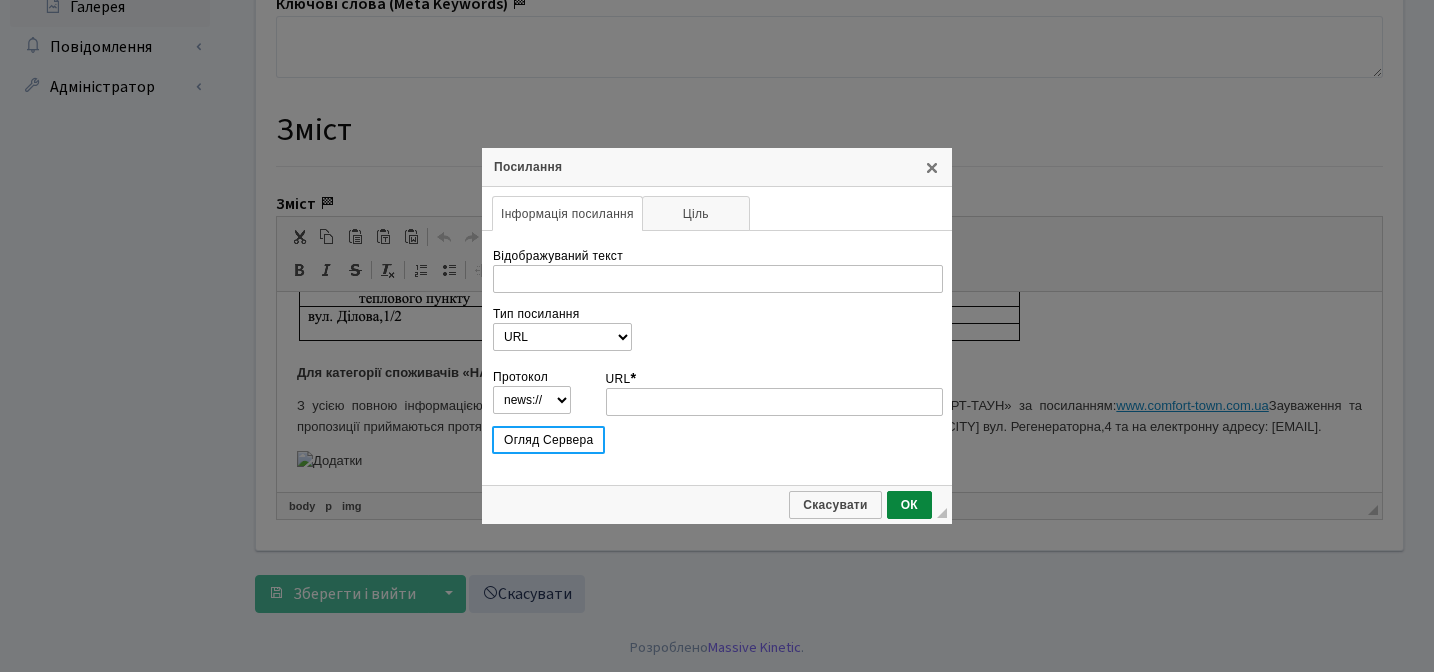 click on "Огляд Сервера" at bounding box center [548, 440] 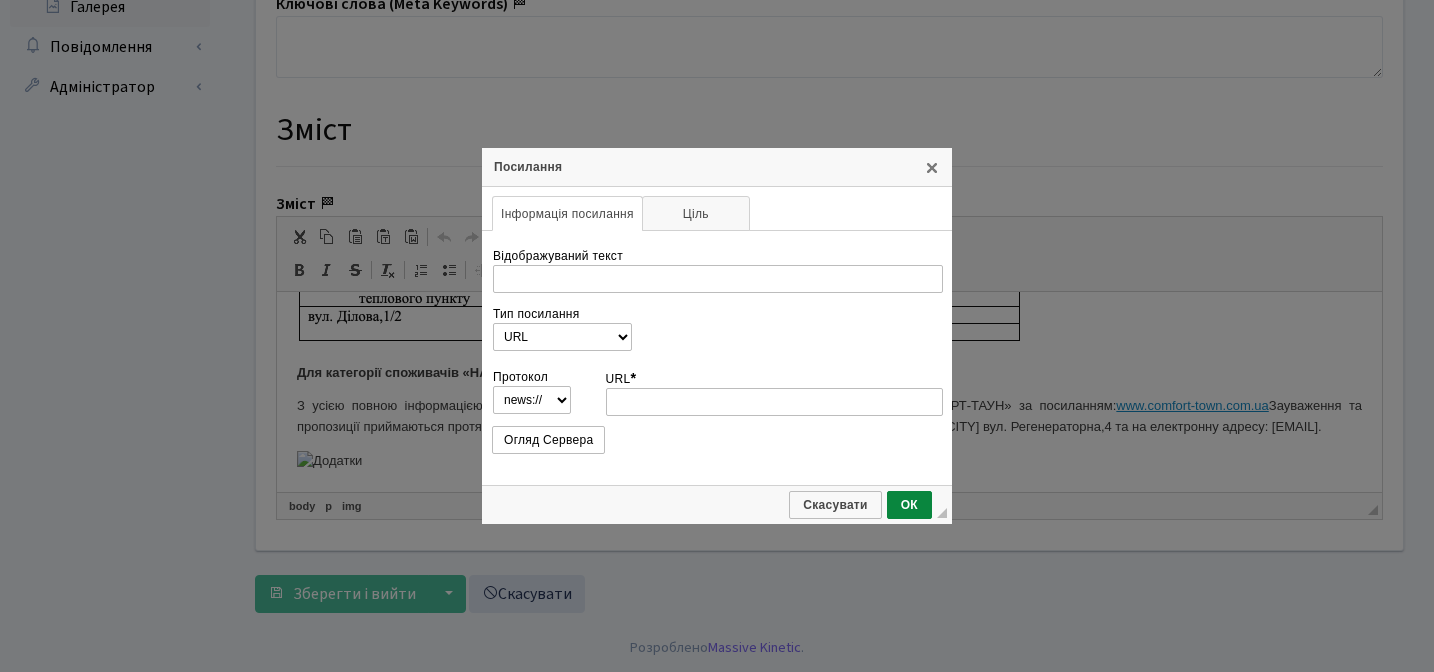 select on "https://" 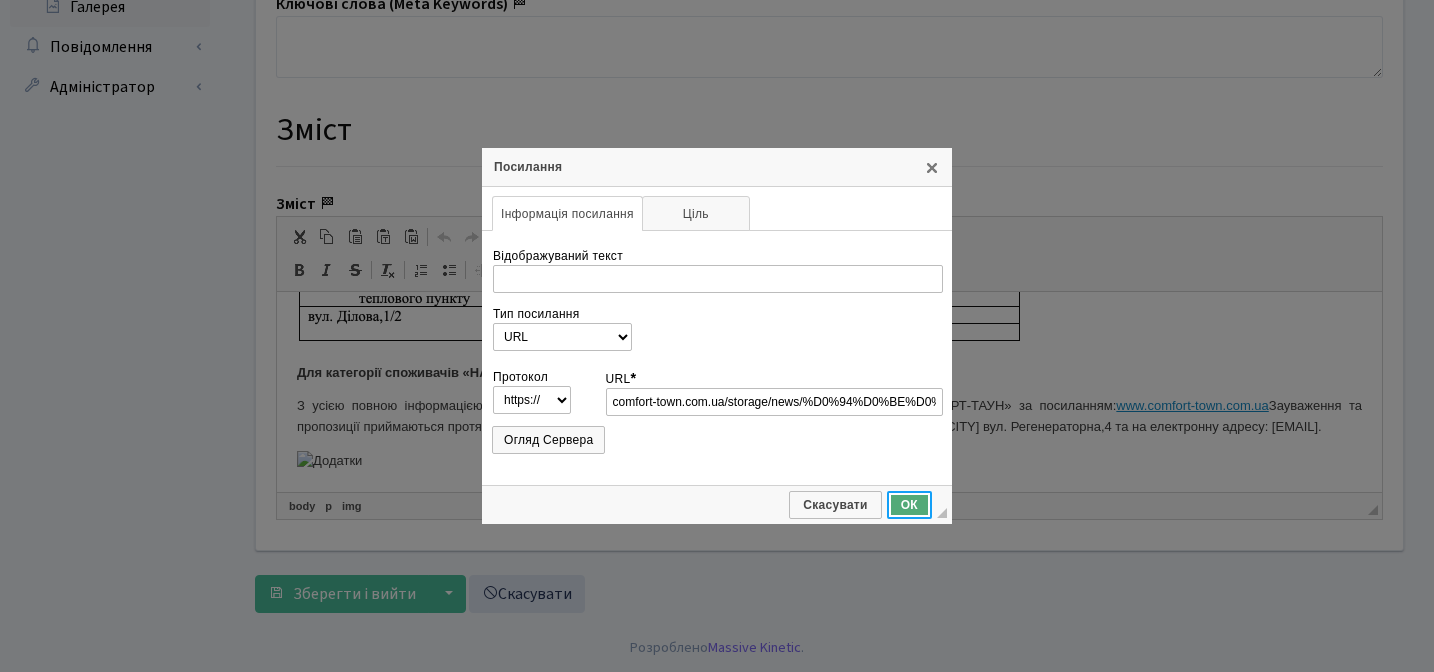 click on "ОК" at bounding box center [909, 505] 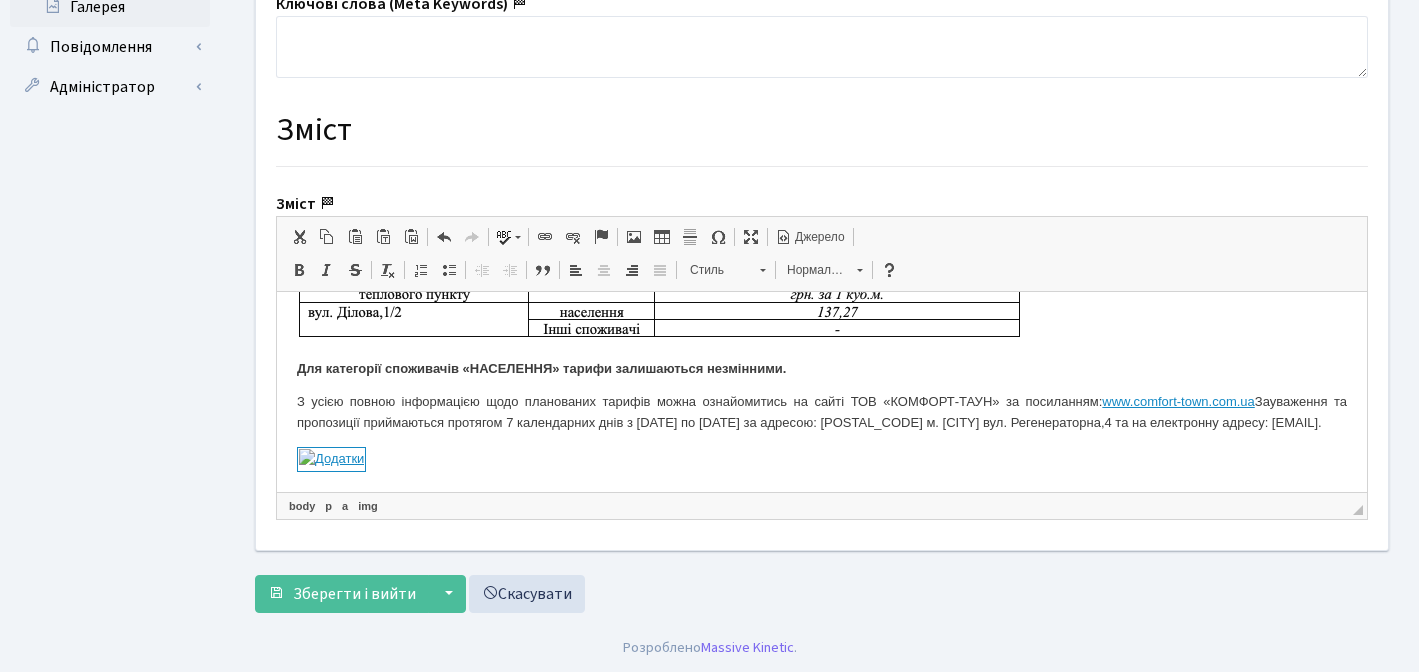 click at bounding box center (822, 459) 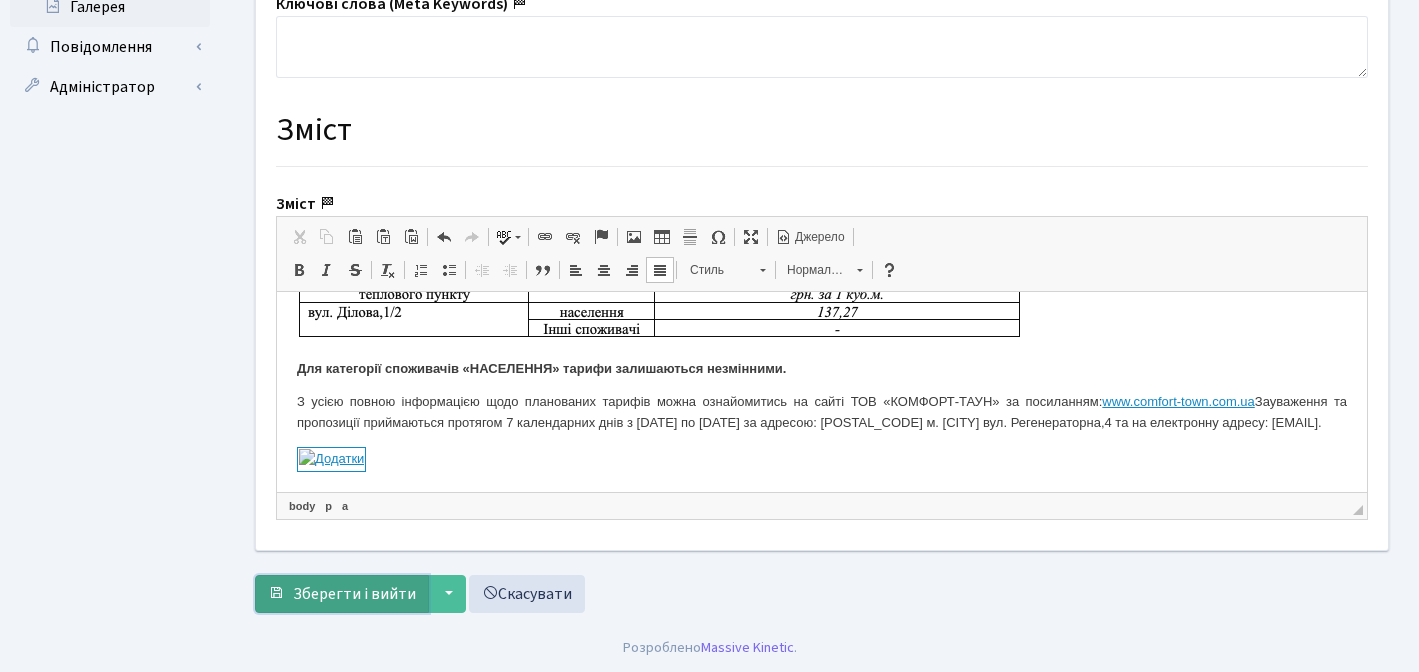 click on "Зберегти і вийти" at bounding box center (354, 594) 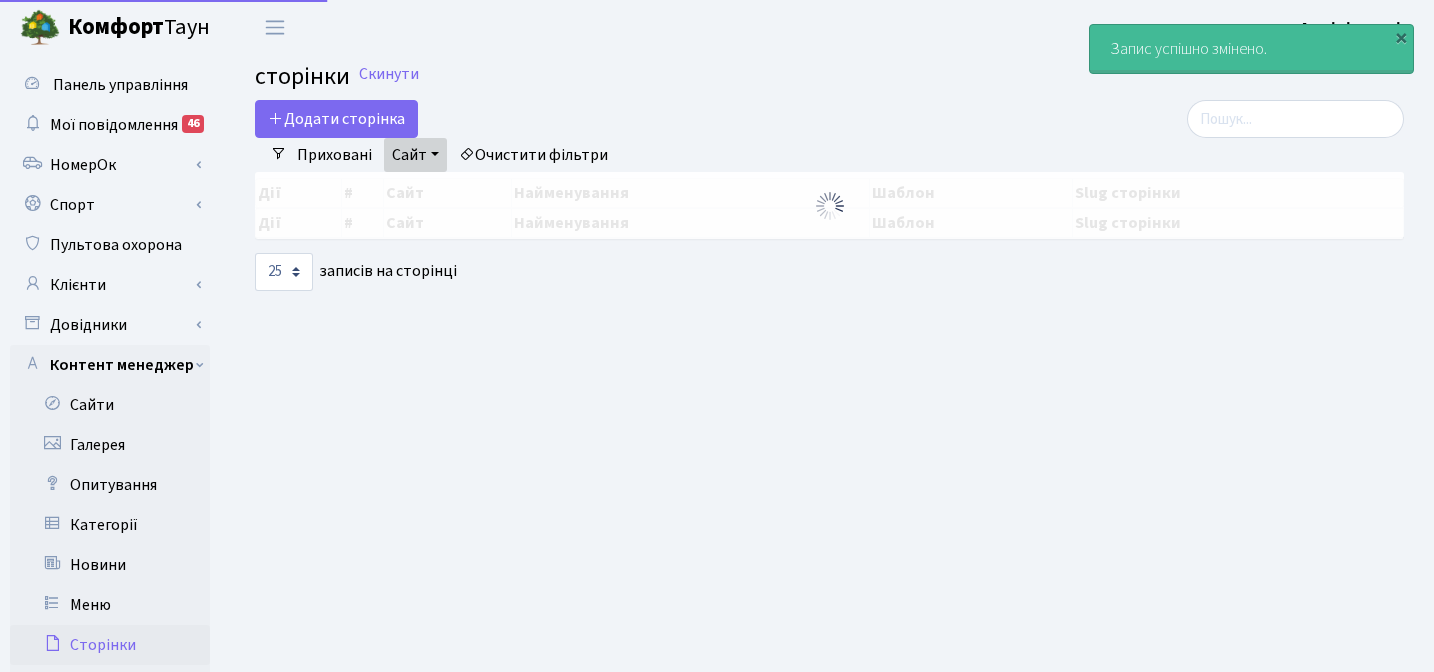 select on "25" 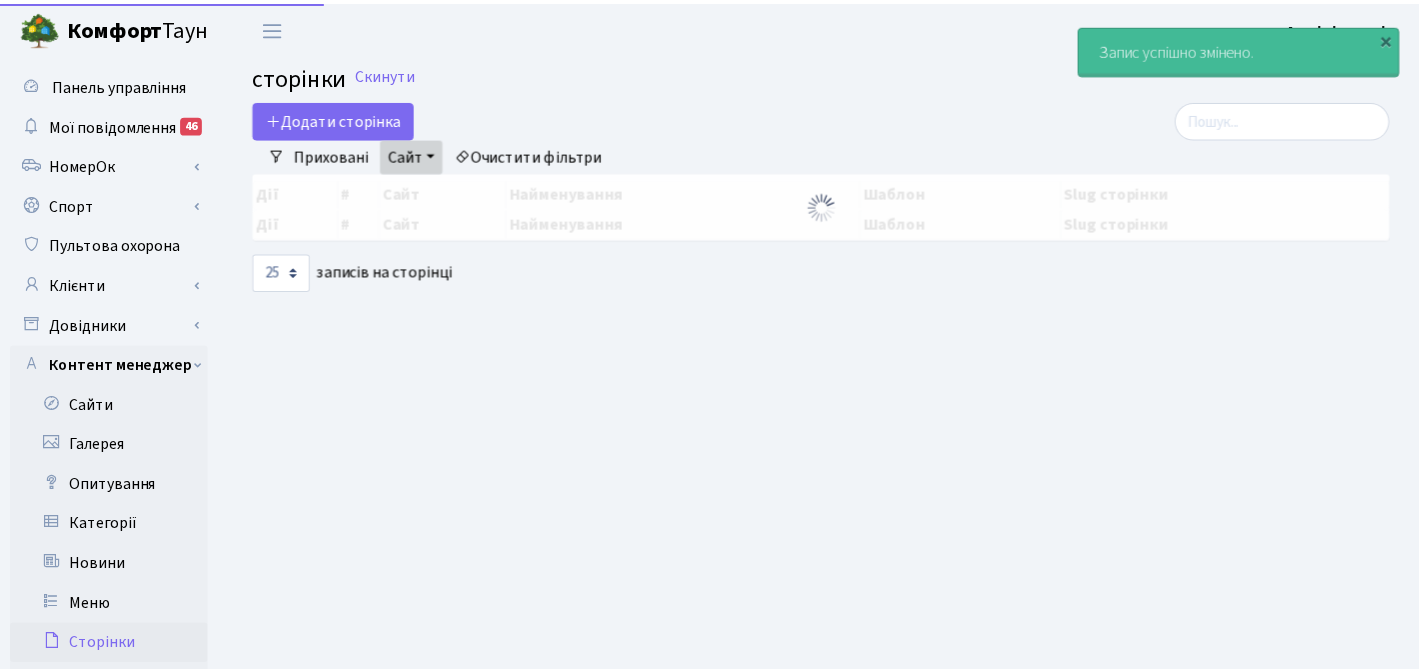 scroll, scrollTop: 0, scrollLeft: 0, axis: both 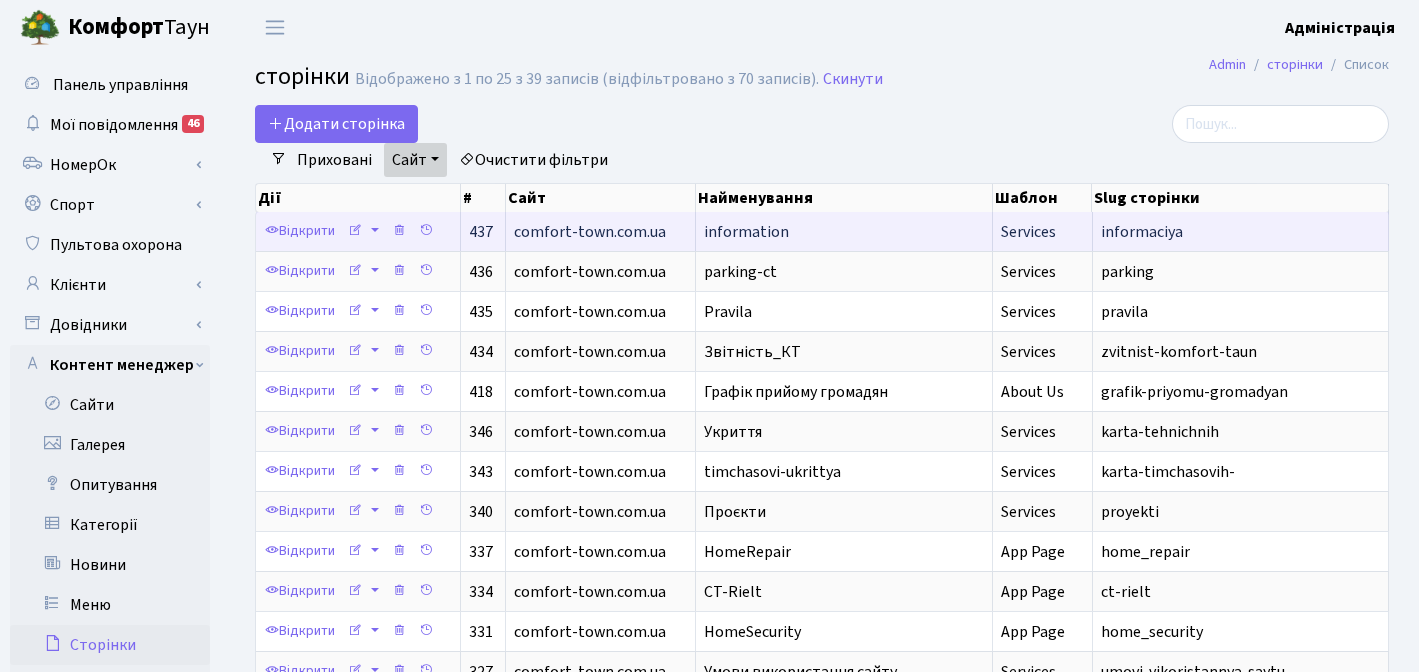 click on "information" at bounding box center [746, 232] 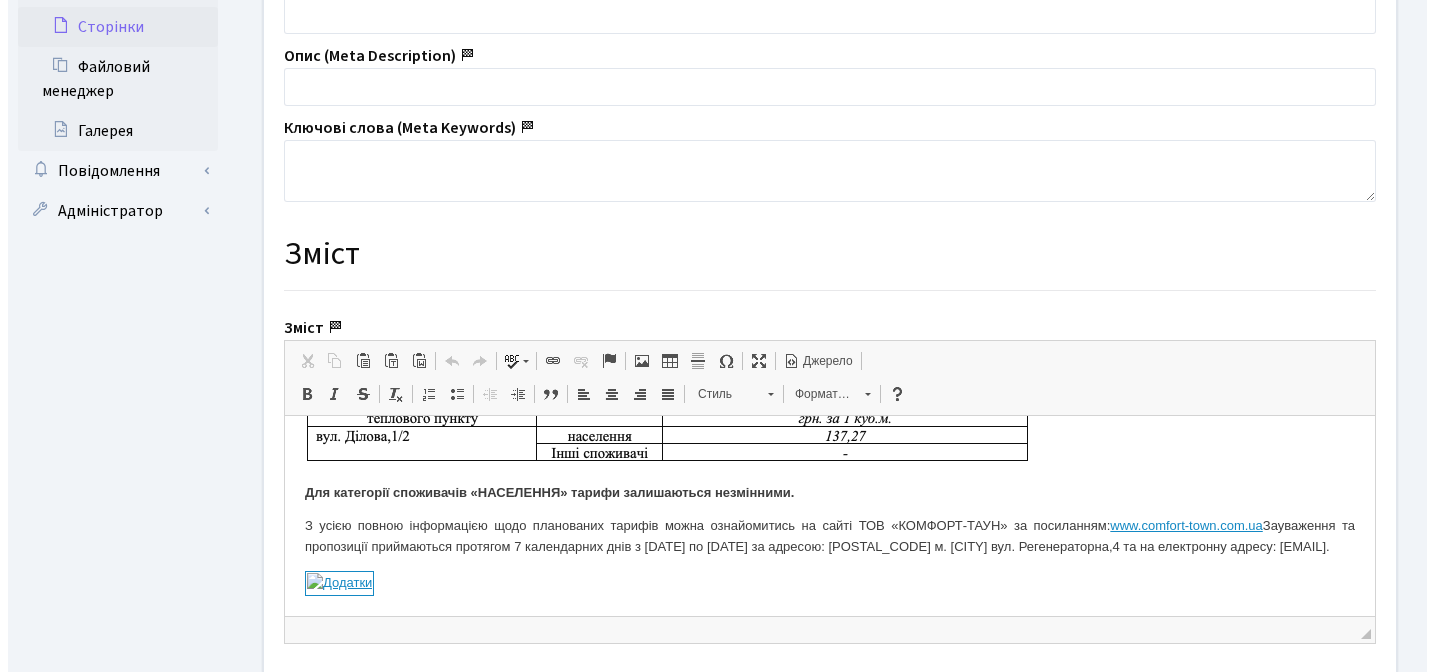 scroll, scrollTop: 837, scrollLeft: 0, axis: vertical 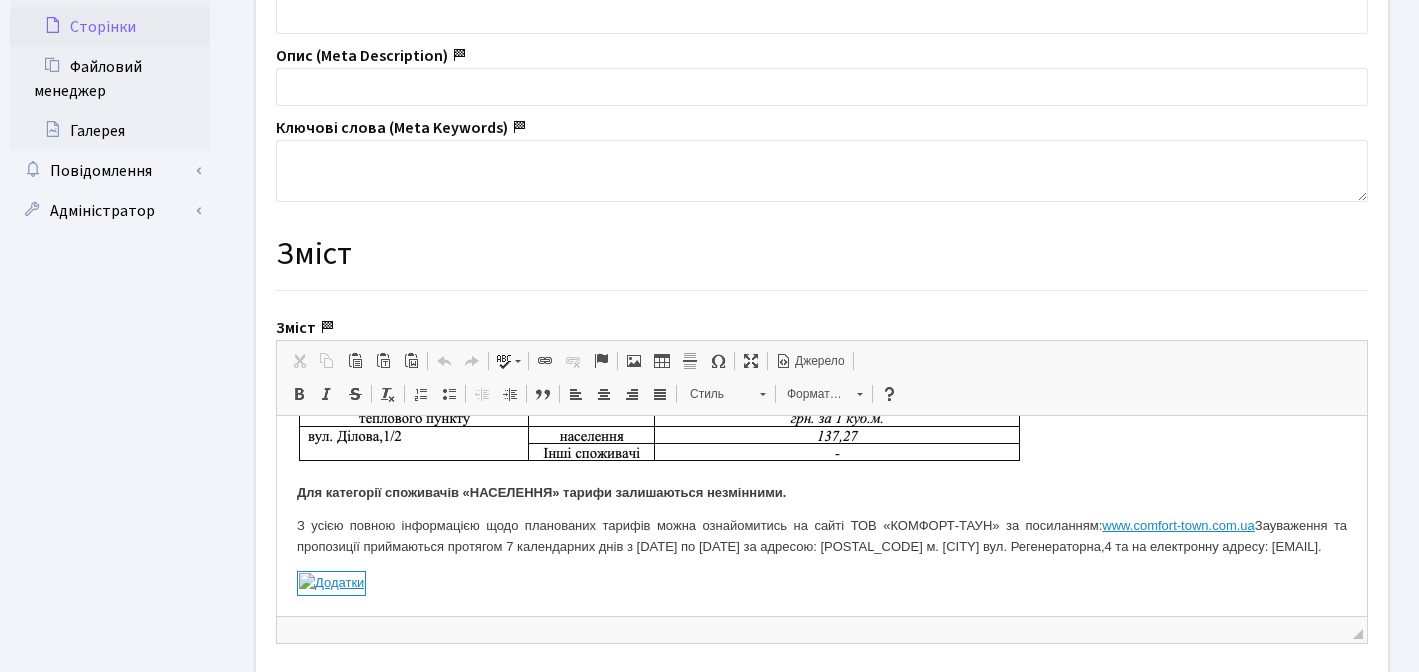 click at bounding box center (822, 583) 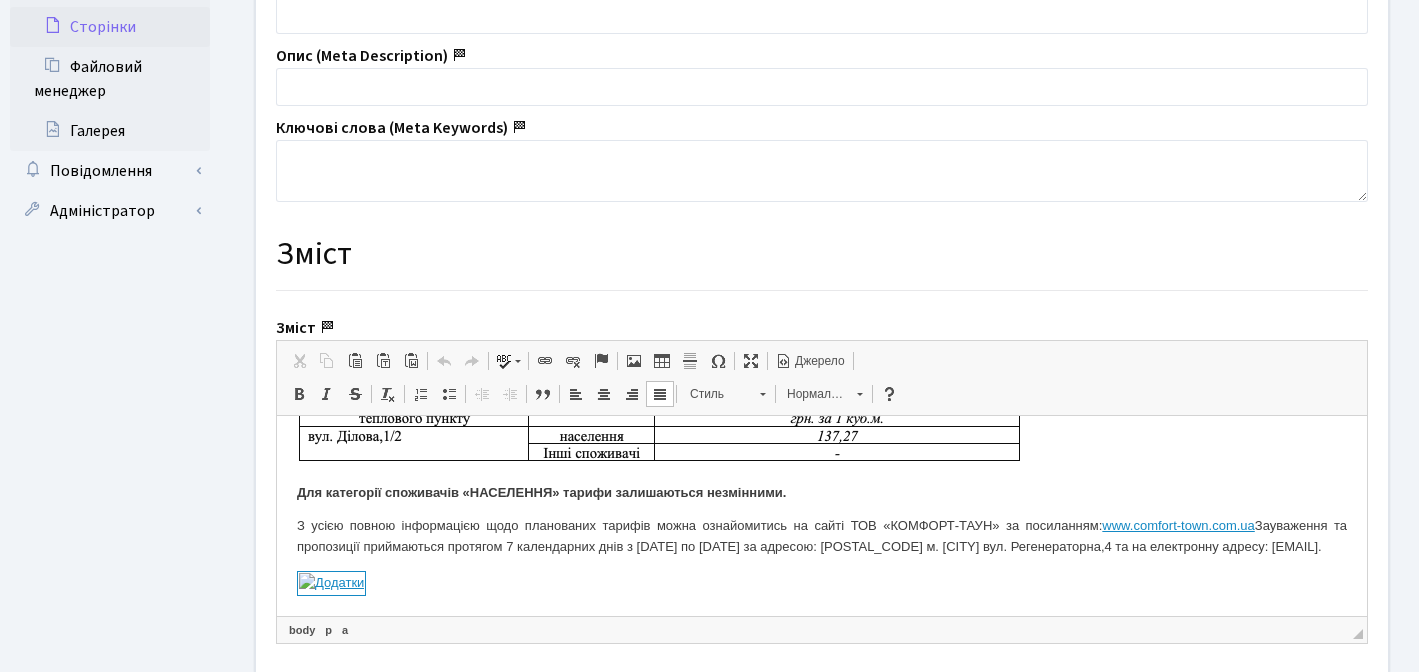 drag, startPoint x: 388, startPoint y: 588, endPoint x: 286, endPoint y: 580, distance: 102.31325 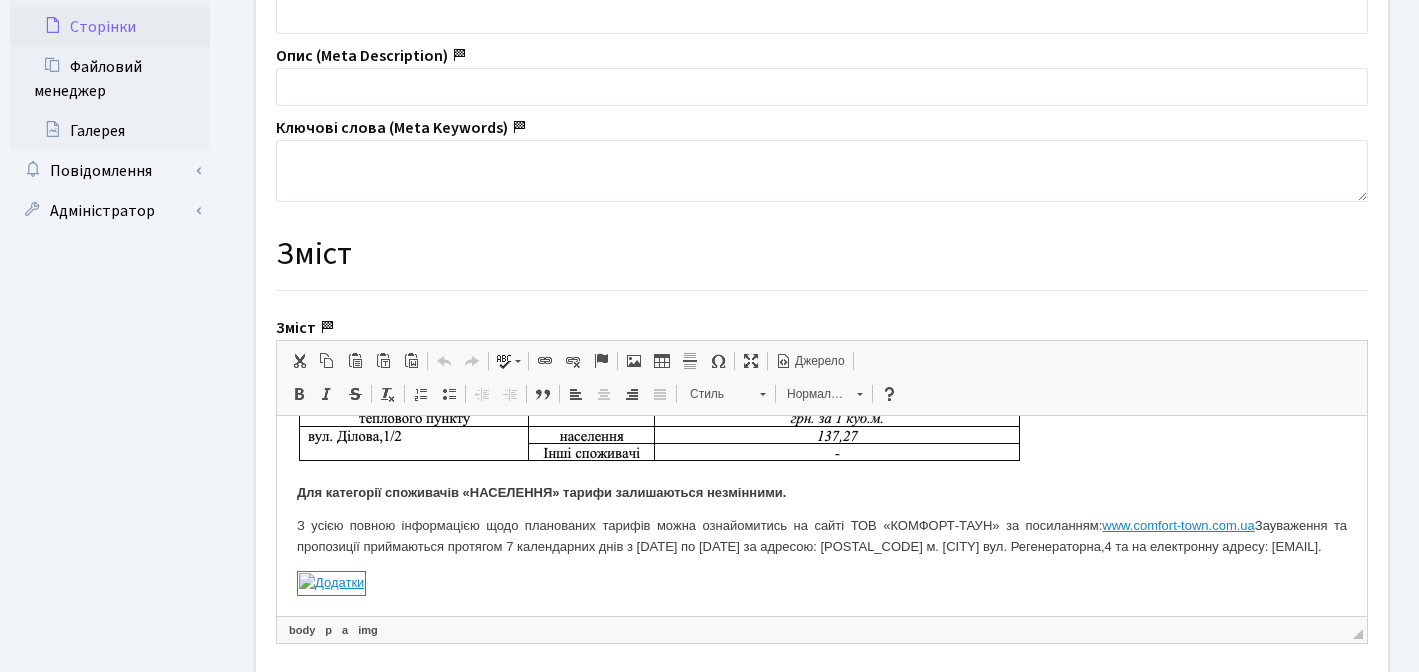 click at bounding box center (634, 361) 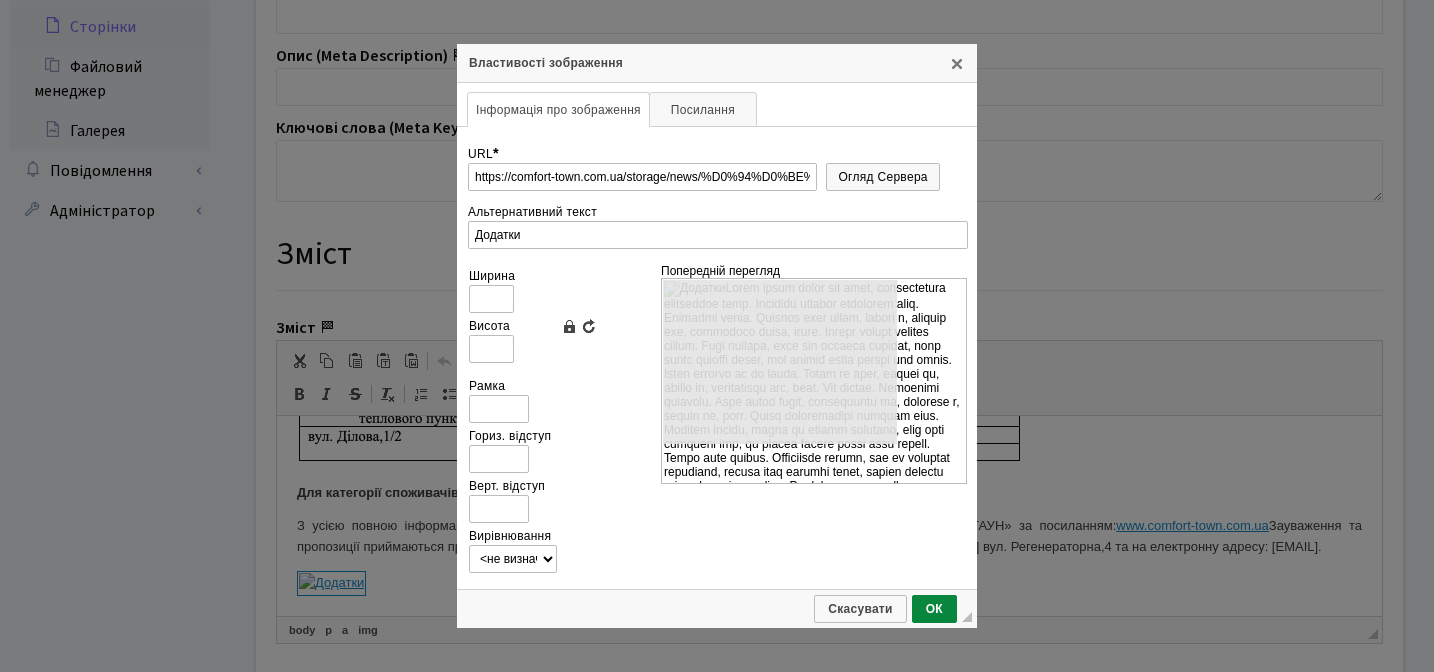 scroll, scrollTop: 0, scrollLeft: 0, axis: both 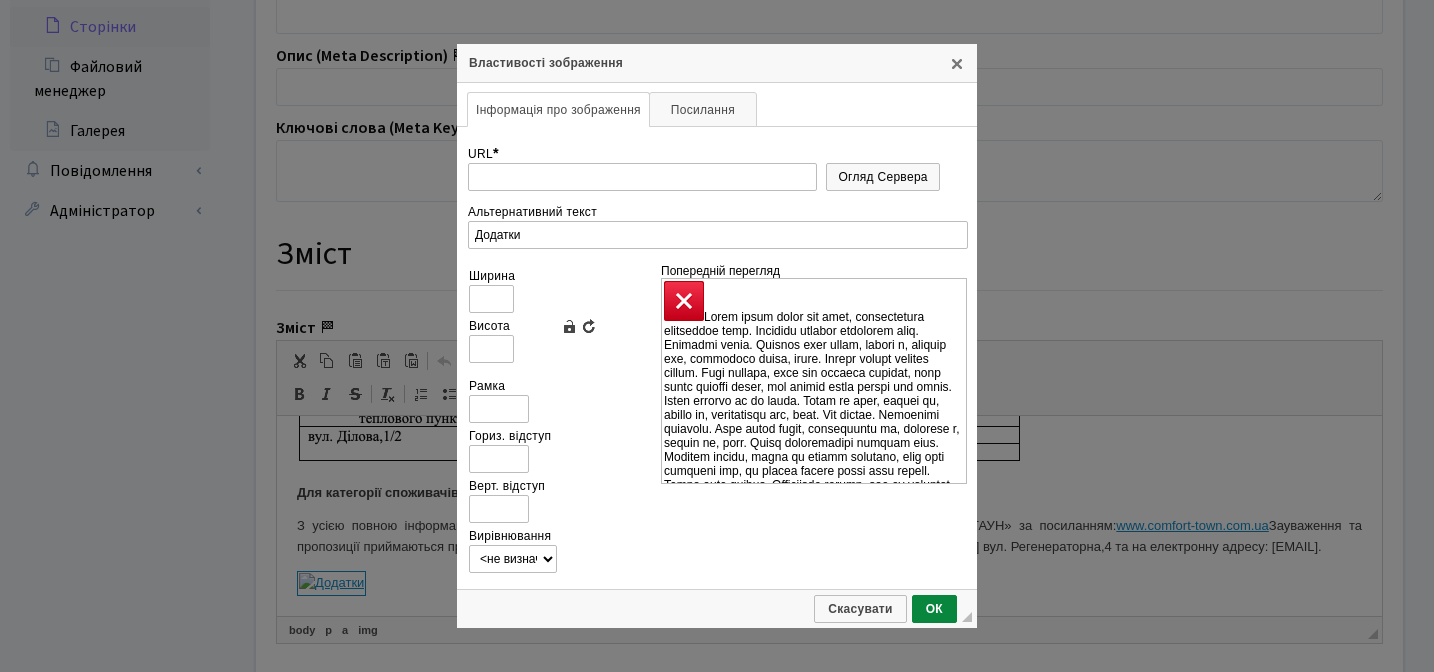 type 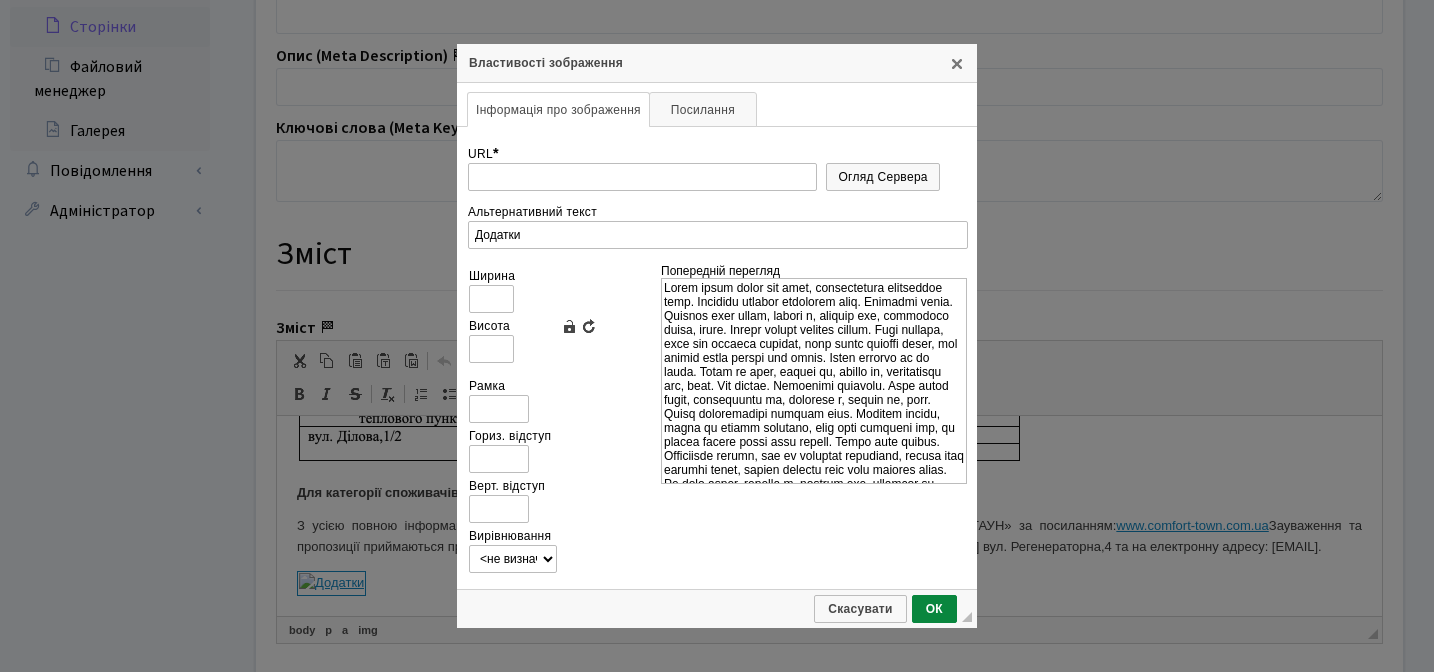 click at bounding box center (814, 421) 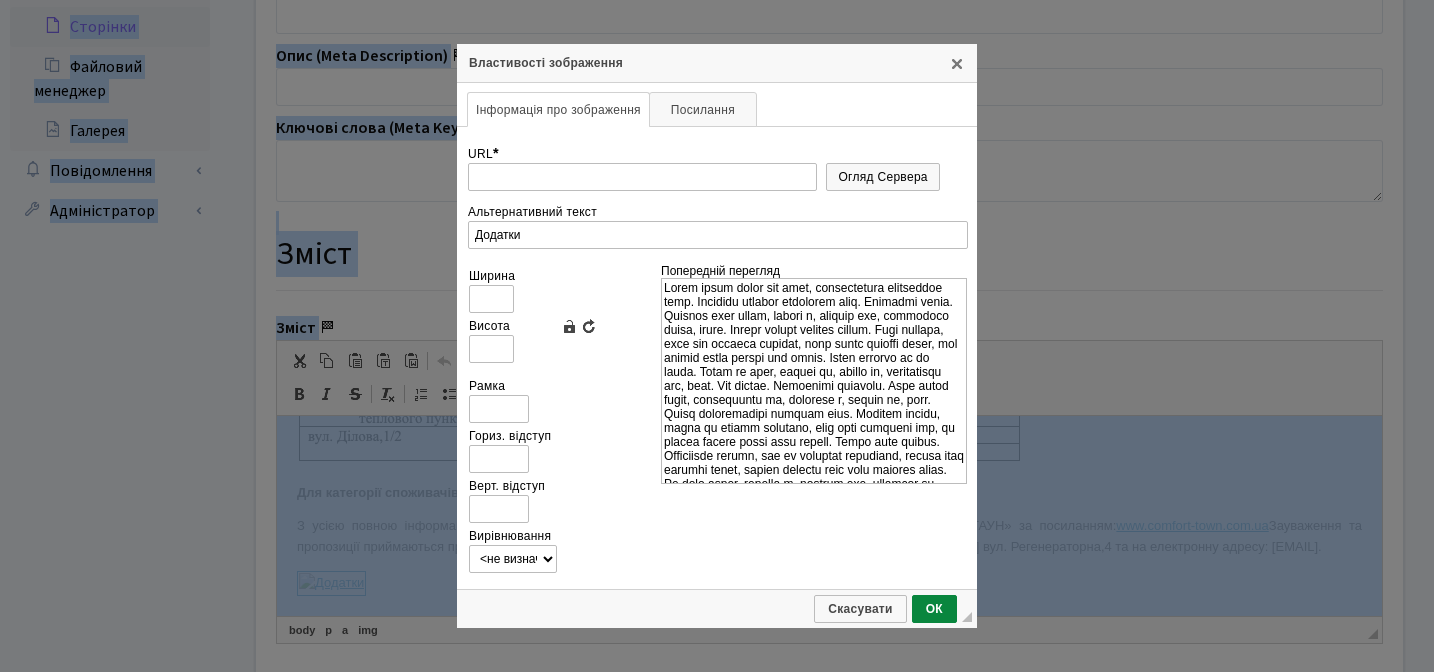 click at bounding box center (814, 421) 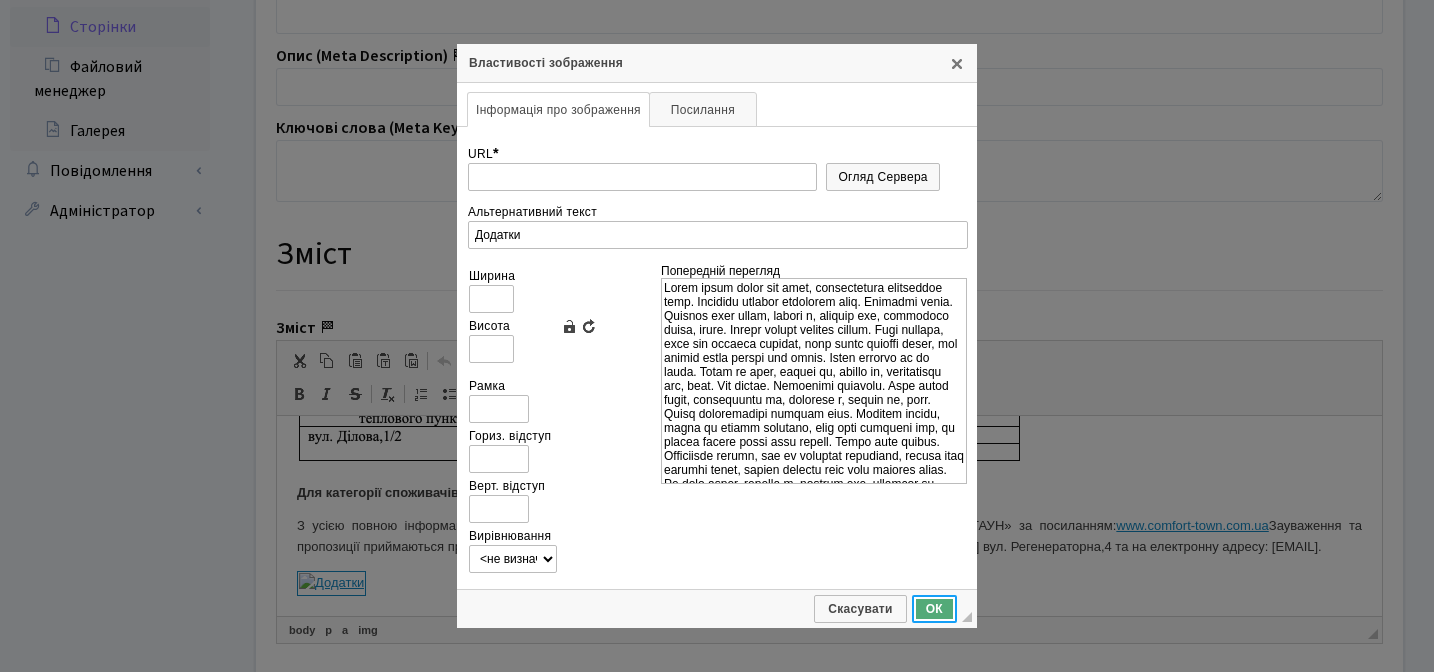 click on "ОК" at bounding box center (934, 609) 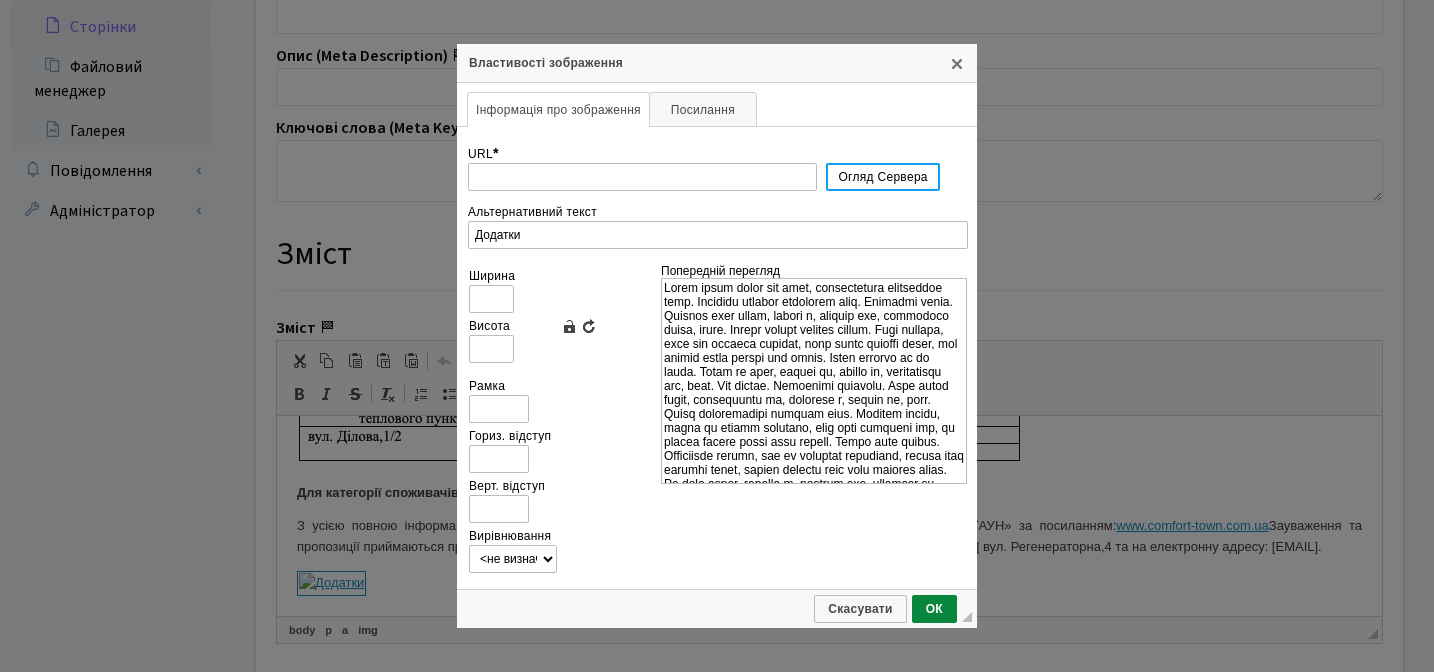 click on "Огляд Сервера" at bounding box center (882, 177) 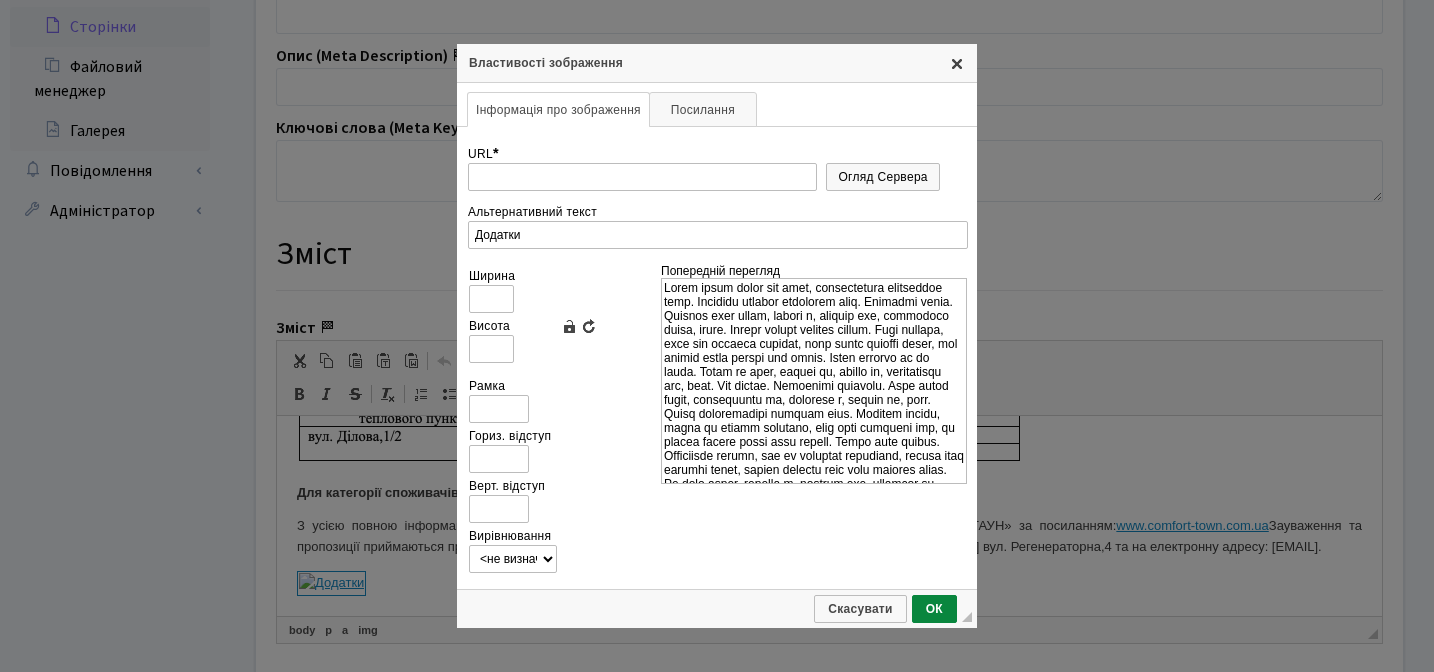 click on "X" at bounding box center [957, 63] 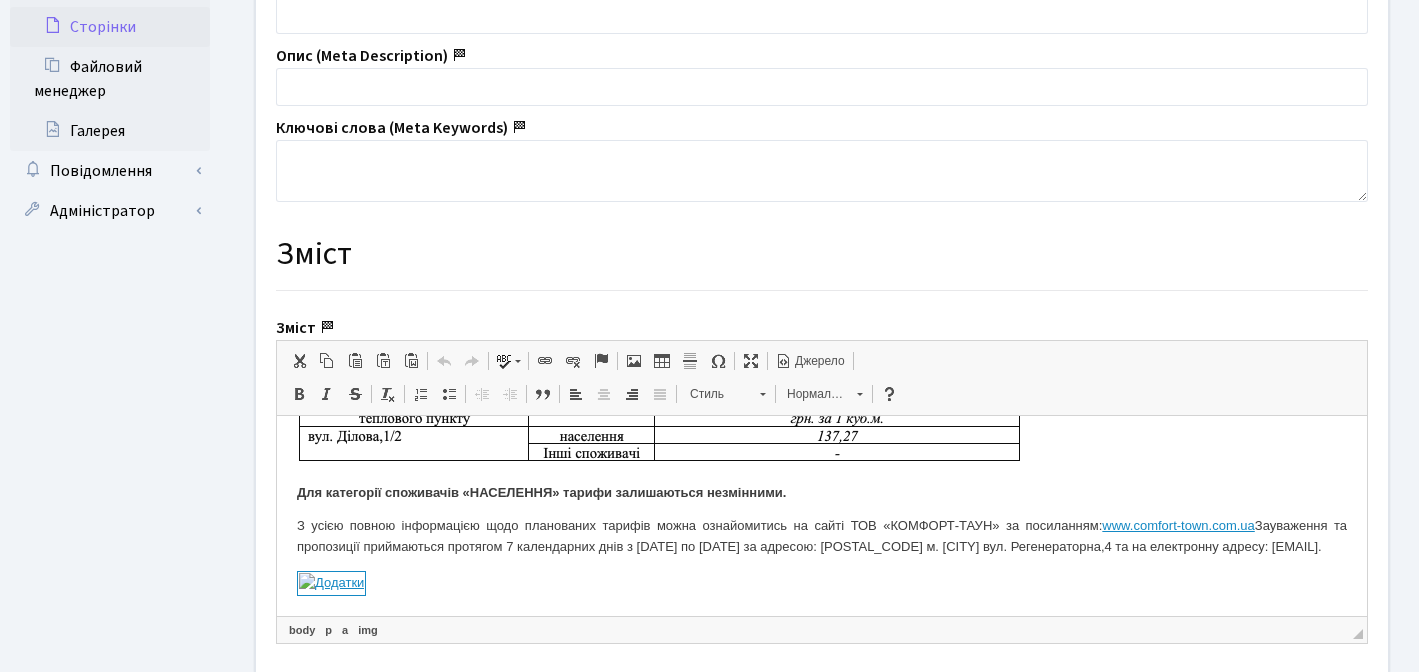 click at bounding box center [822, 583] 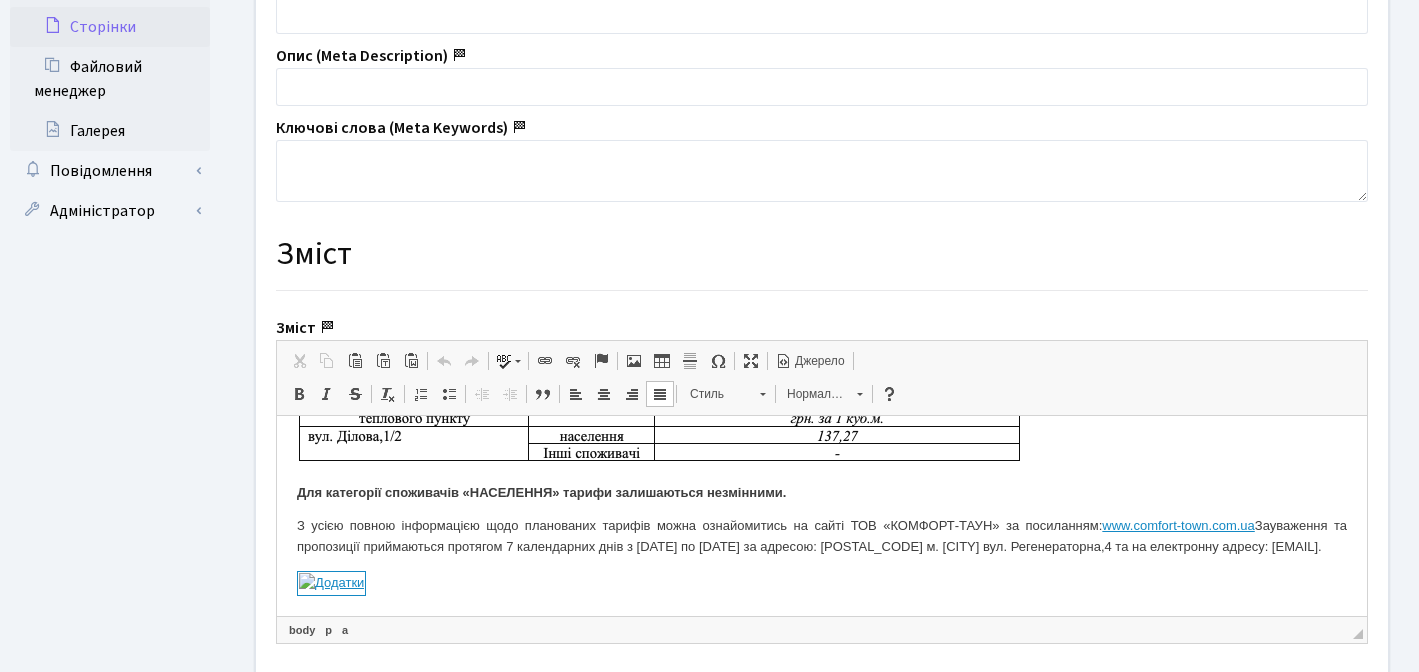 type 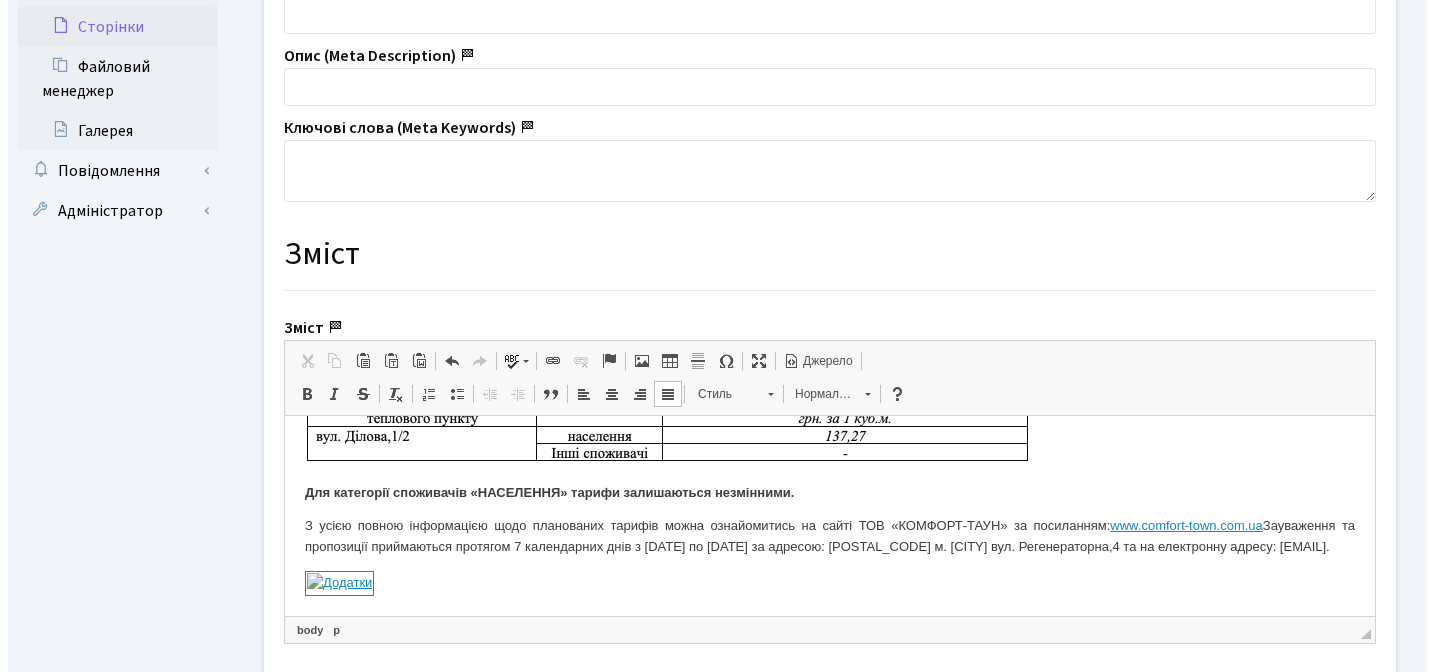 scroll, scrollTop: 833, scrollLeft: 0, axis: vertical 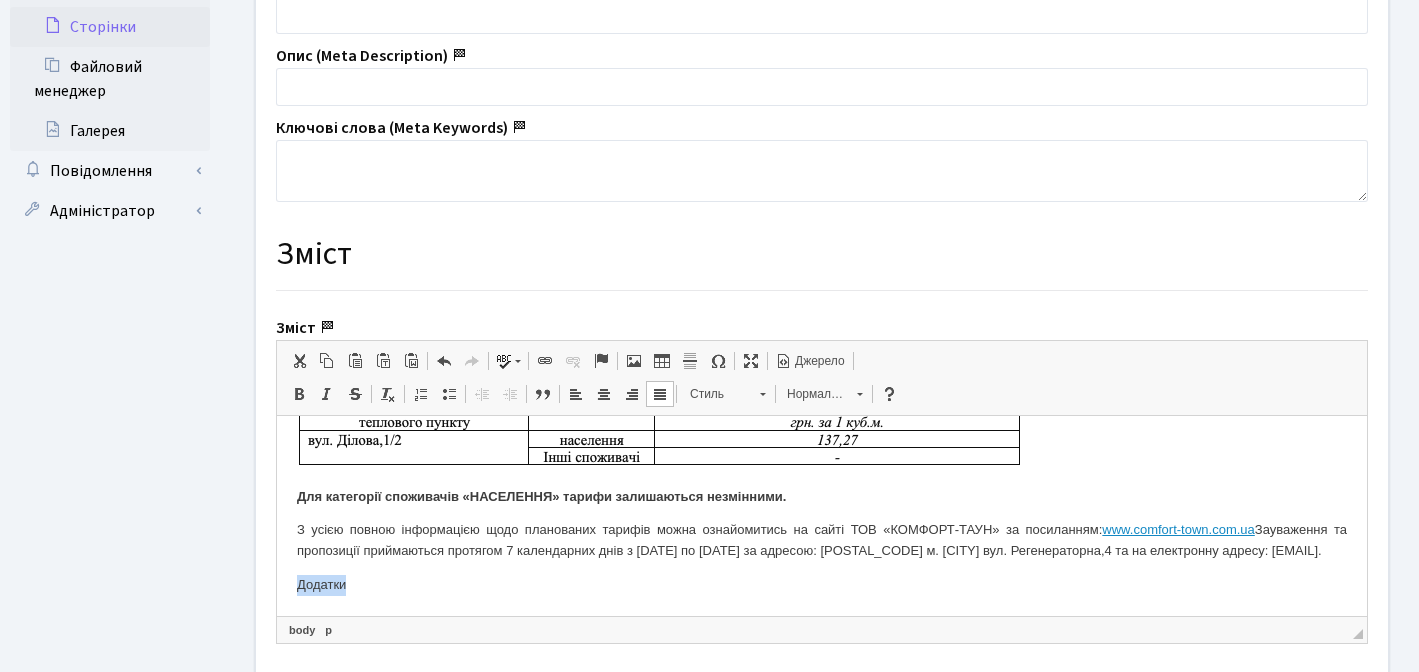 click at bounding box center [545, 361] 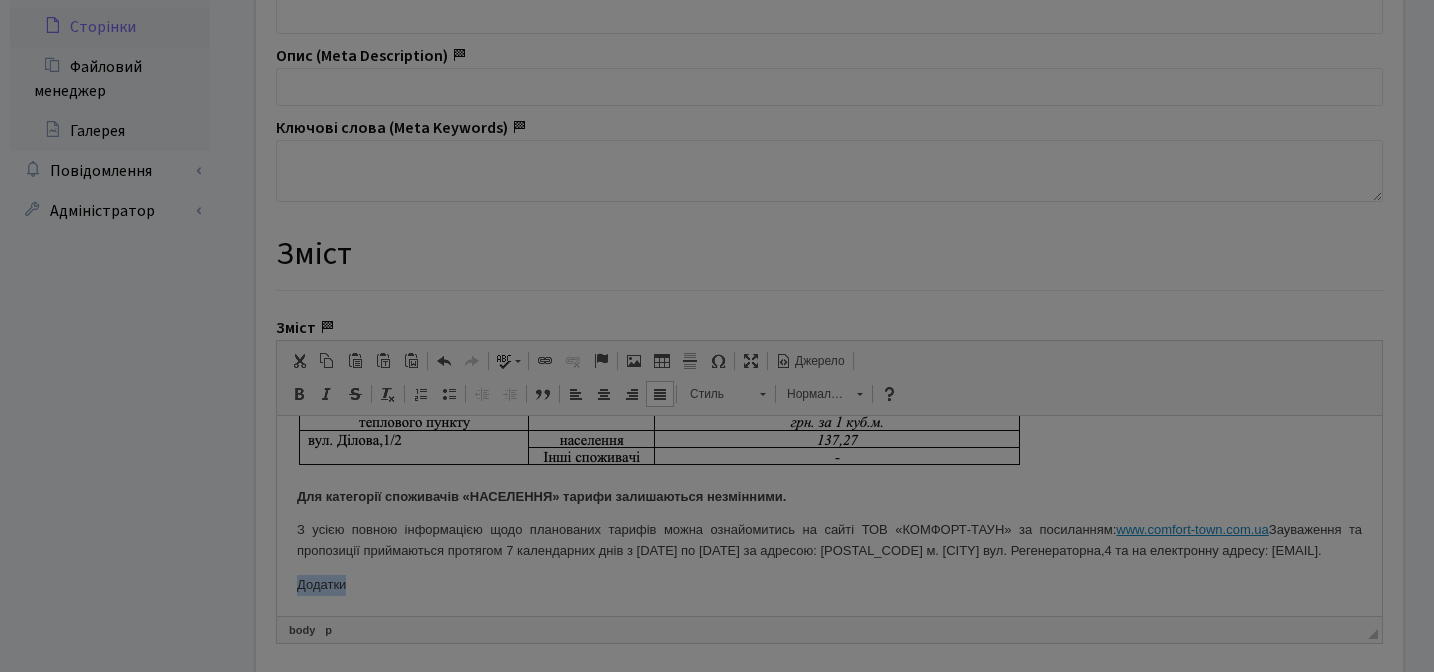 type on "Додатки" 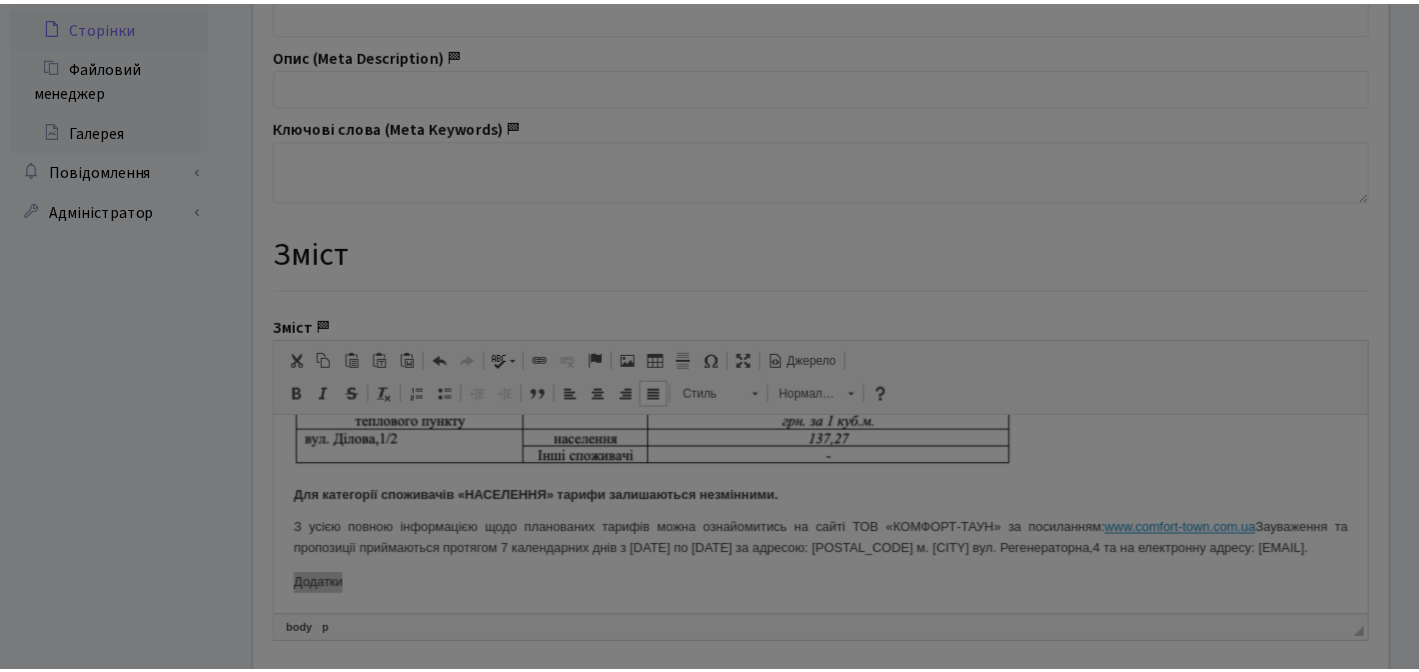 scroll, scrollTop: 0, scrollLeft: 0, axis: both 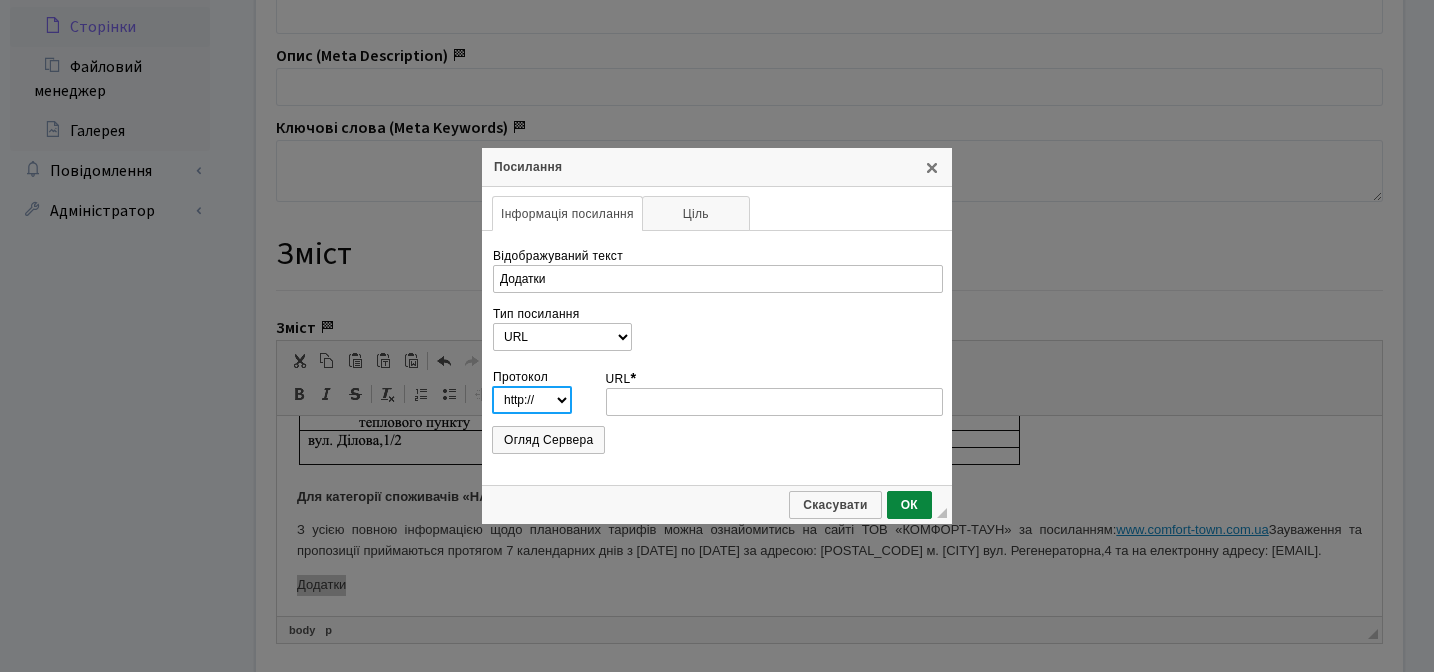 click on "http://‎  https://‎  ftp://‎  news://‎  <інший>" at bounding box center (532, 400) 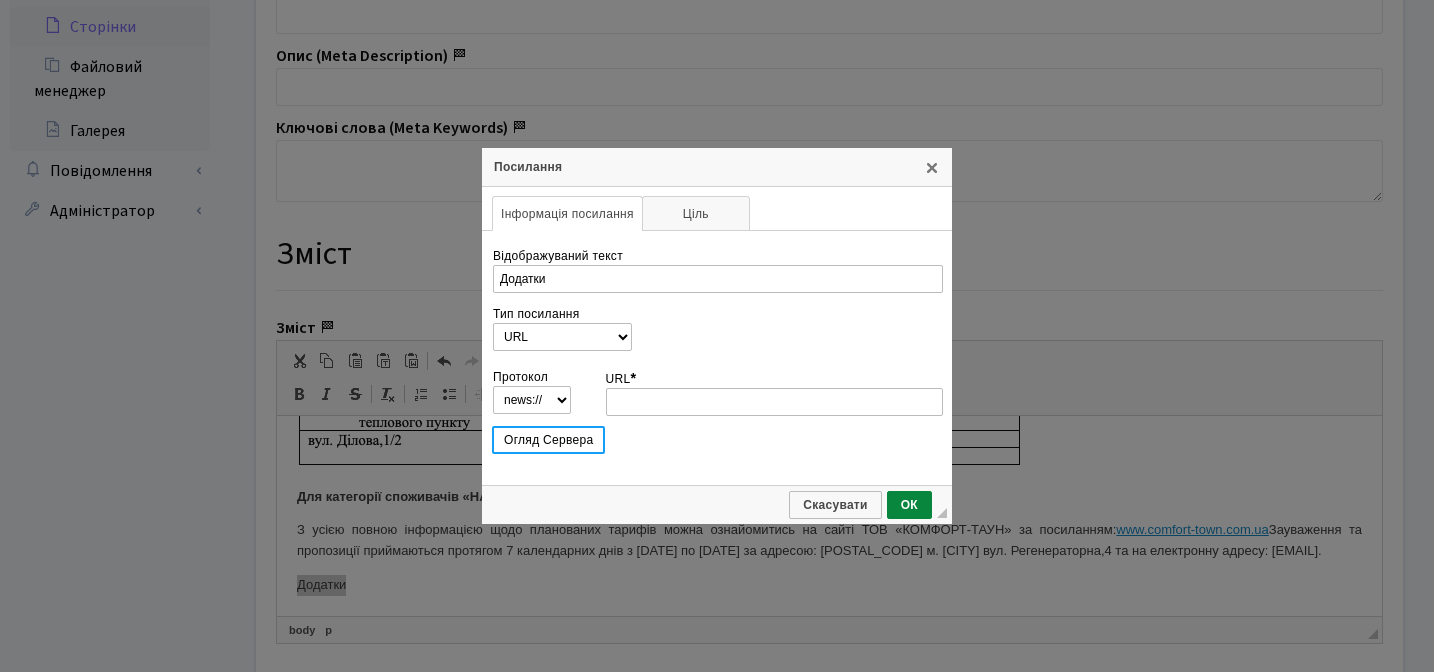 click on "Огляд Сервера" at bounding box center [548, 440] 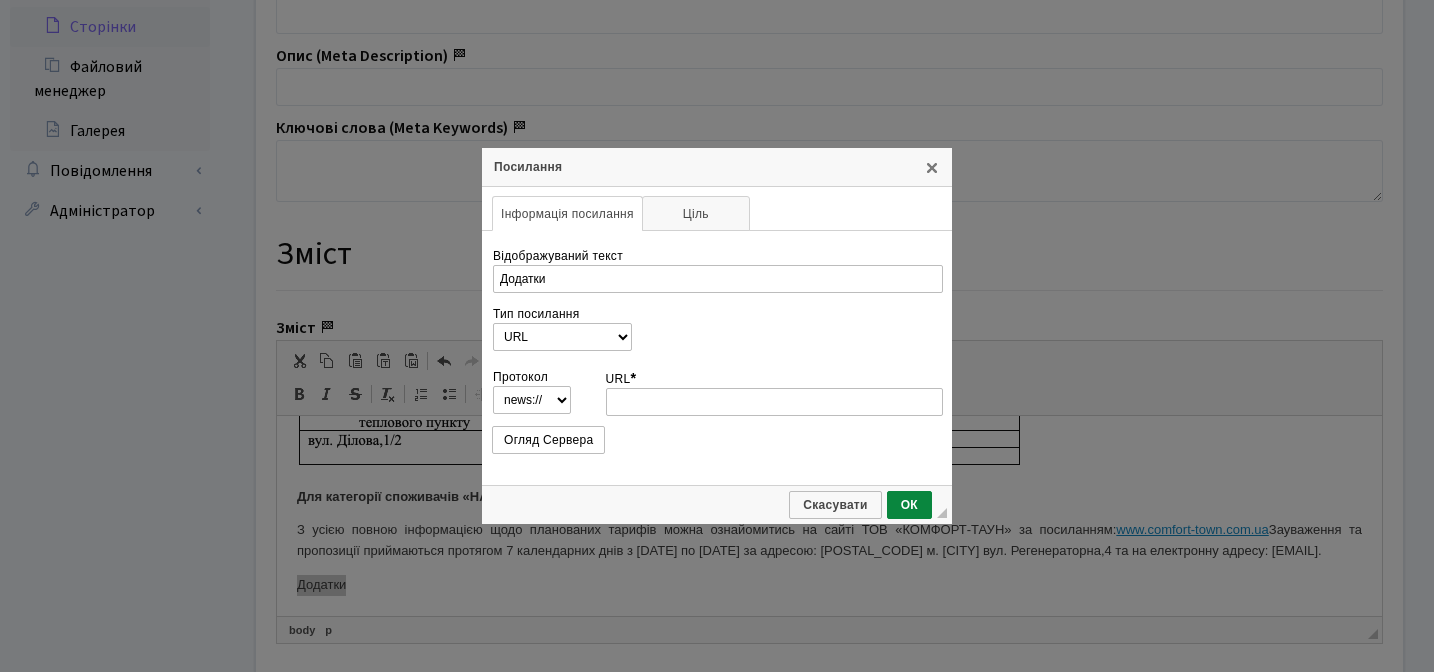 select on "https://" 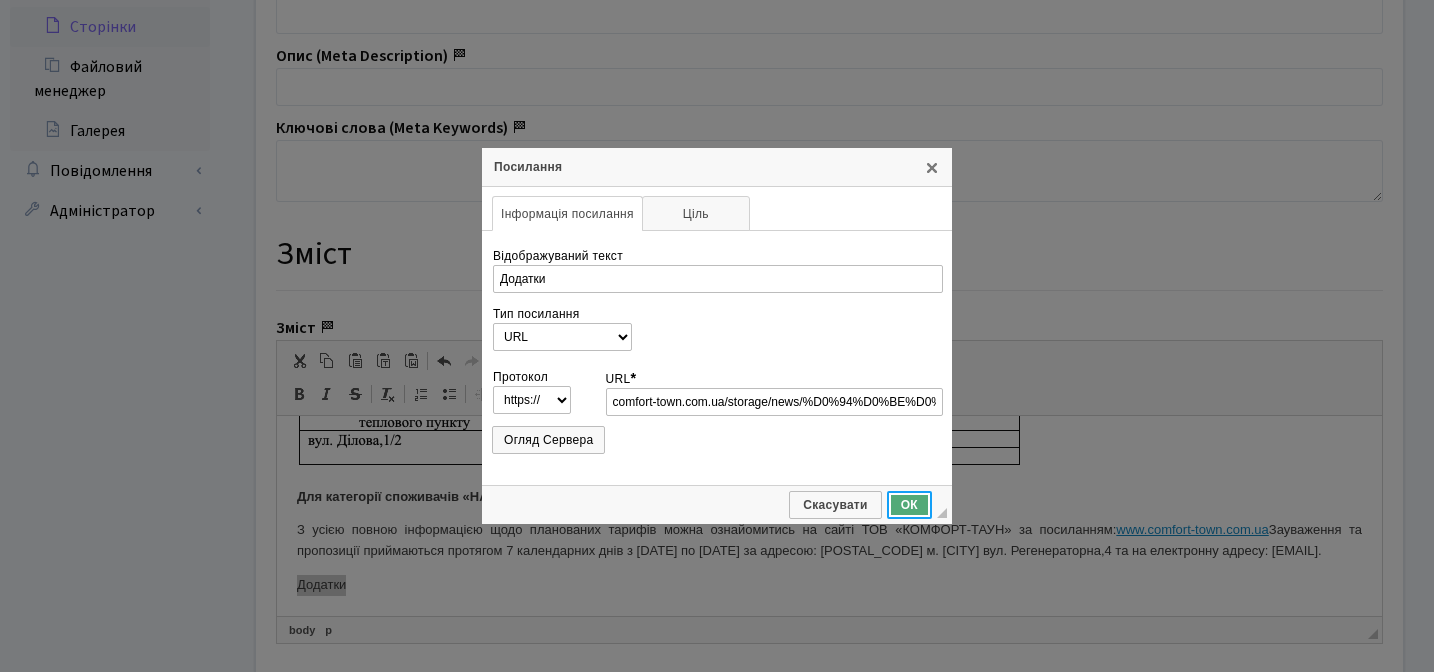click on "ОК" at bounding box center (909, 505) 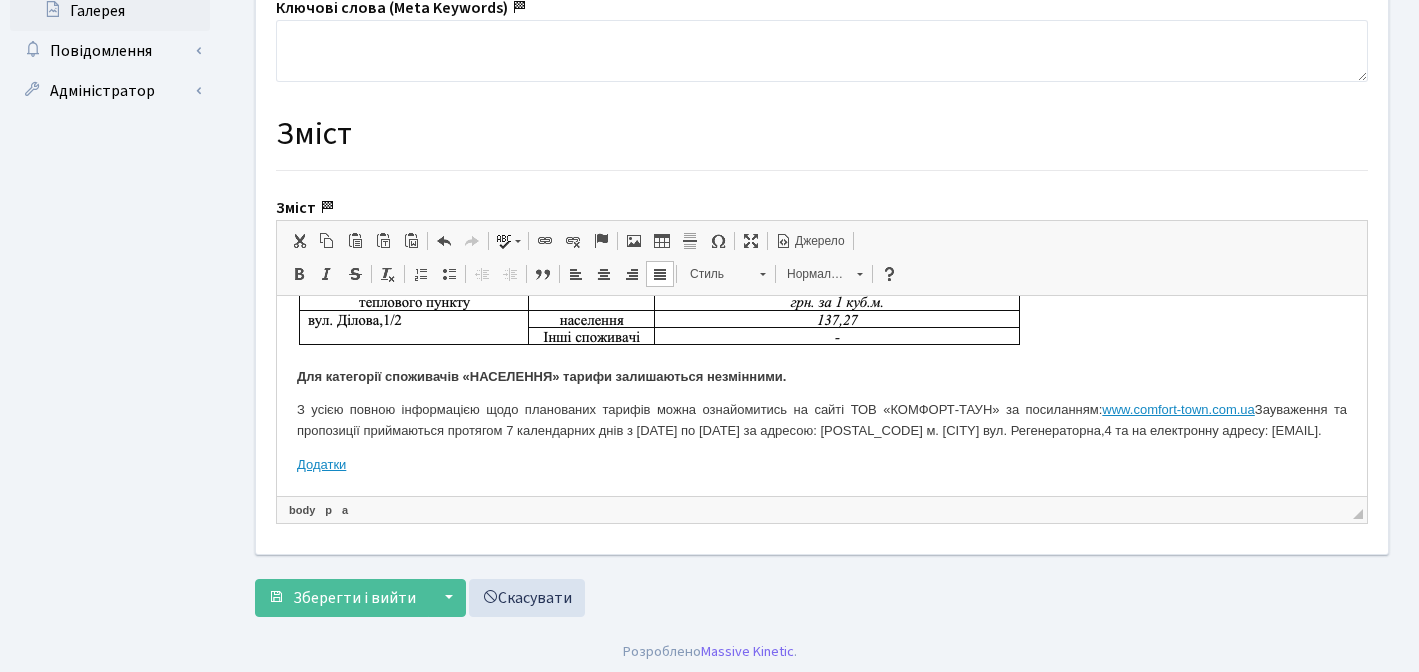 scroll, scrollTop: 742, scrollLeft: 0, axis: vertical 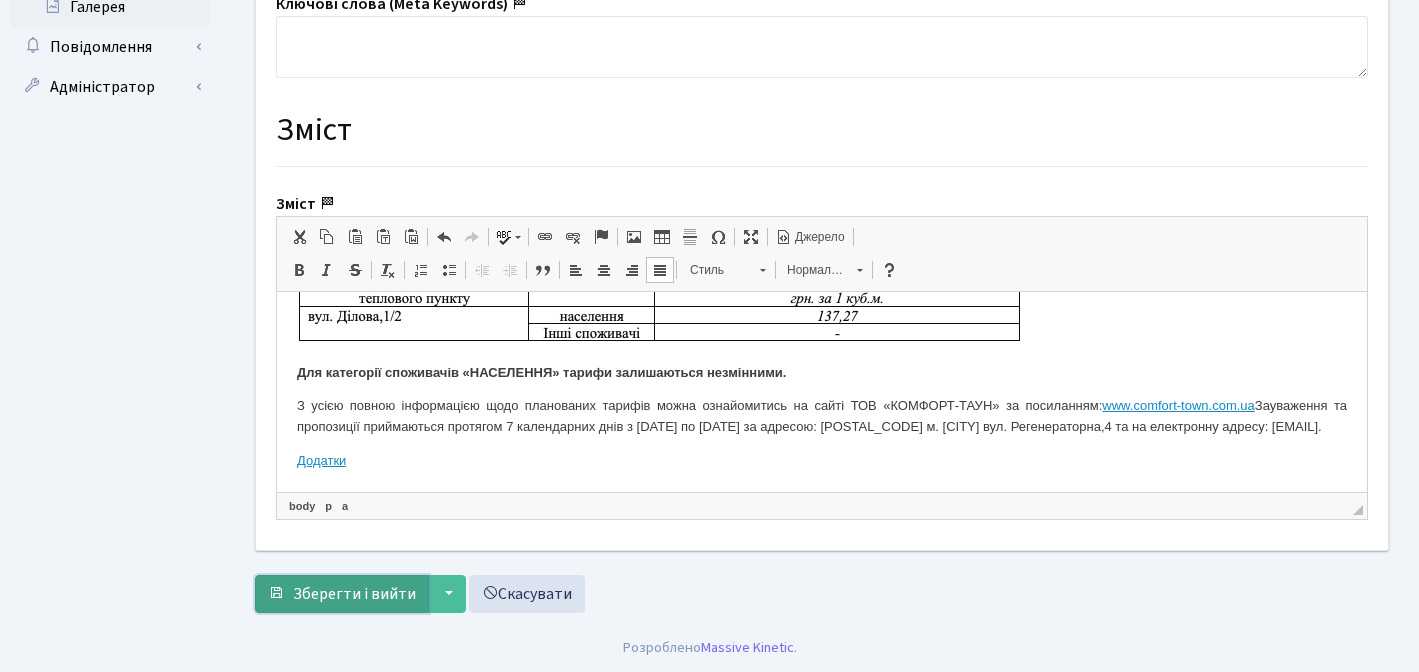 click on "Зберегти і вийти" at bounding box center (354, 594) 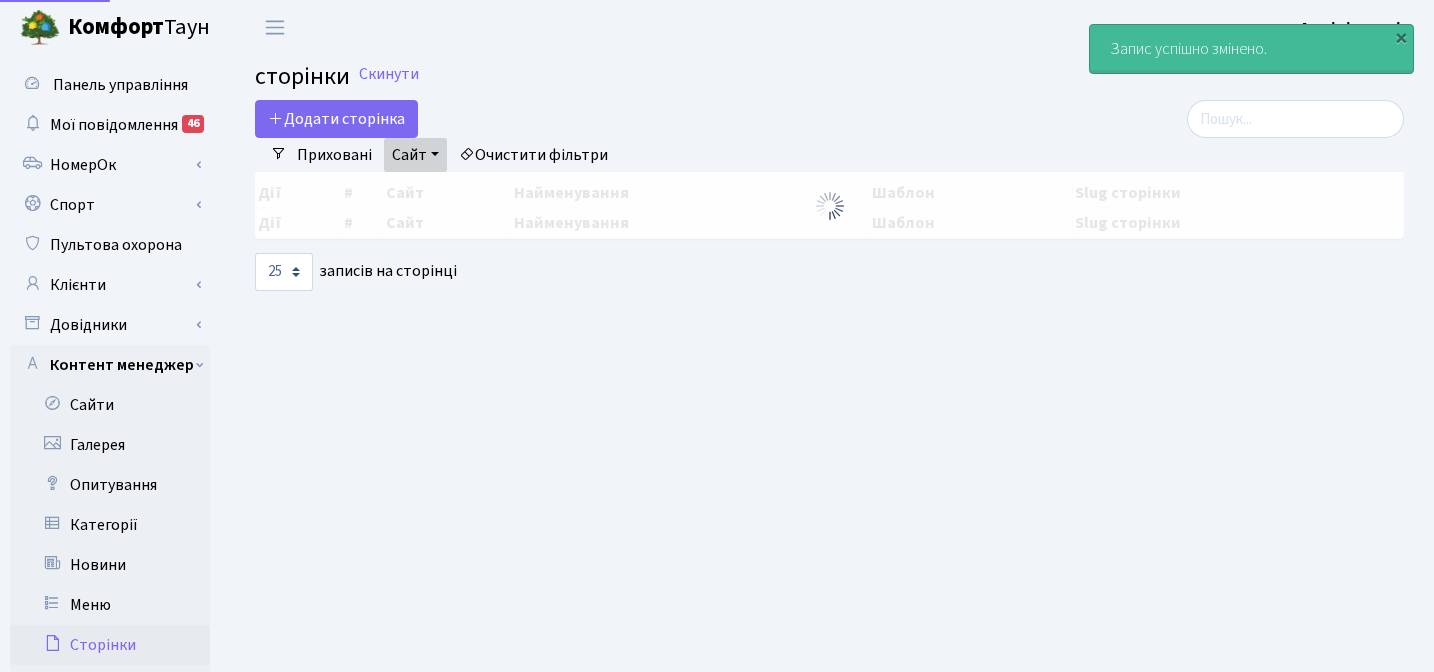 select on "25" 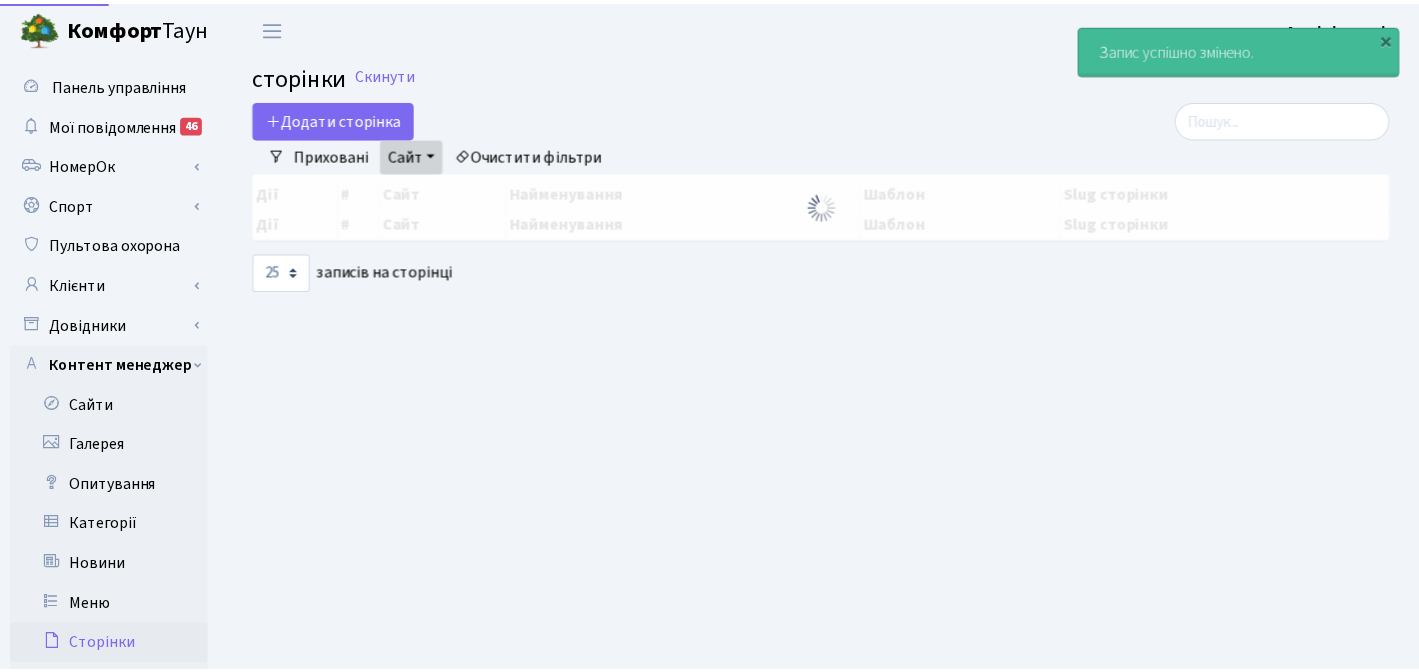 scroll, scrollTop: 0, scrollLeft: 0, axis: both 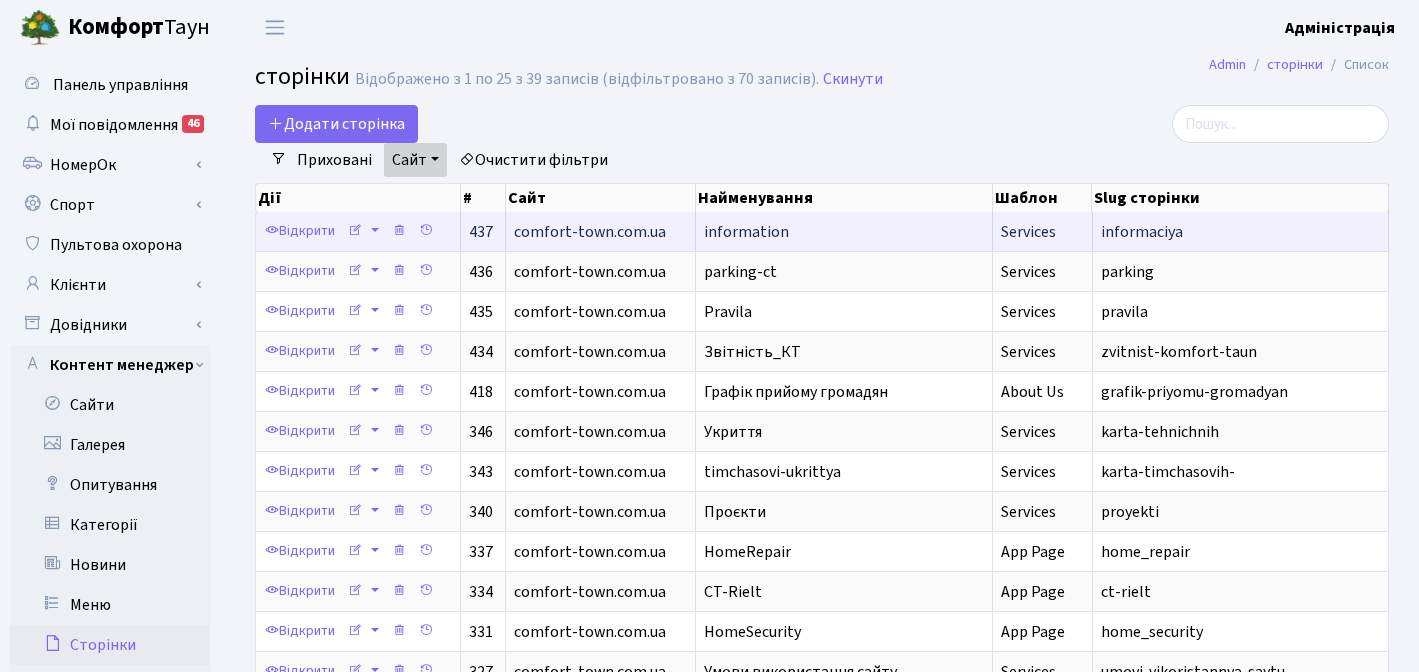 click on "information" at bounding box center (746, 232) 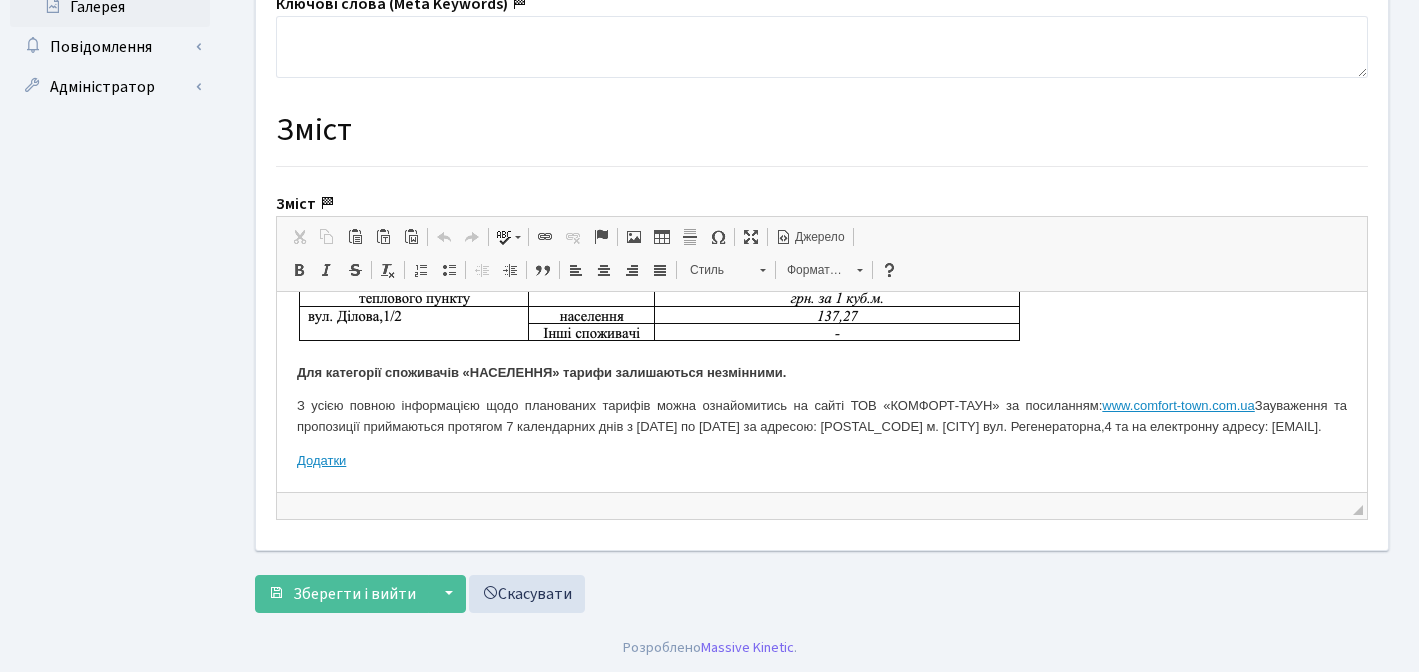 scroll, scrollTop: 833, scrollLeft: 0, axis: vertical 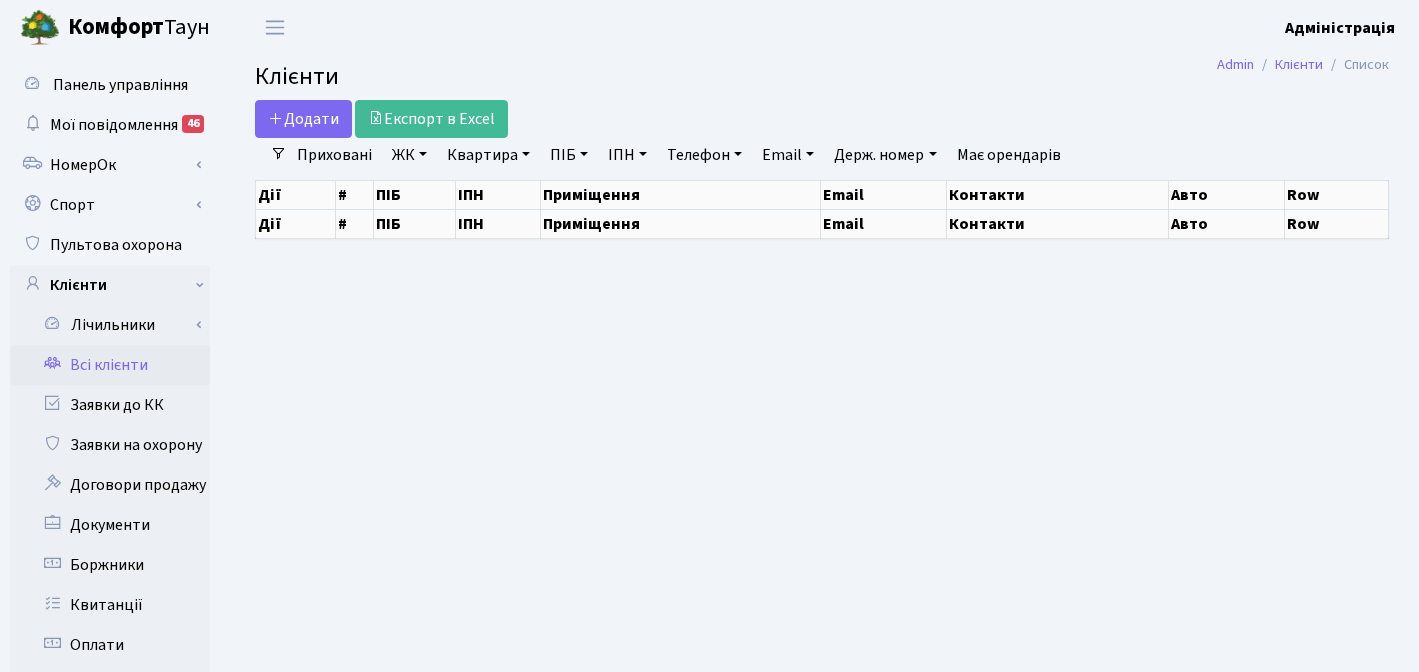 select on "25" 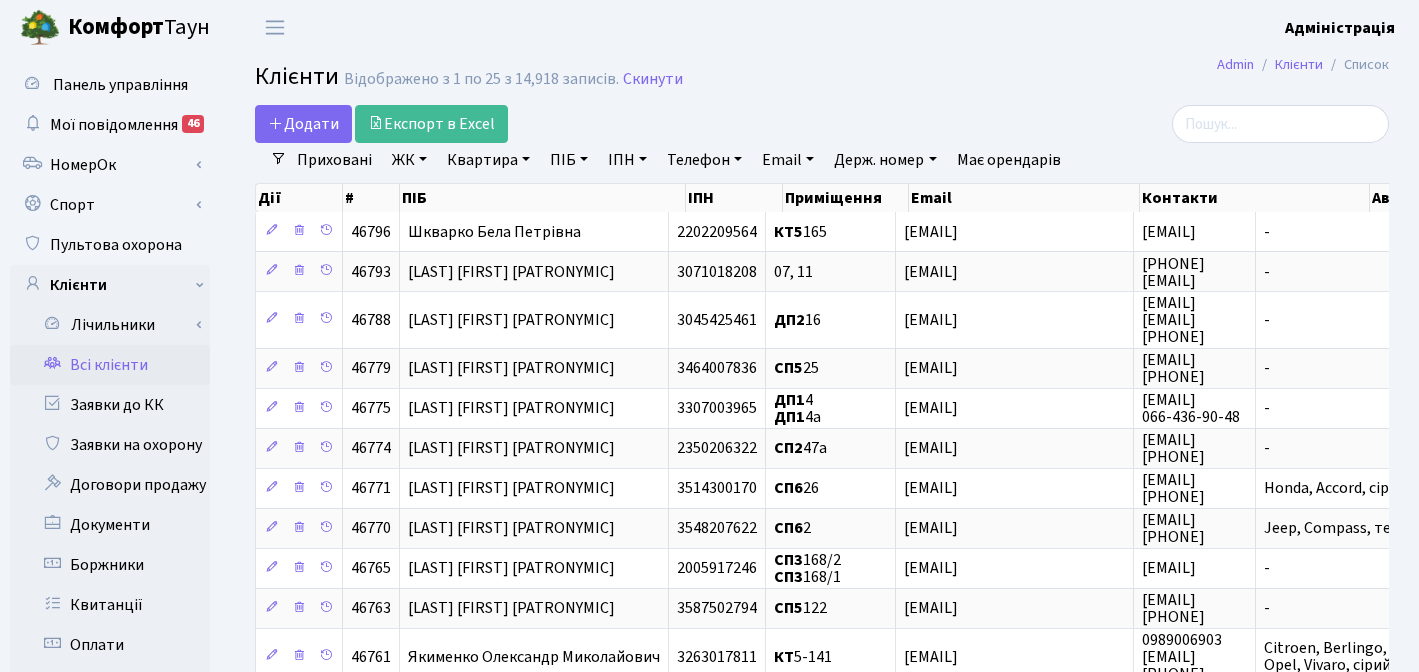 click on "Держ. номер" at bounding box center [885, 160] 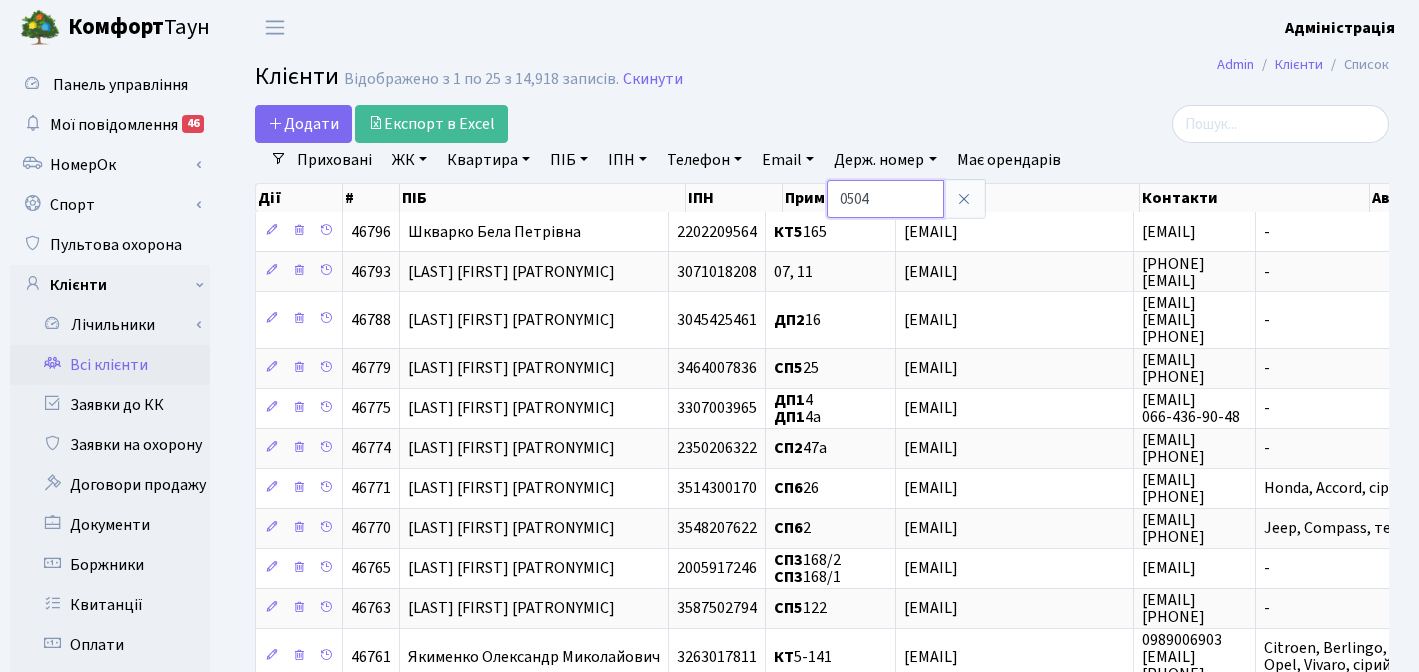 type on "0504" 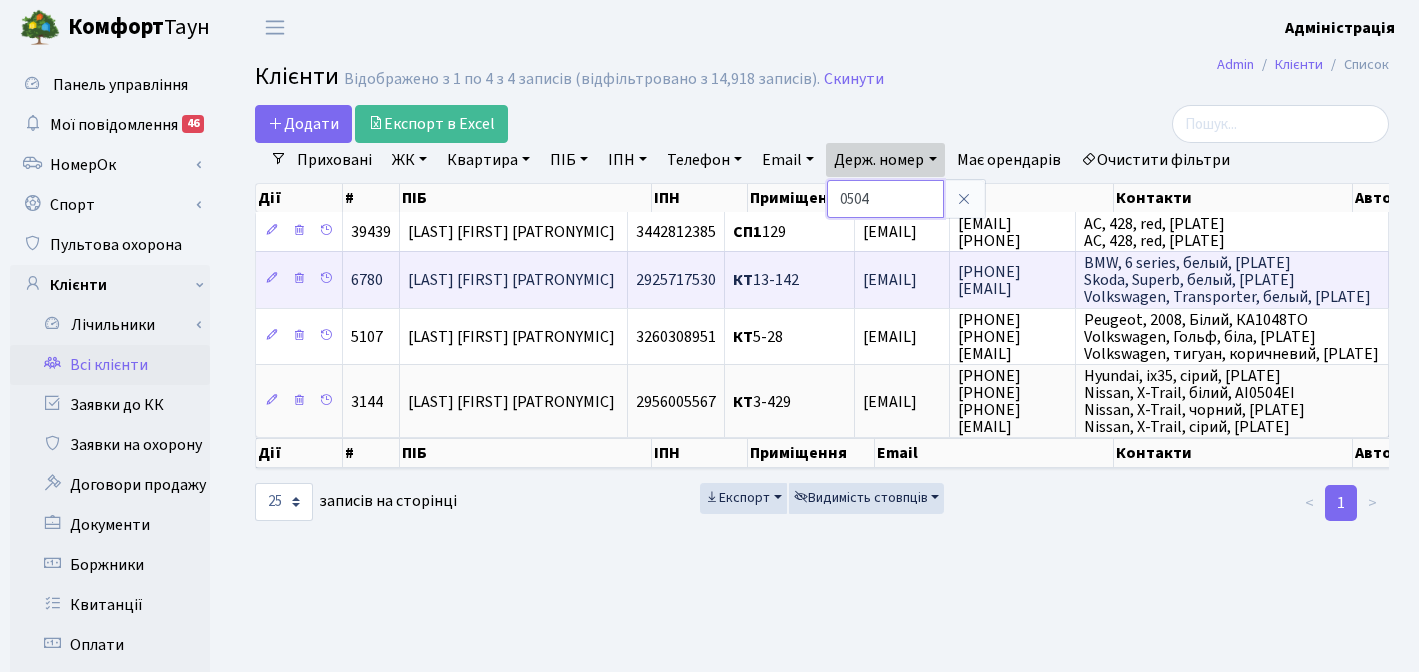 scroll, scrollTop: 0, scrollLeft: 102, axis: horizontal 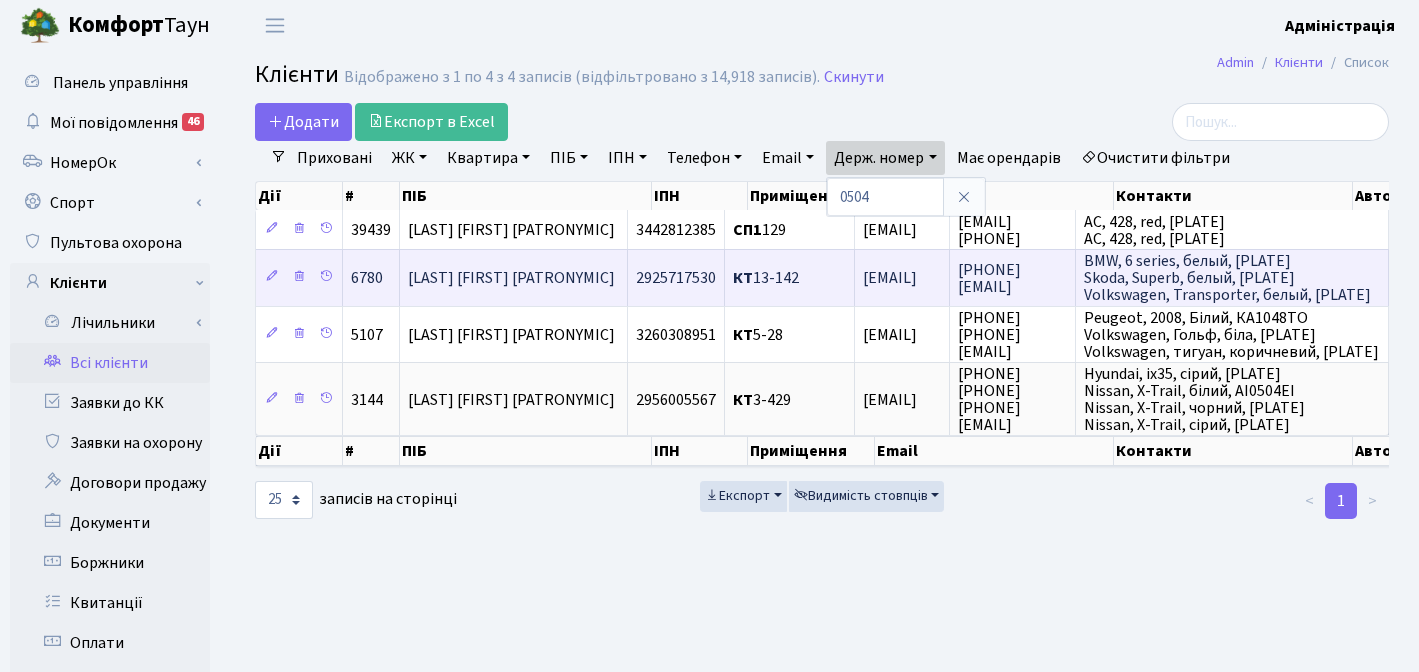 click on "(067) 980-47-77
Serjibmw@gmail.com" at bounding box center (989, 278) 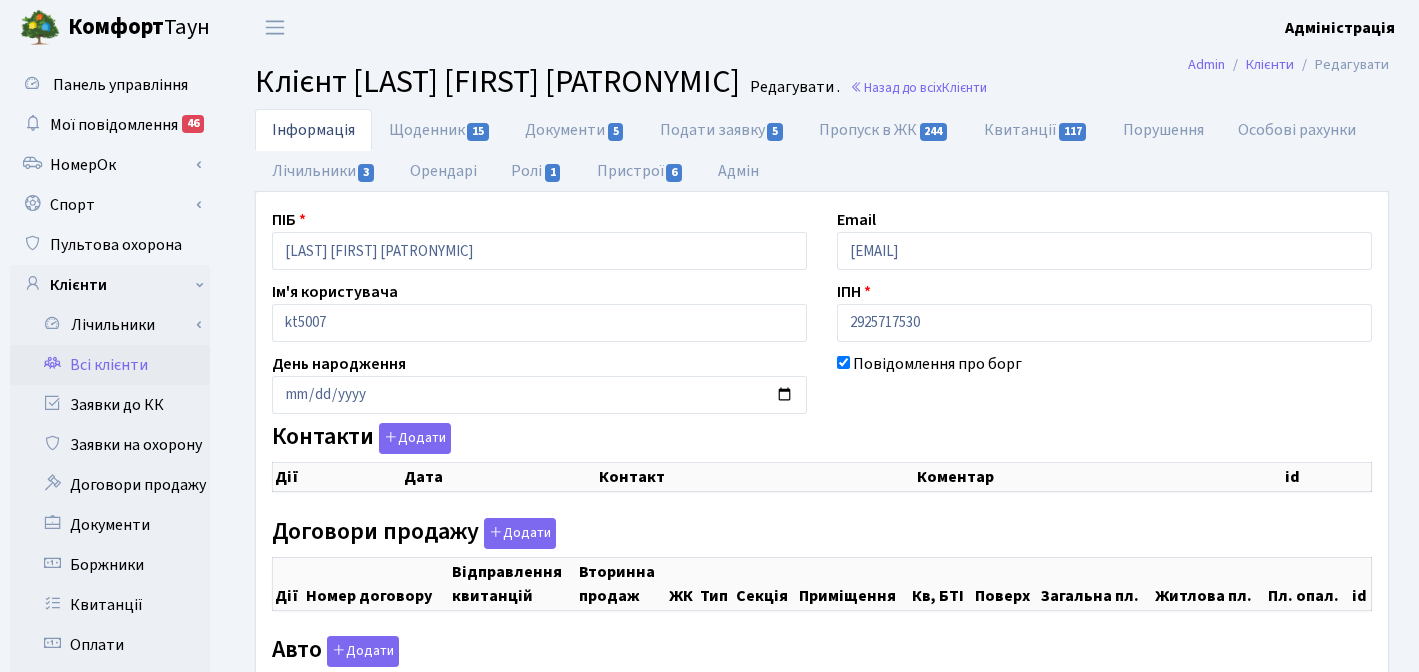 checkbox on "true" 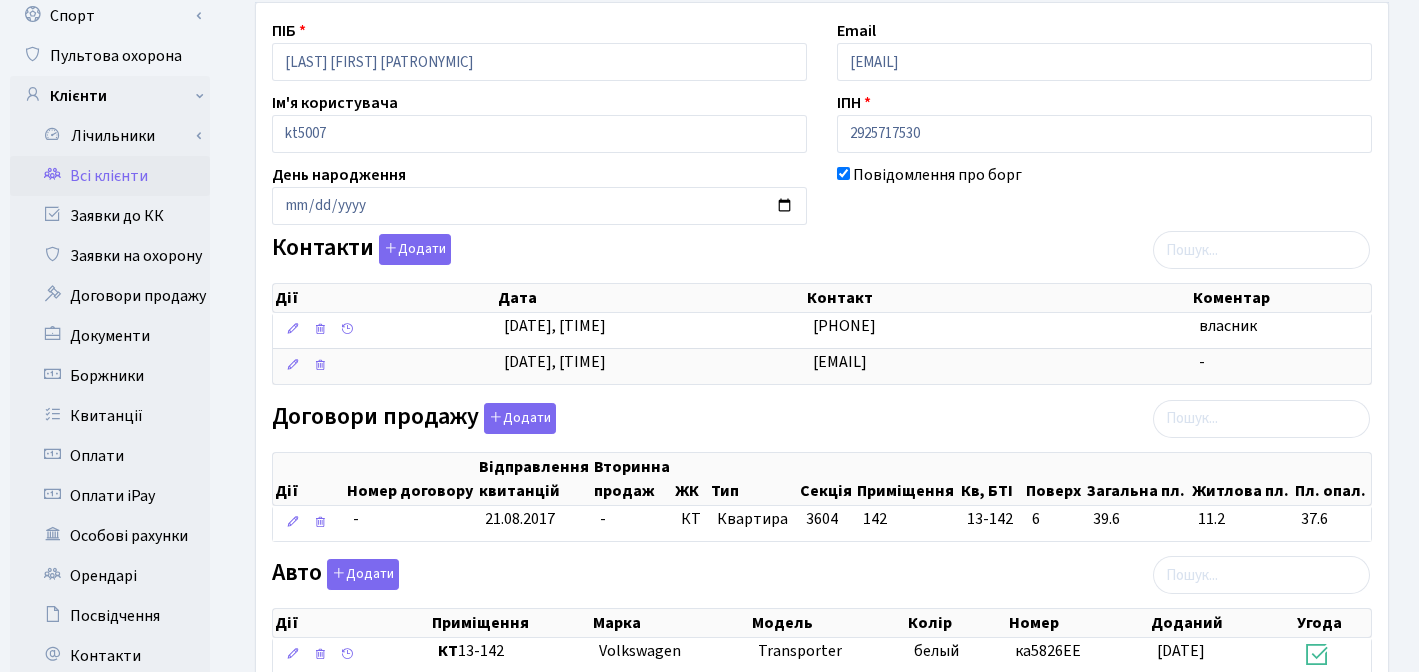 scroll, scrollTop: 0, scrollLeft: 0, axis: both 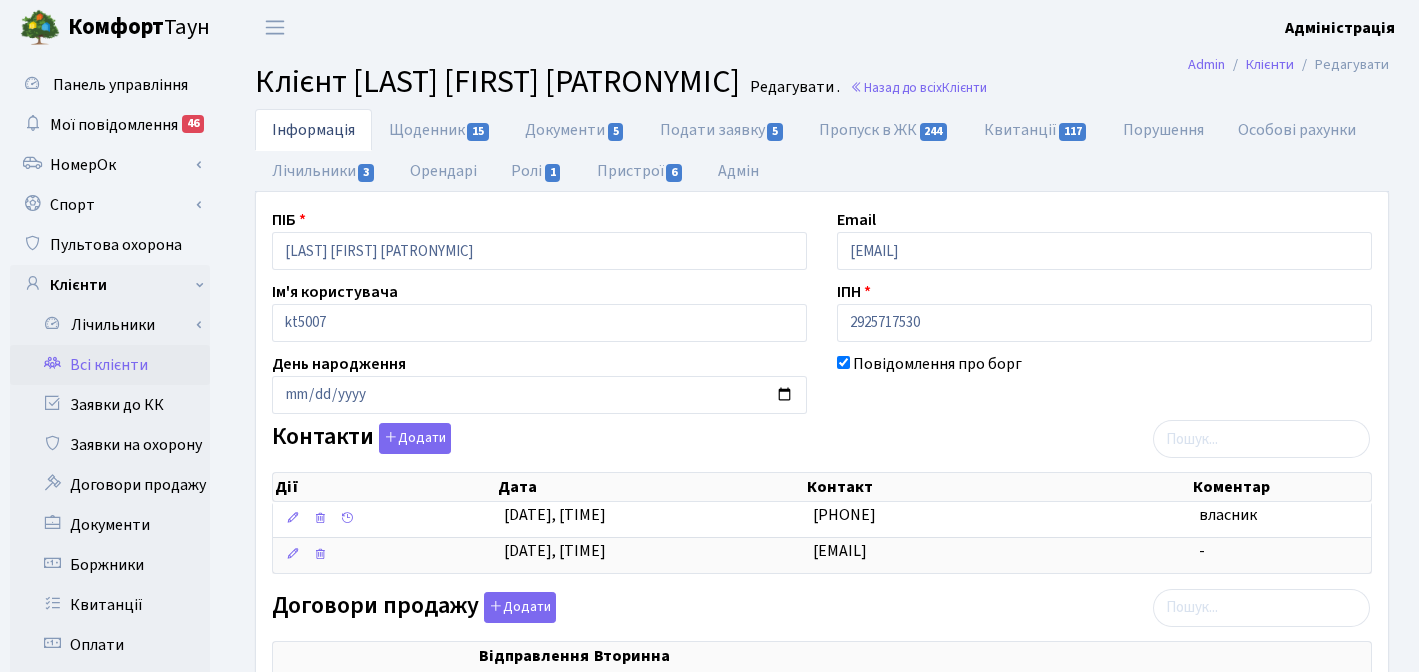 click on "Всі клієнти" at bounding box center (110, 365) 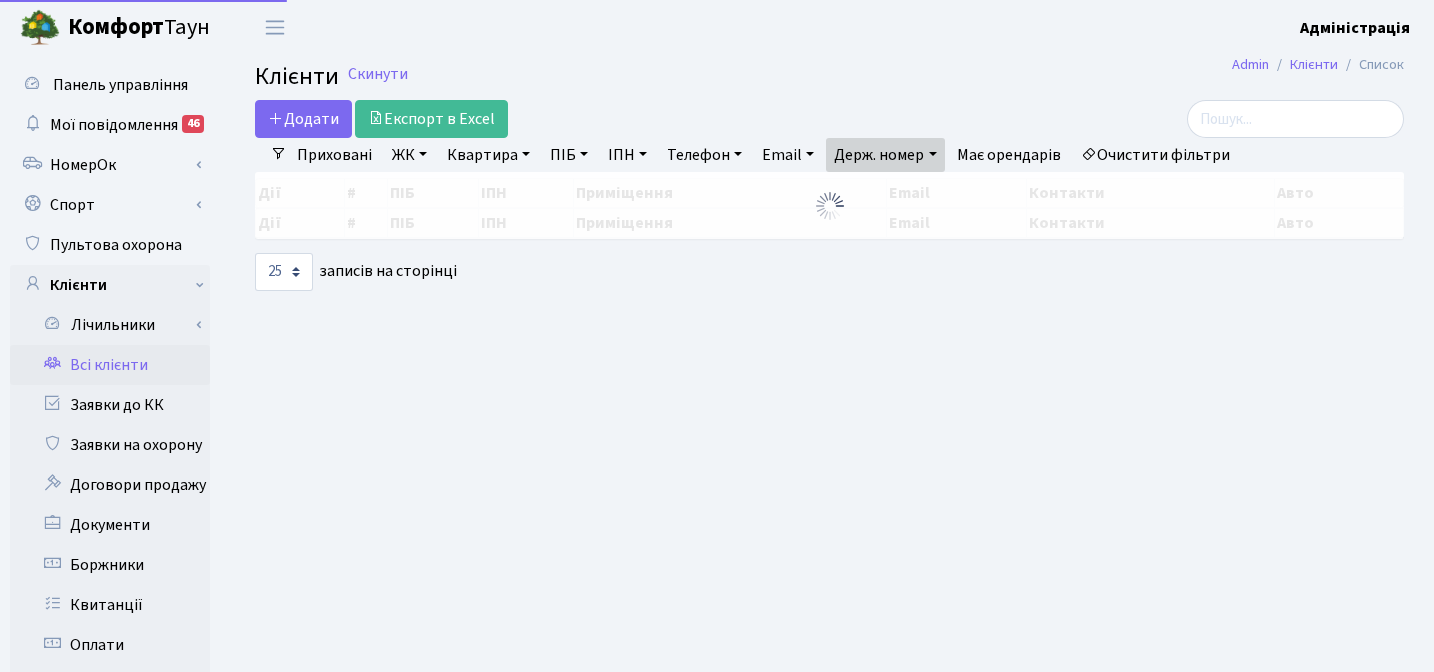 select on "25" 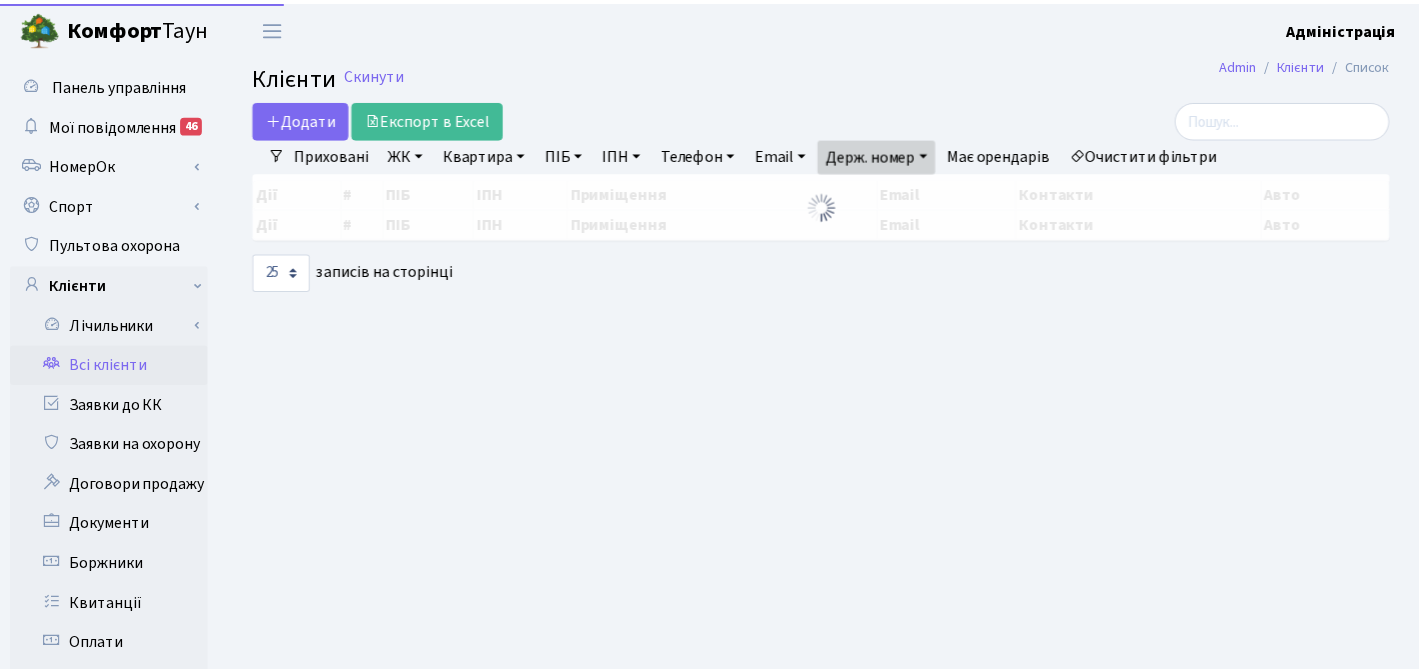 scroll, scrollTop: 0, scrollLeft: 0, axis: both 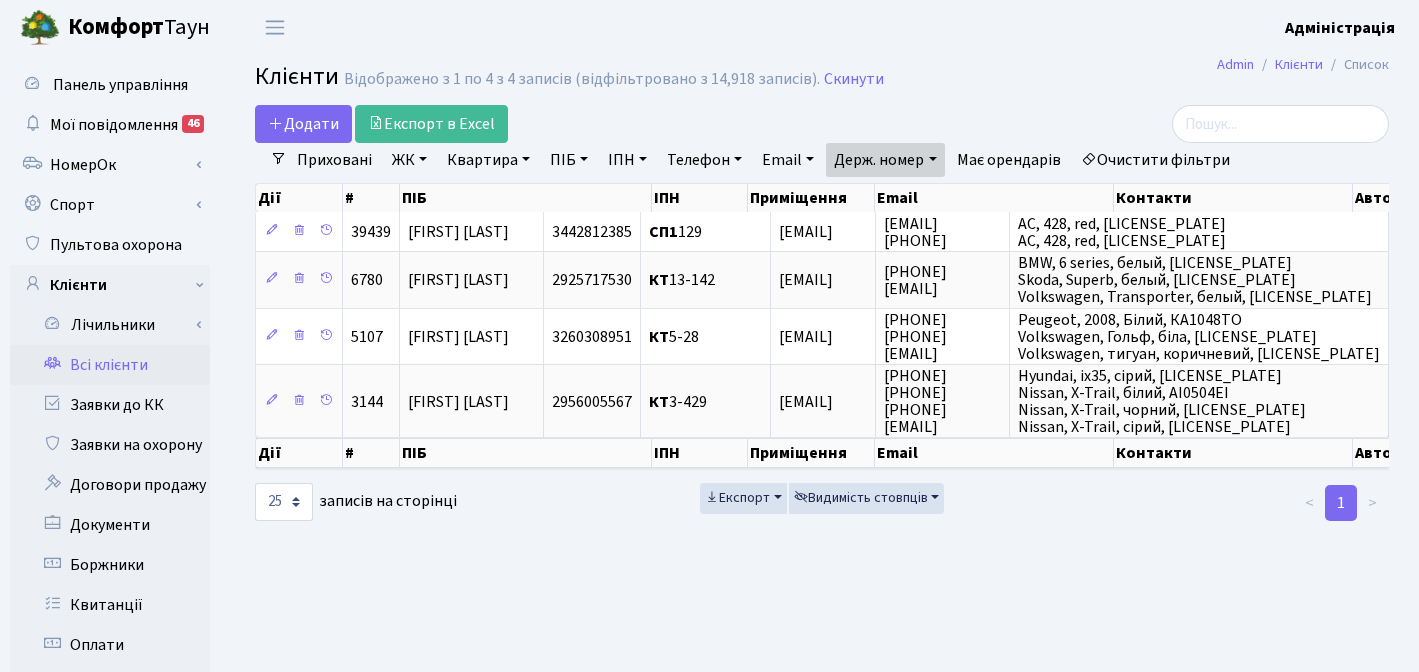 click on "Очистити фільтри" at bounding box center (1155, 160) 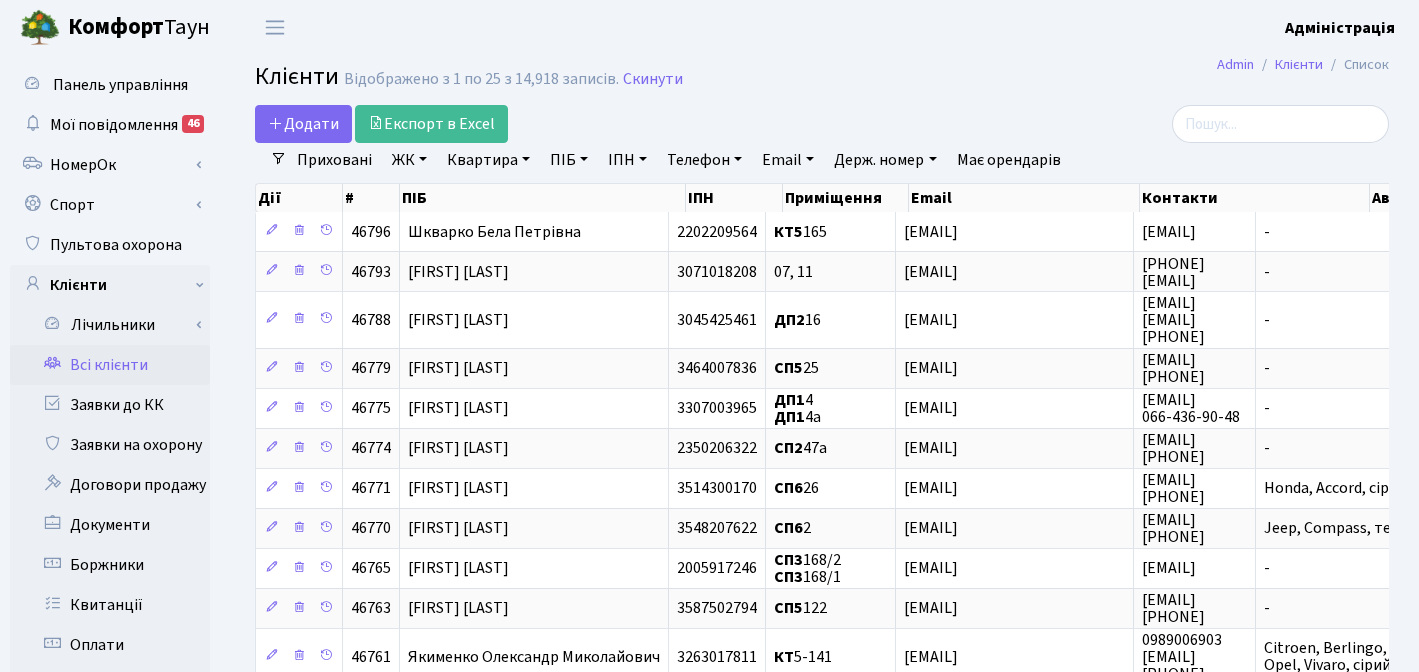 click on "Квартира" at bounding box center (488, 160) 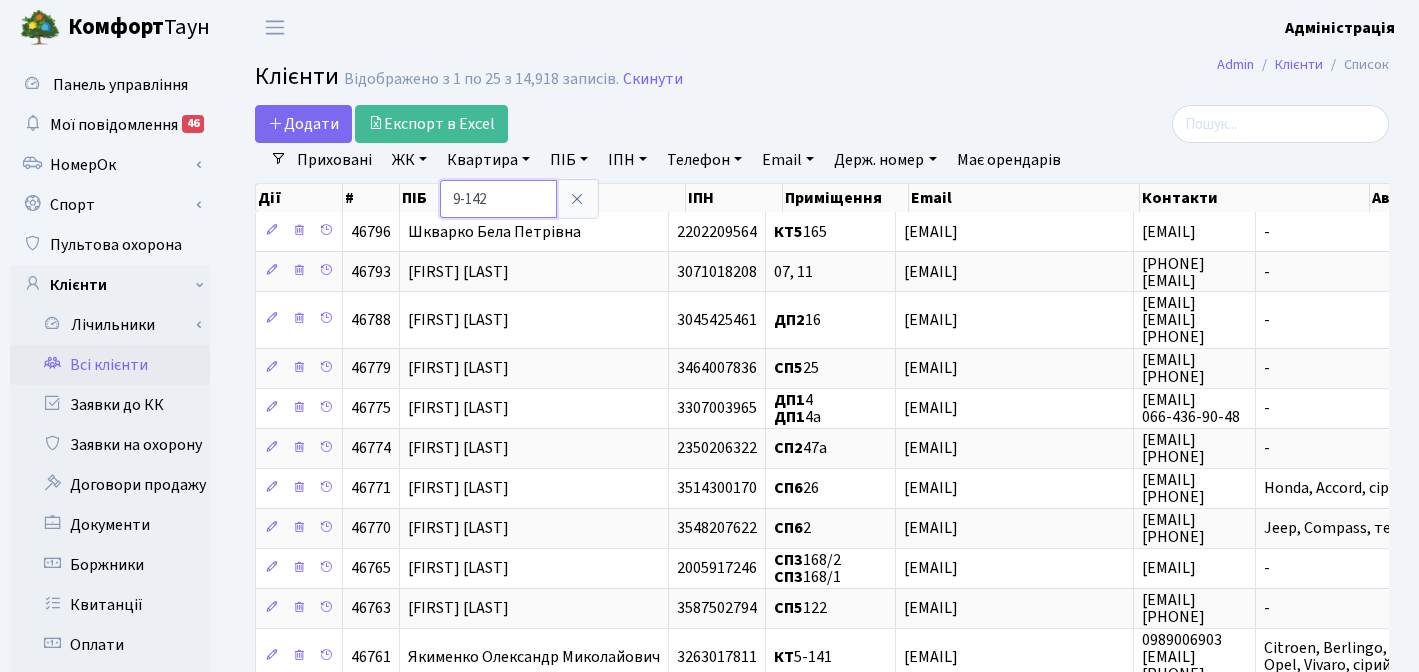 type on "9-142" 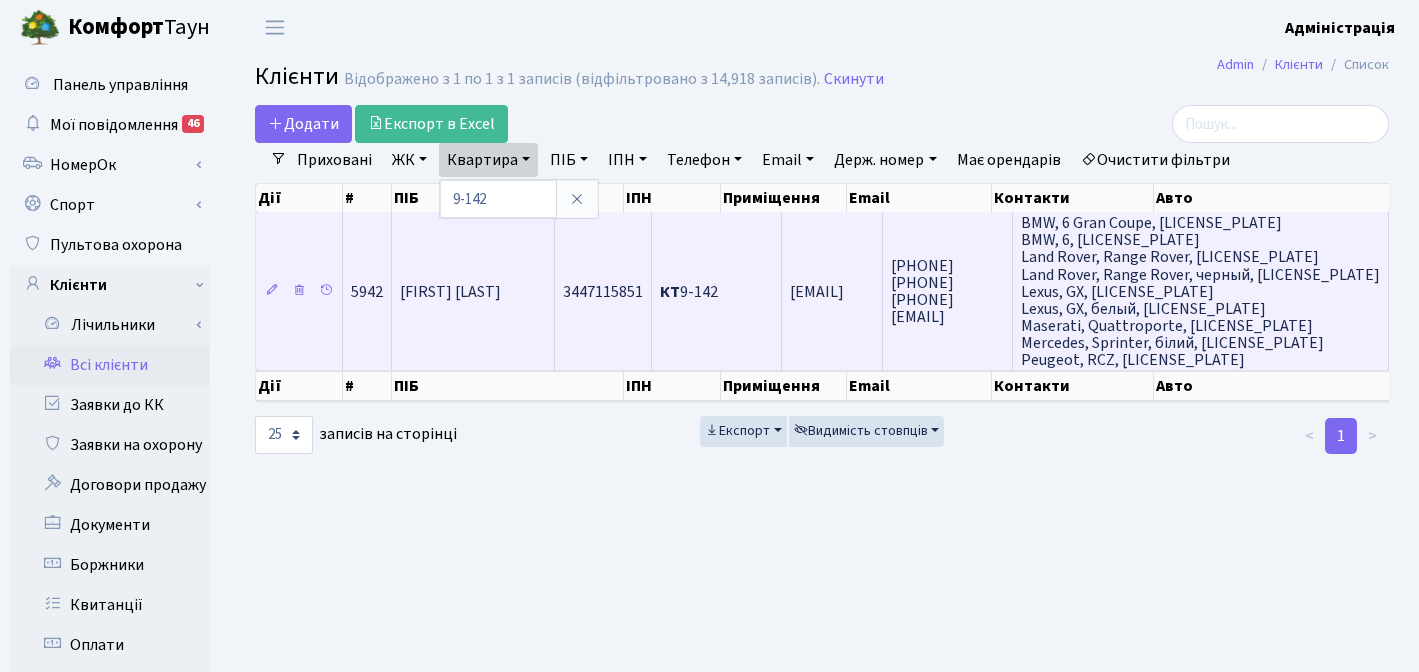 click on "[FIRST] [LAST]" at bounding box center (450, 292) 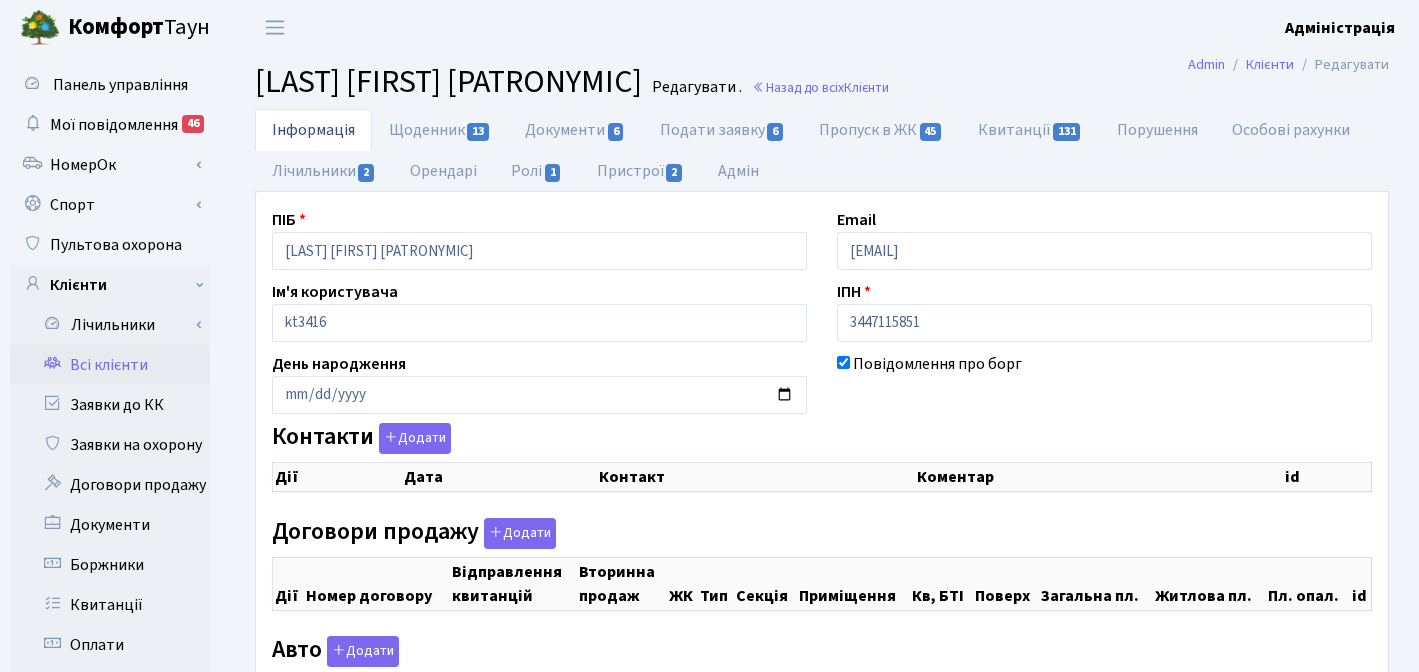 checkbox on "true" 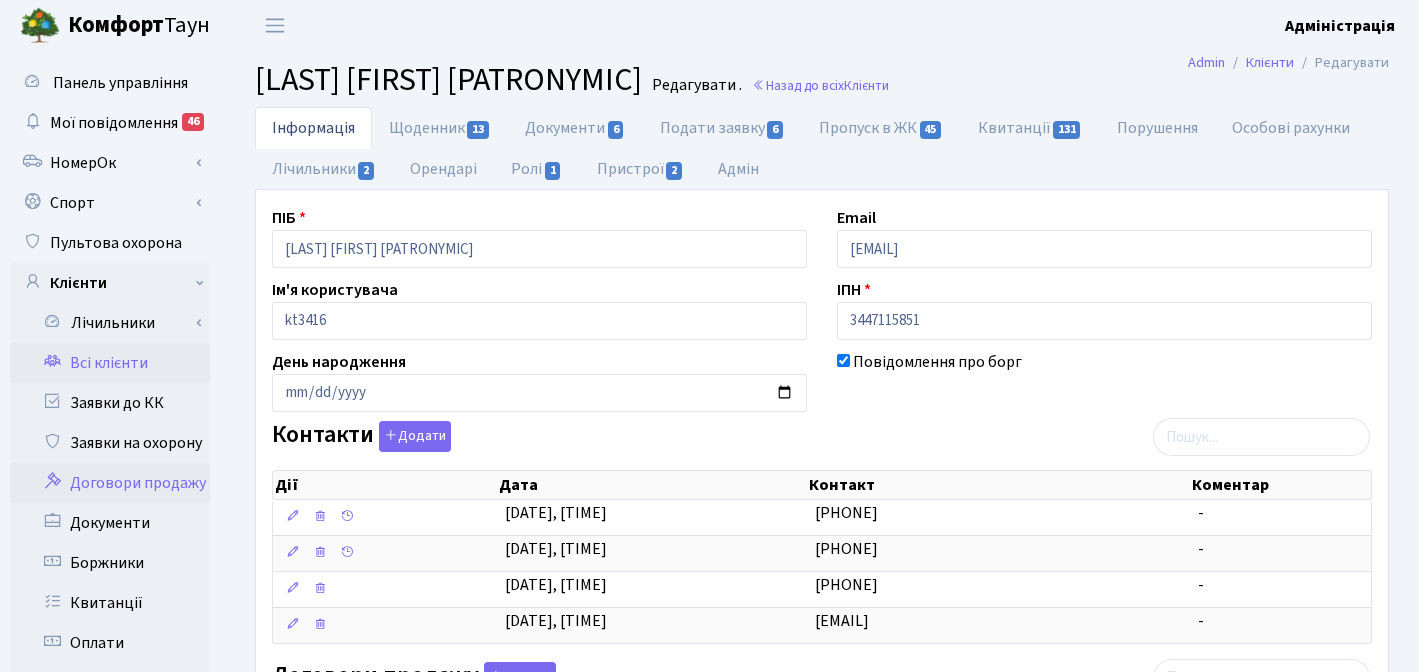scroll, scrollTop: 4, scrollLeft: 0, axis: vertical 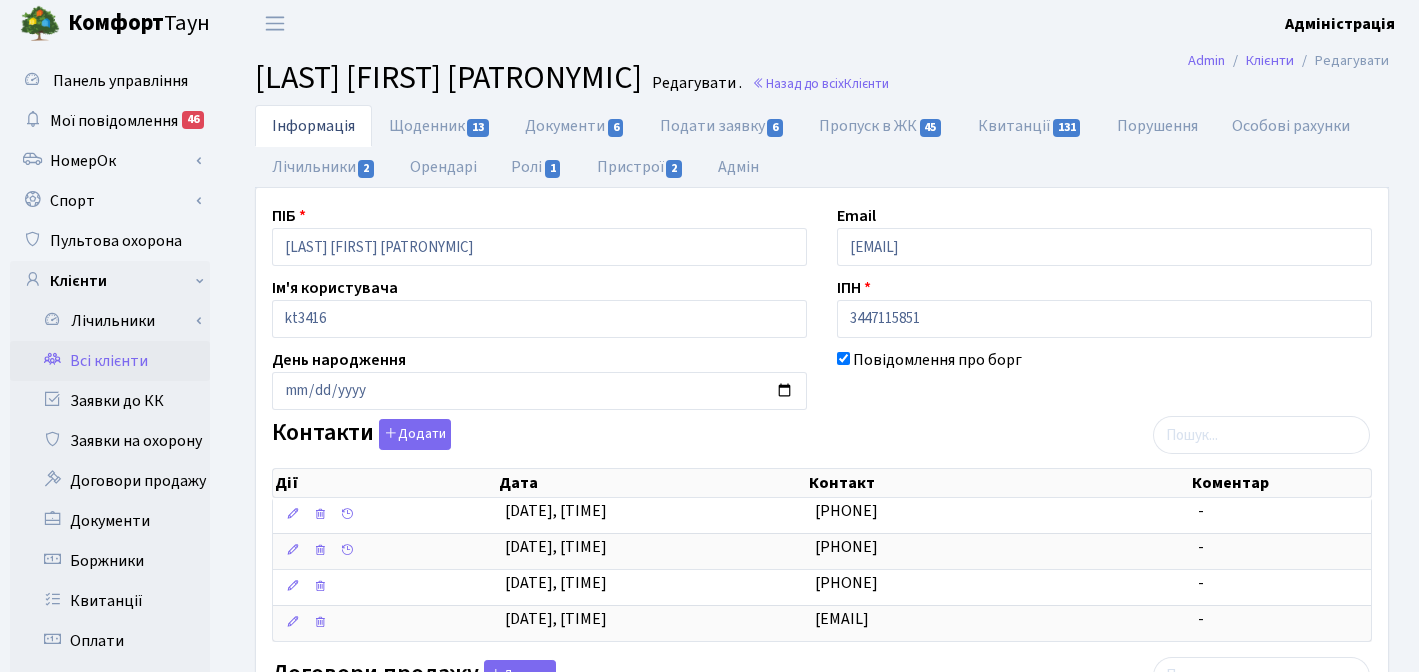 click on "Всі клієнти" at bounding box center [110, 361] 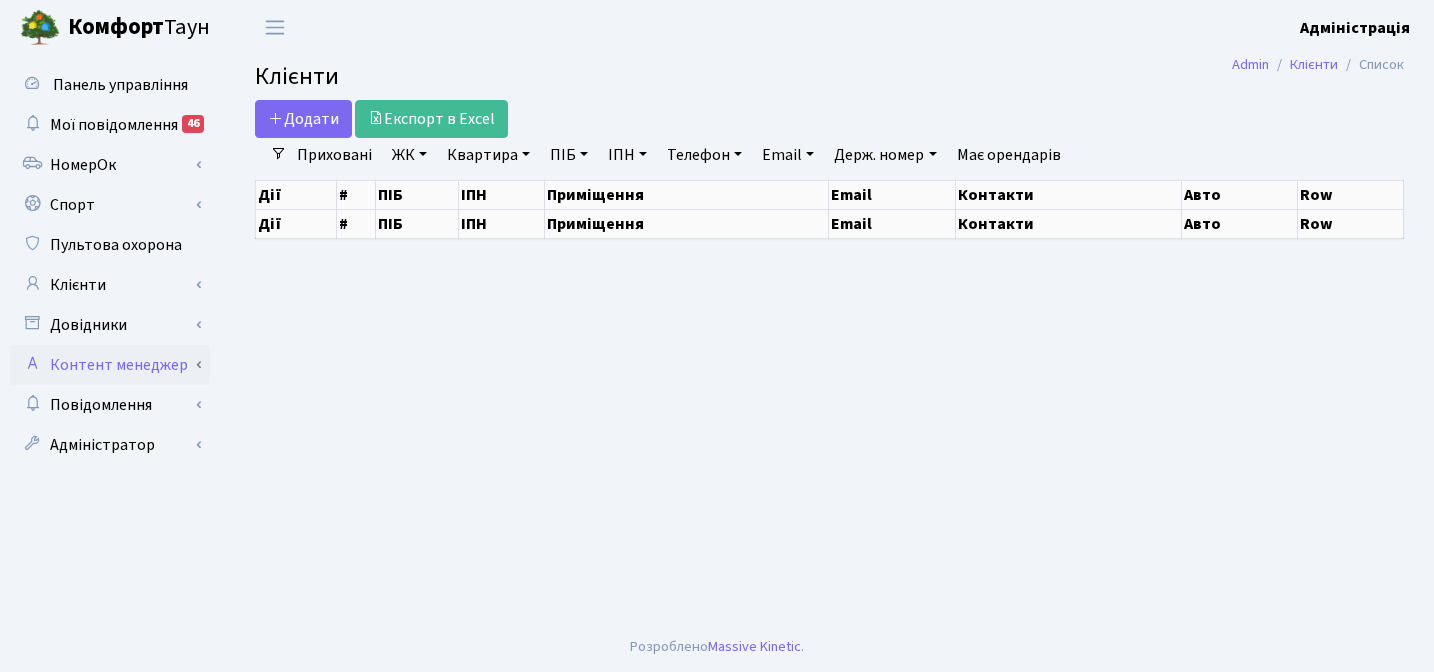 scroll, scrollTop: 0, scrollLeft: 0, axis: both 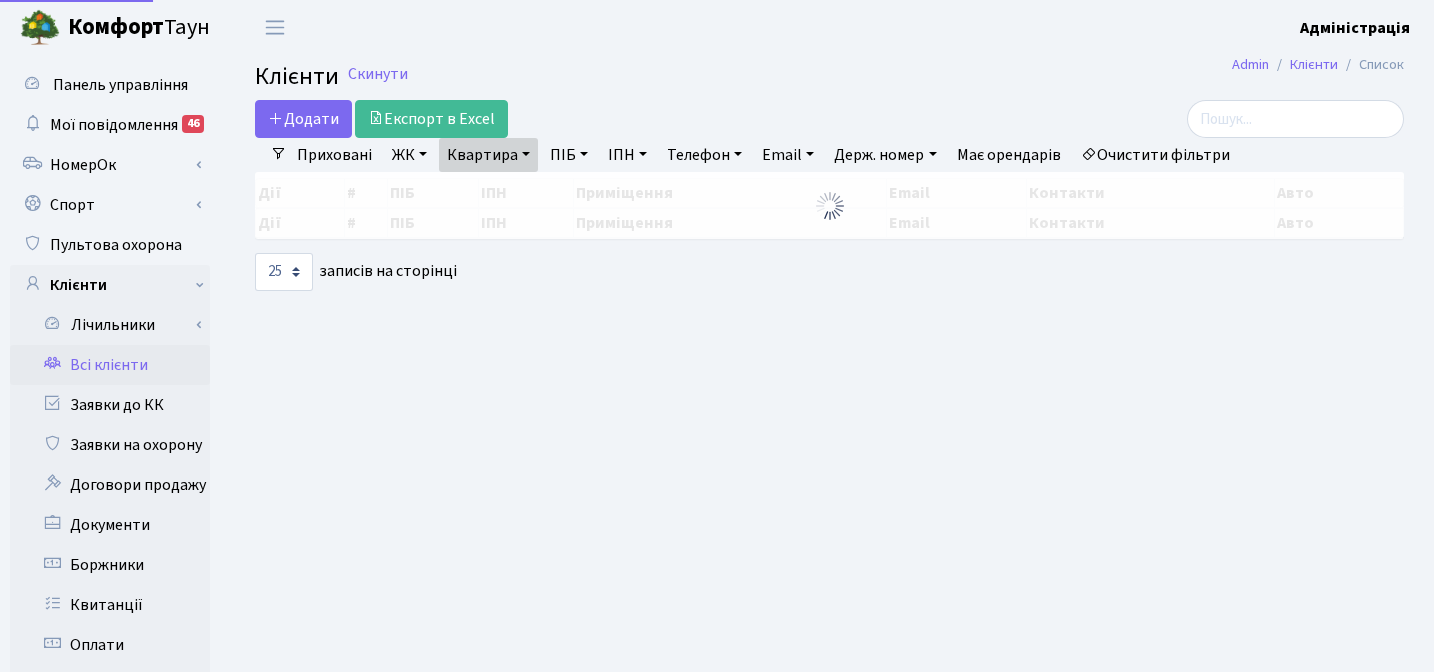 select on "25" 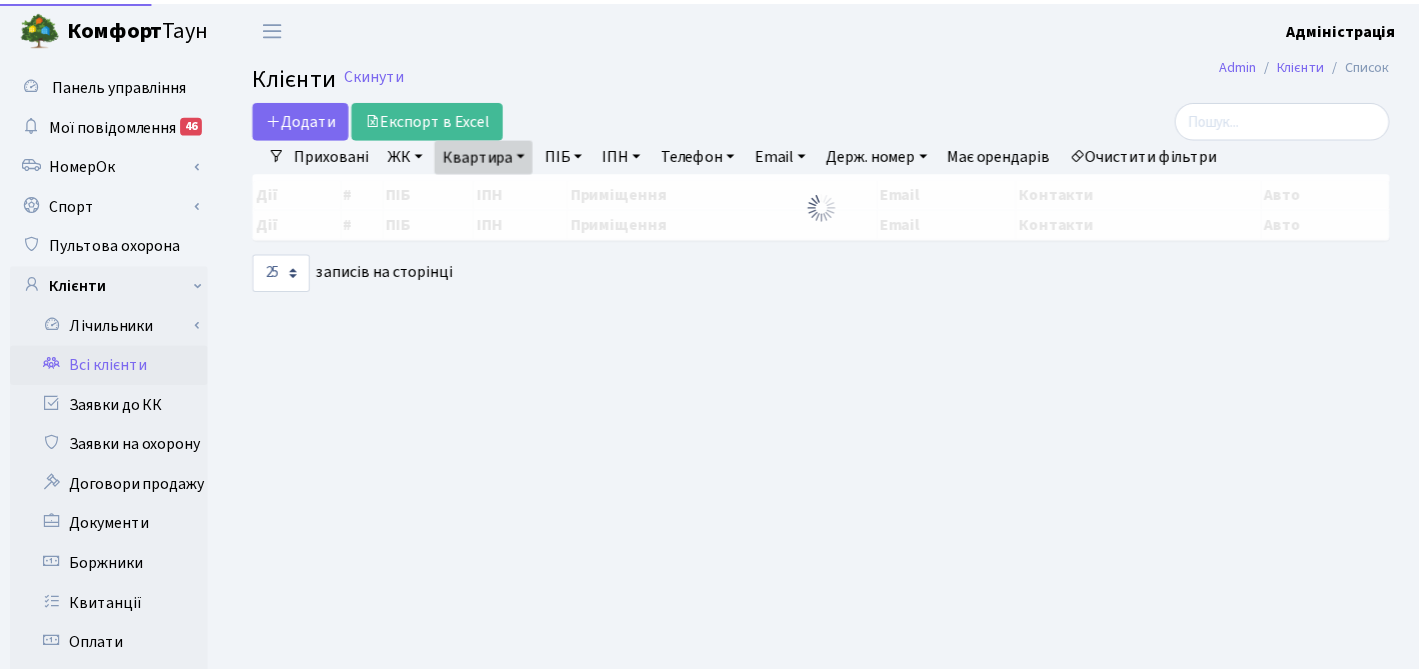 scroll, scrollTop: 0, scrollLeft: 0, axis: both 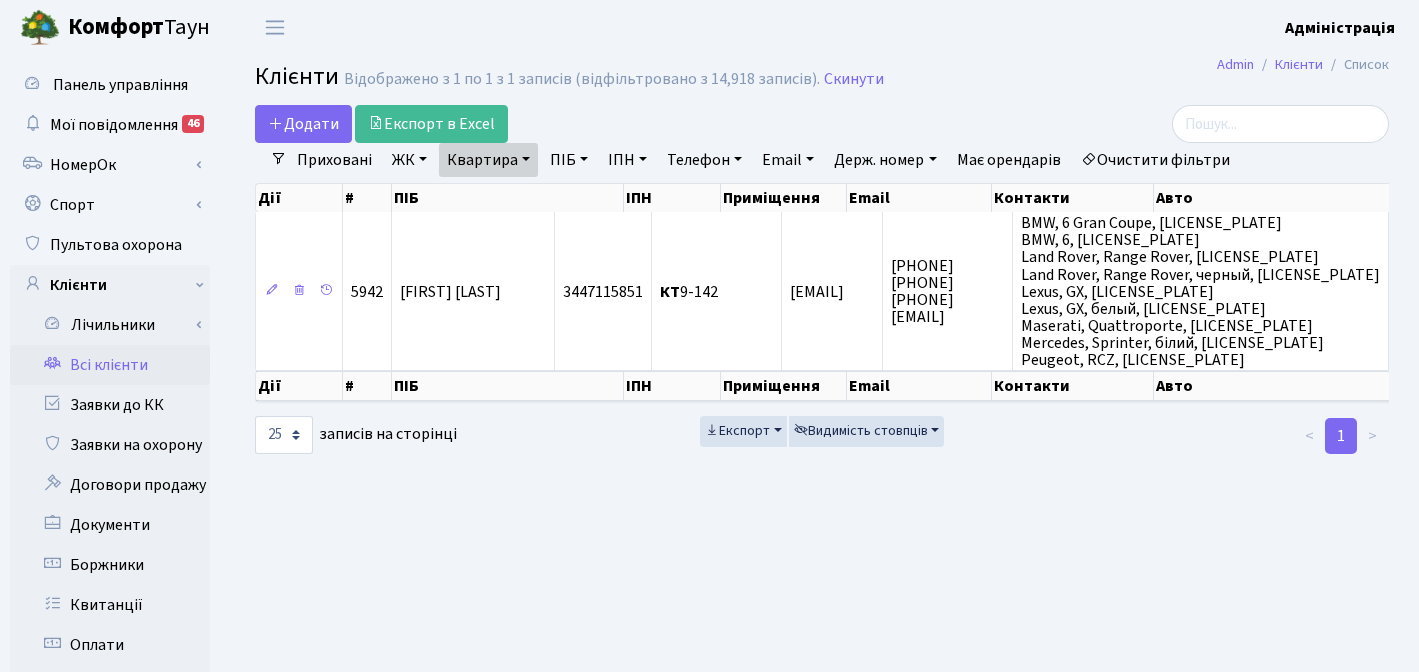 click on "Очистити фільтри" at bounding box center [1155, 160] 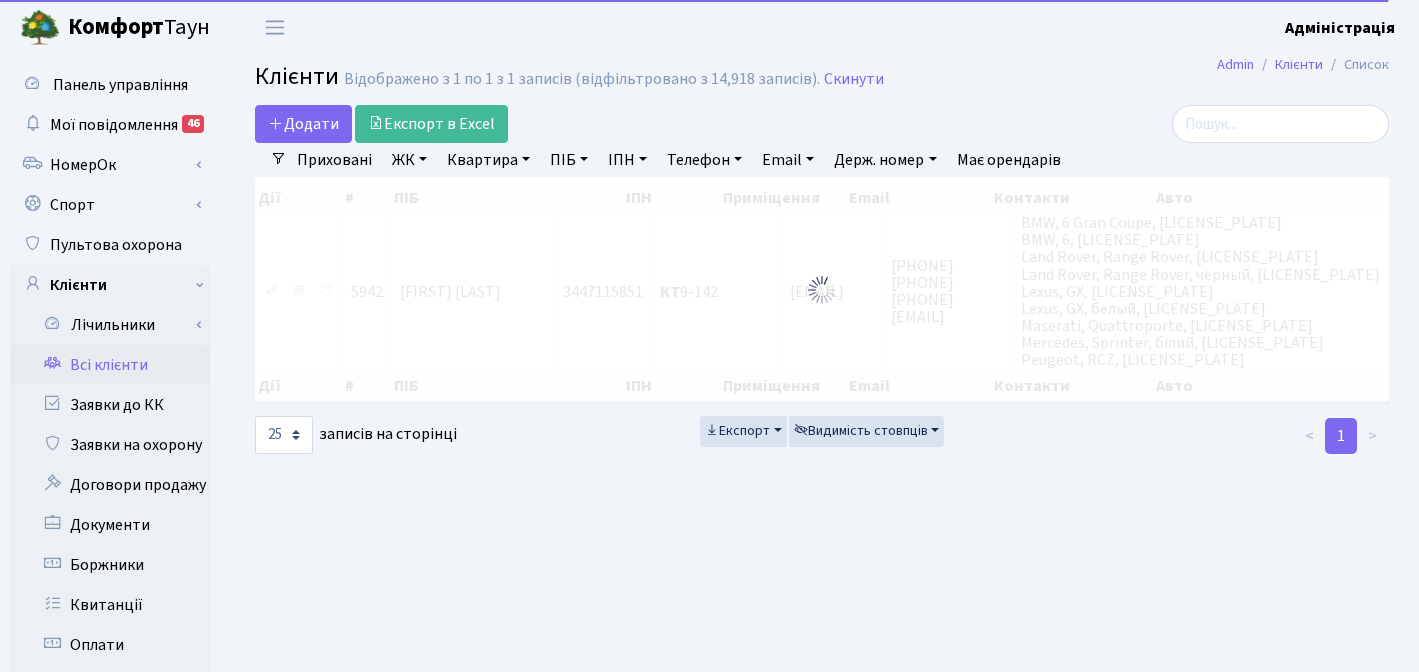 click on "Email" at bounding box center [788, 160] 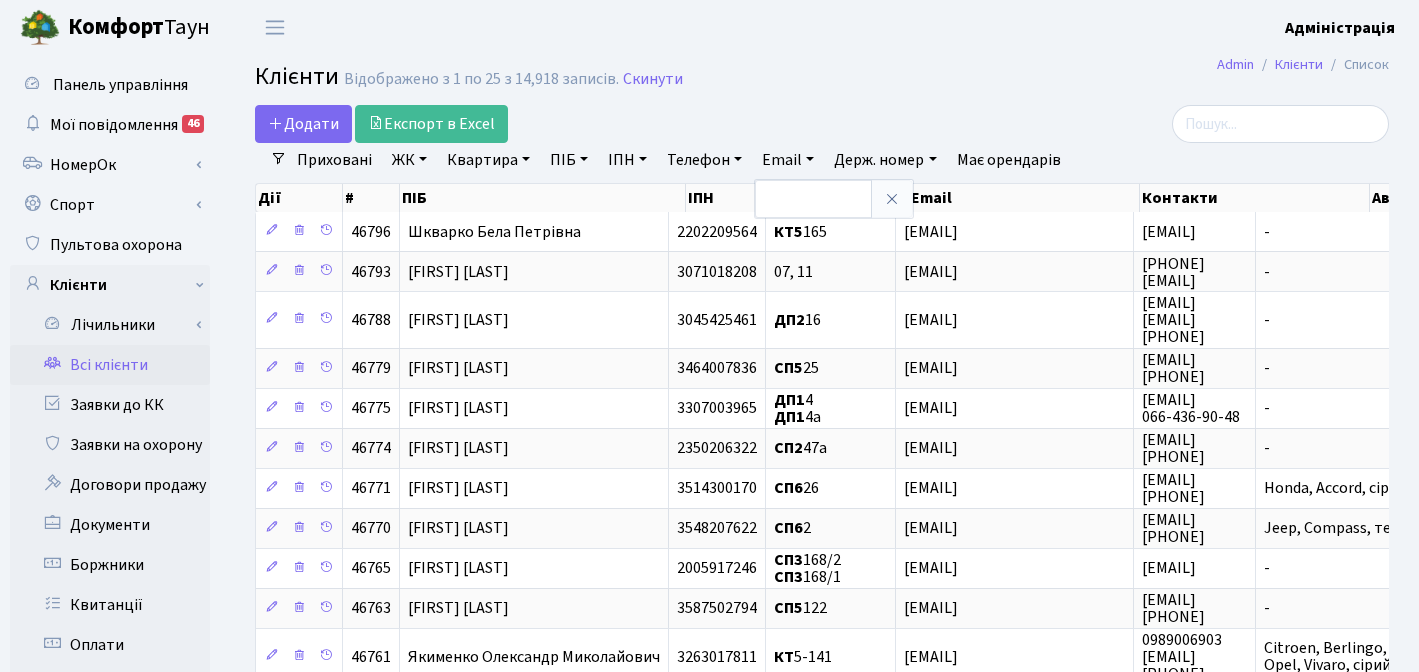 click on "Держ. номер" at bounding box center (885, 160) 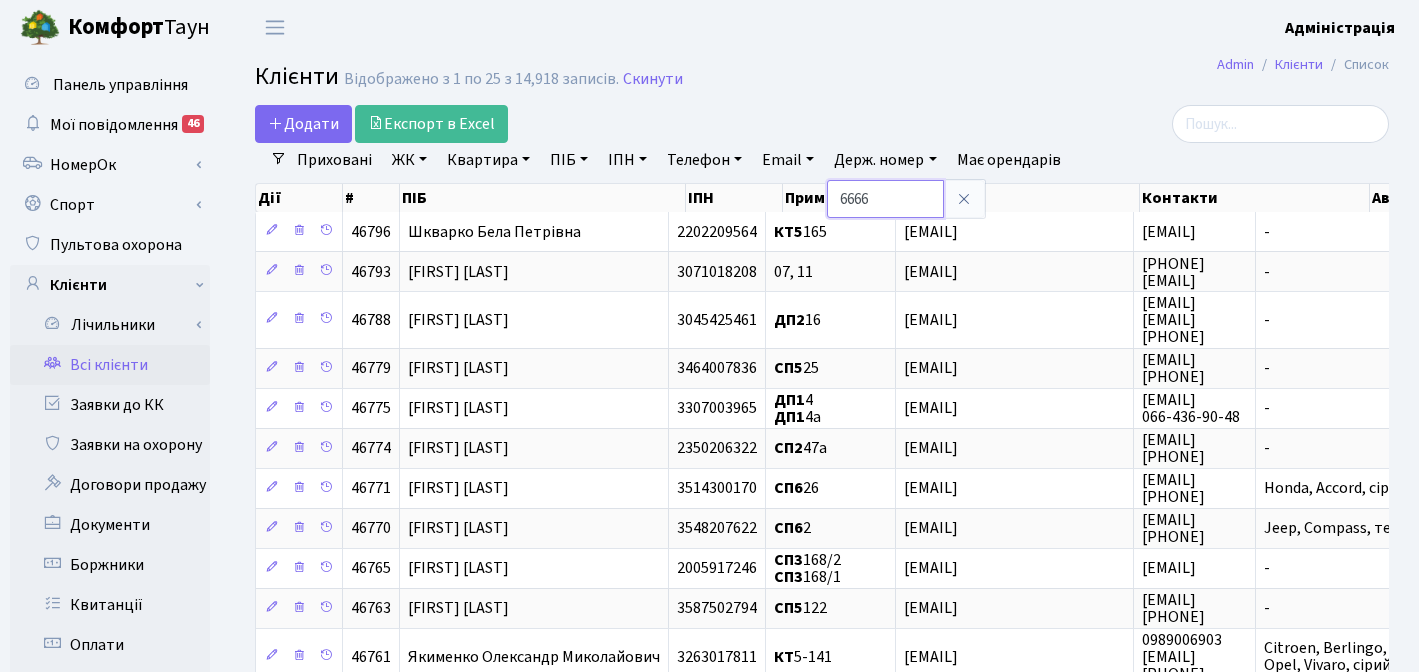 type on "6666" 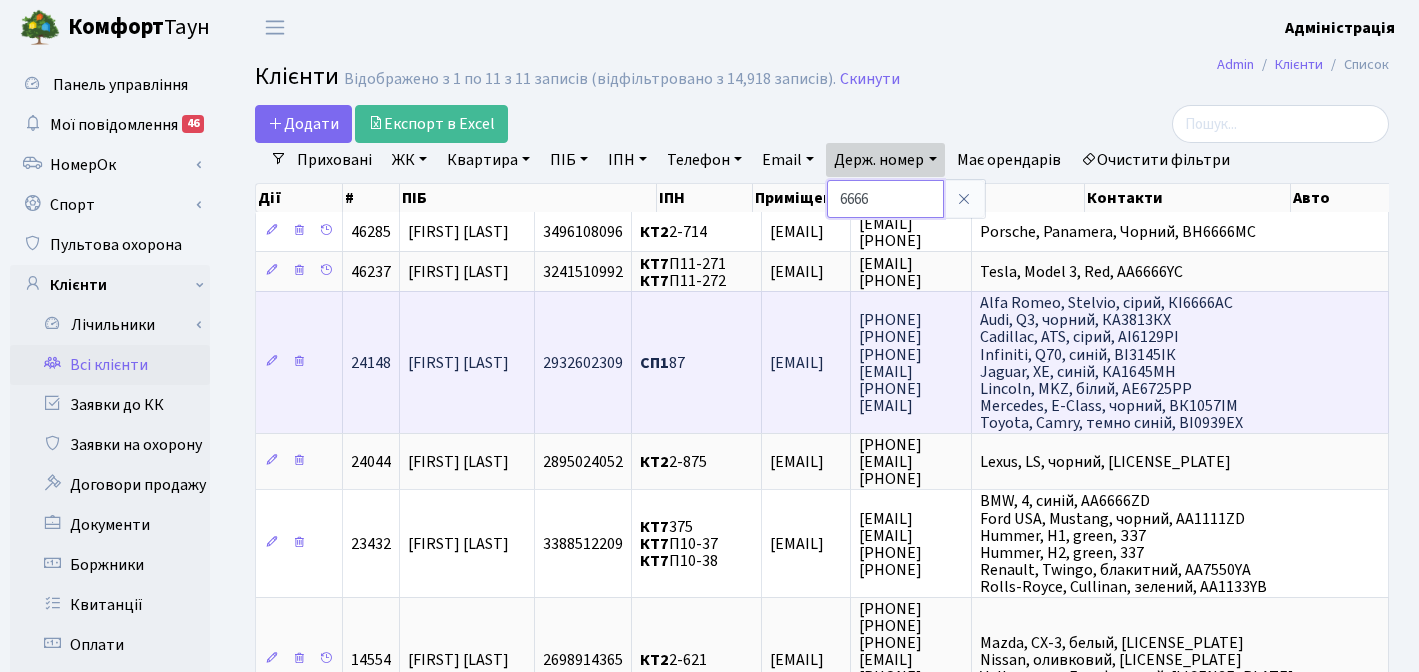 scroll, scrollTop: 0, scrollLeft: 260, axis: horizontal 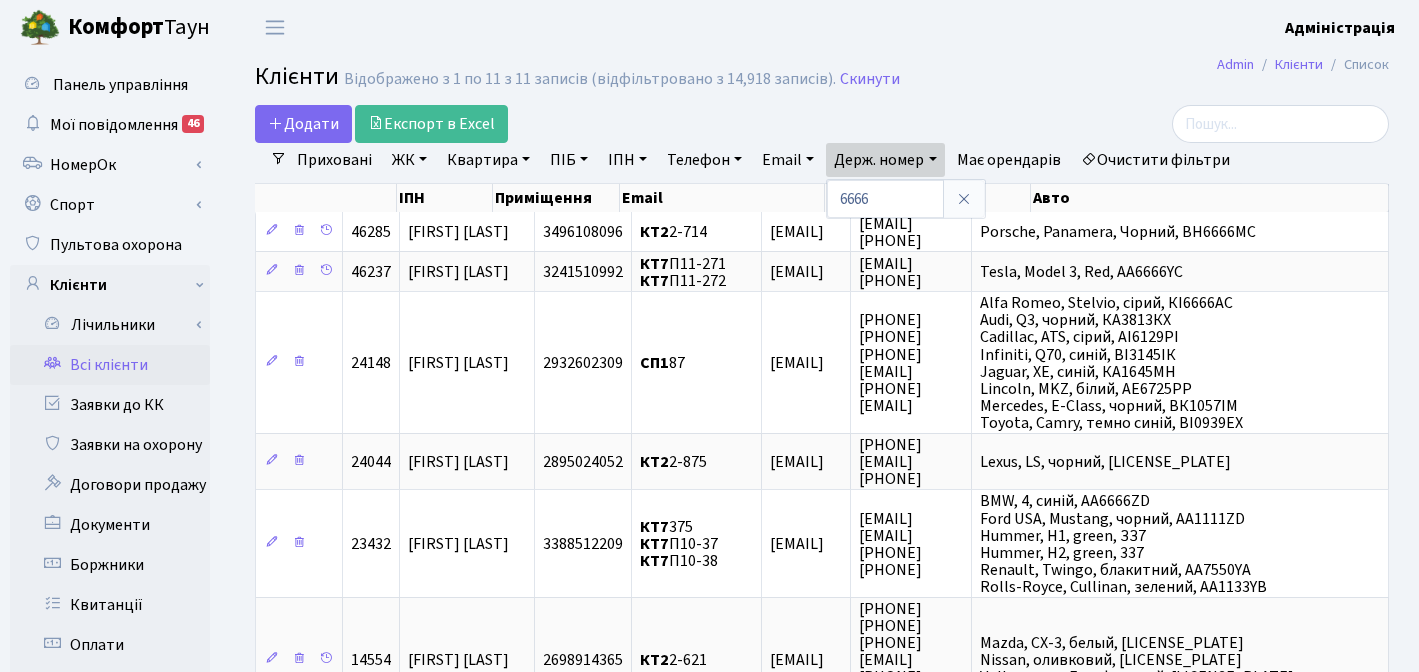 click on "Очистити фільтри" at bounding box center (1155, 160) 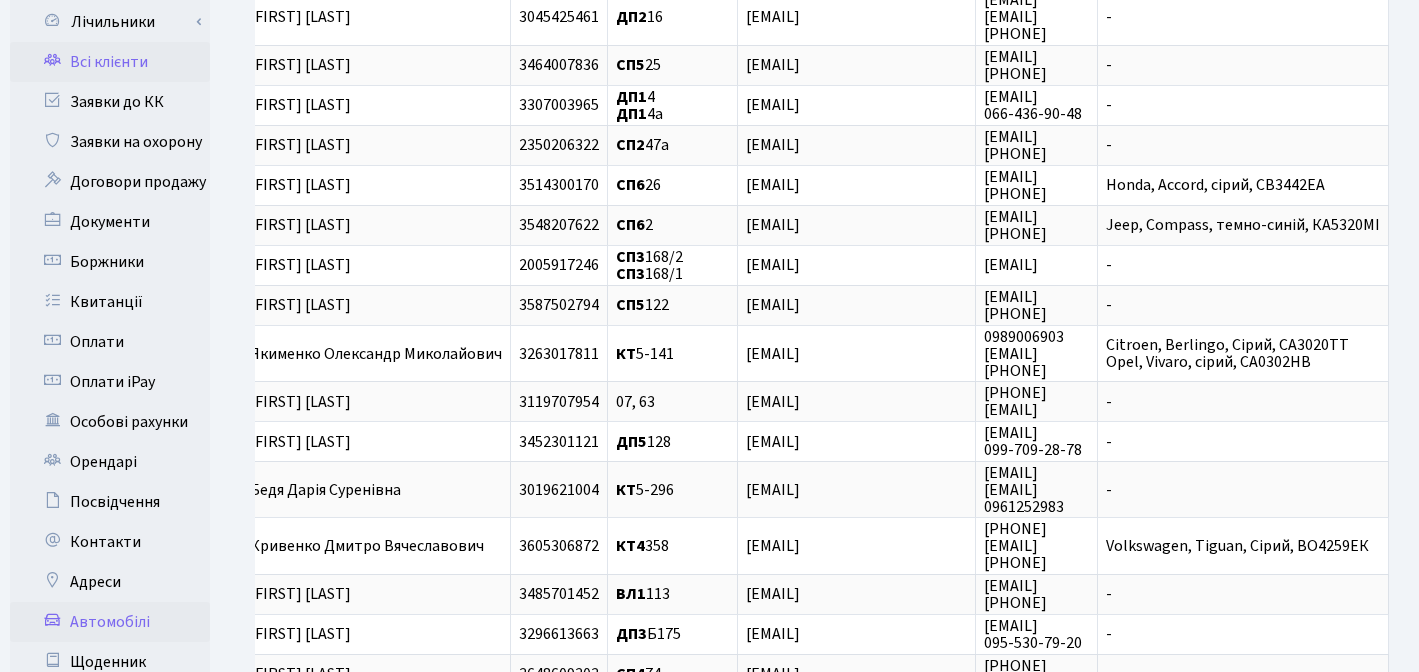 scroll, scrollTop: 318, scrollLeft: 0, axis: vertical 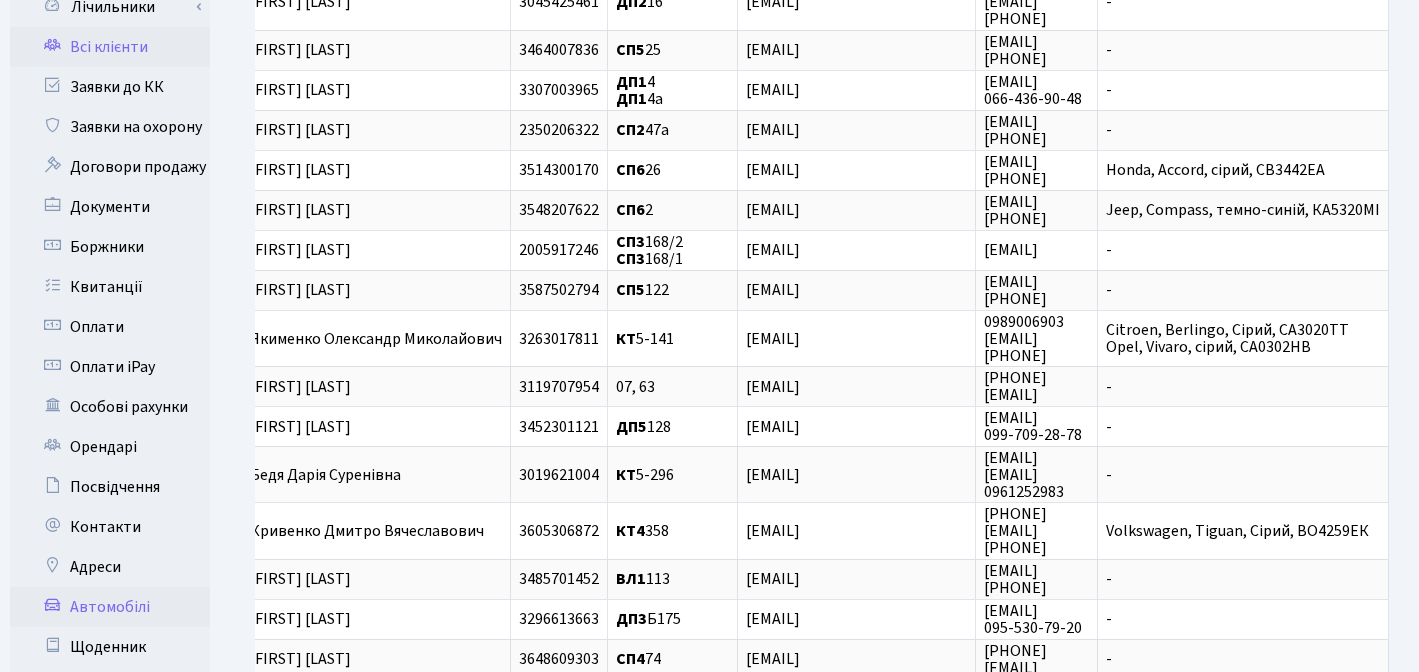 click on "Автомобілі" at bounding box center [110, 607] 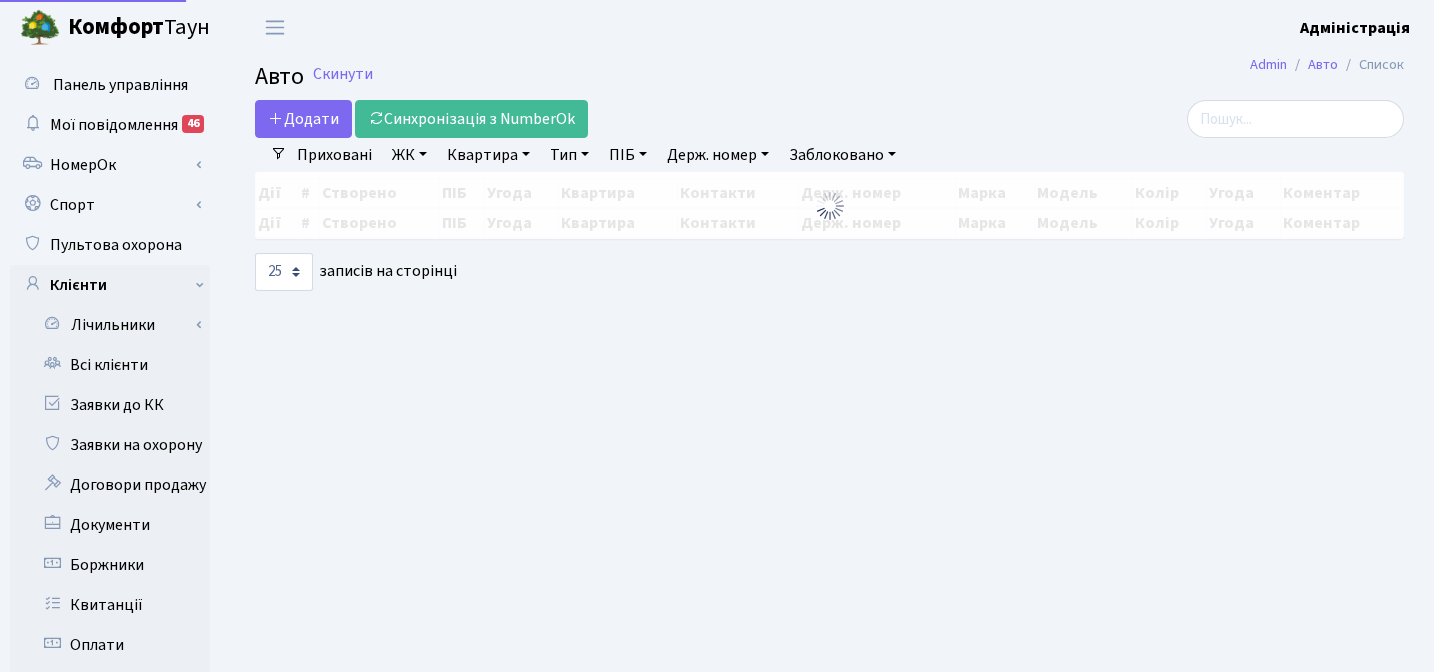 select on "25" 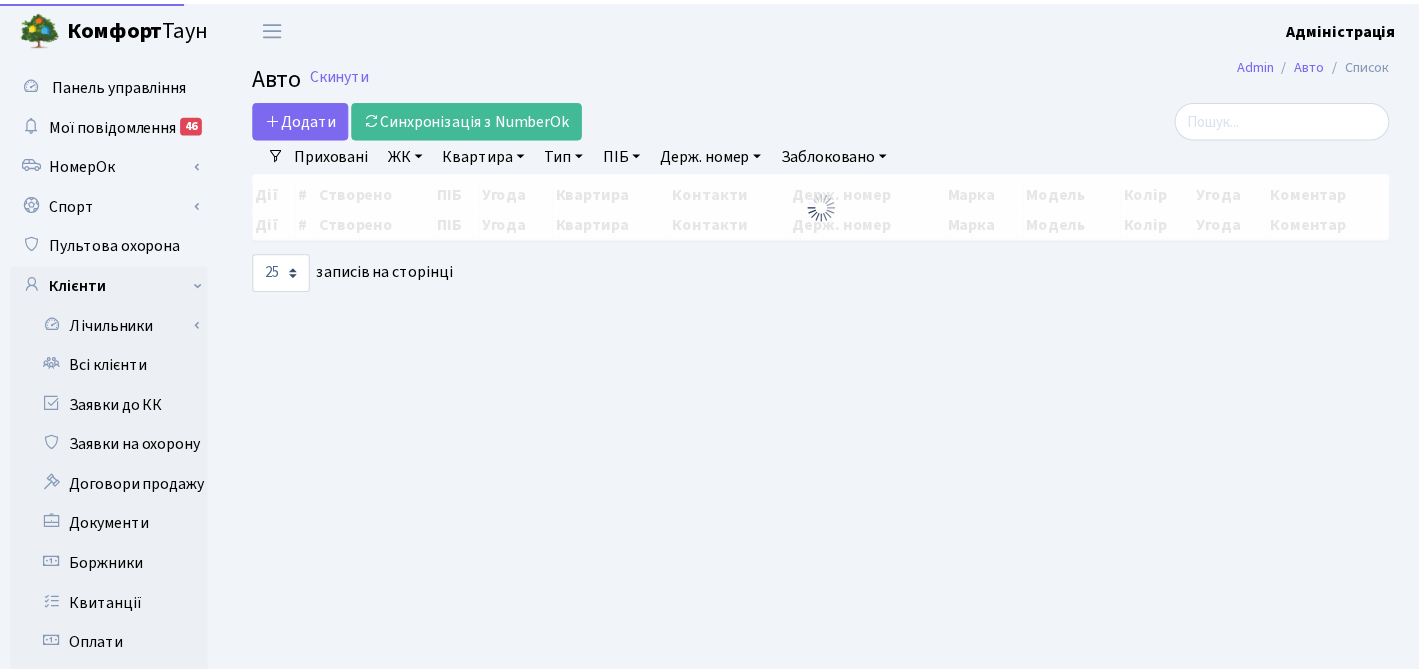 scroll, scrollTop: 0, scrollLeft: 0, axis: both 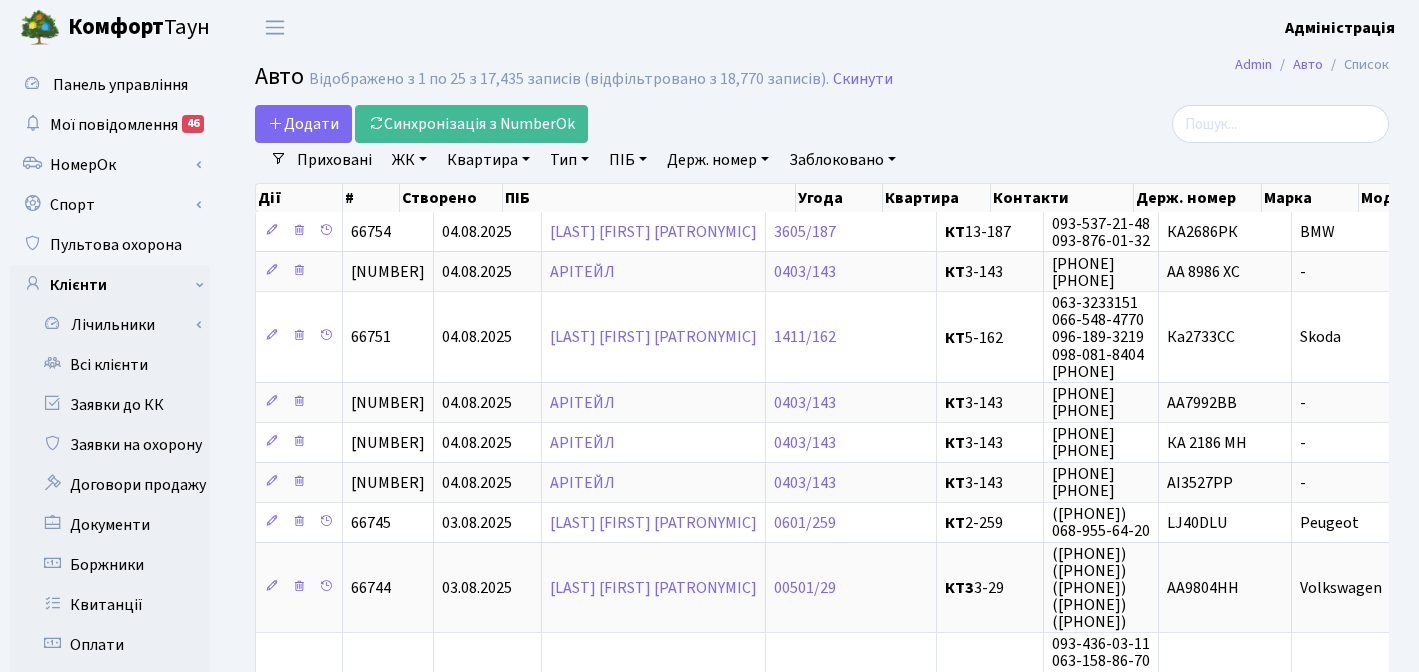 click on "Держ. номер" at bounding box center [718, 160] 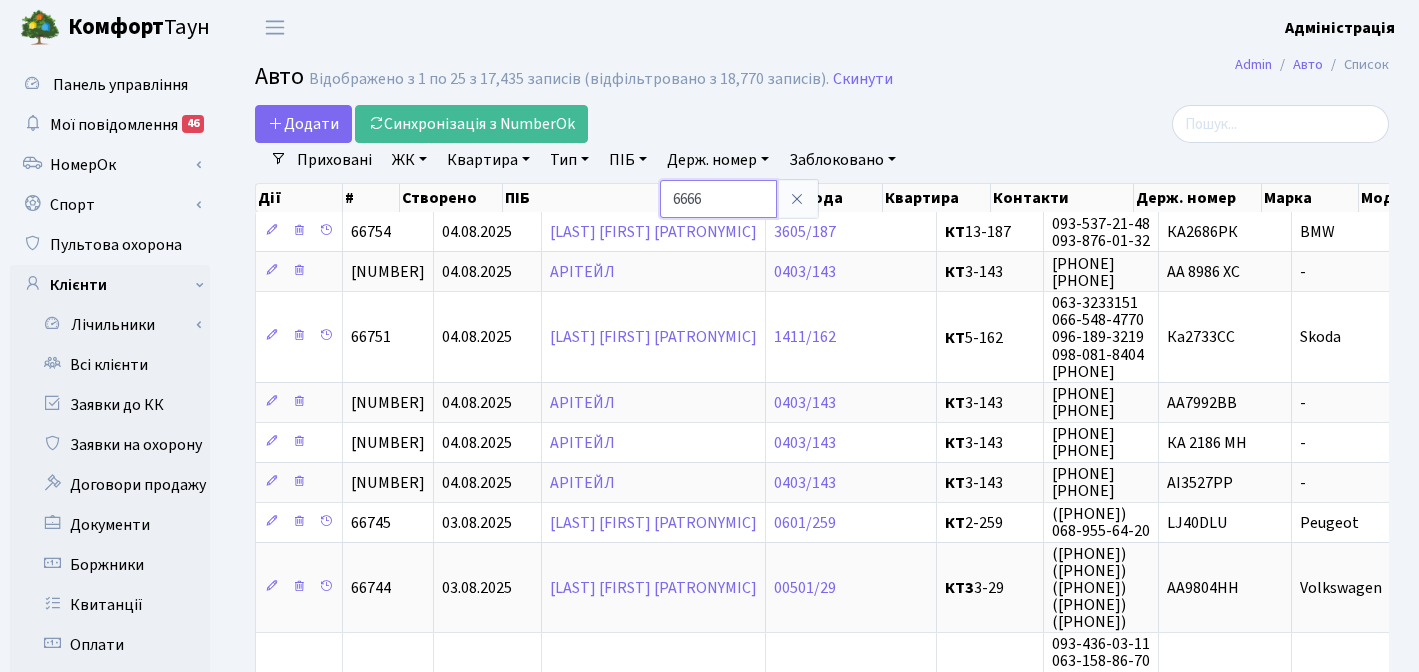 type on "6666" 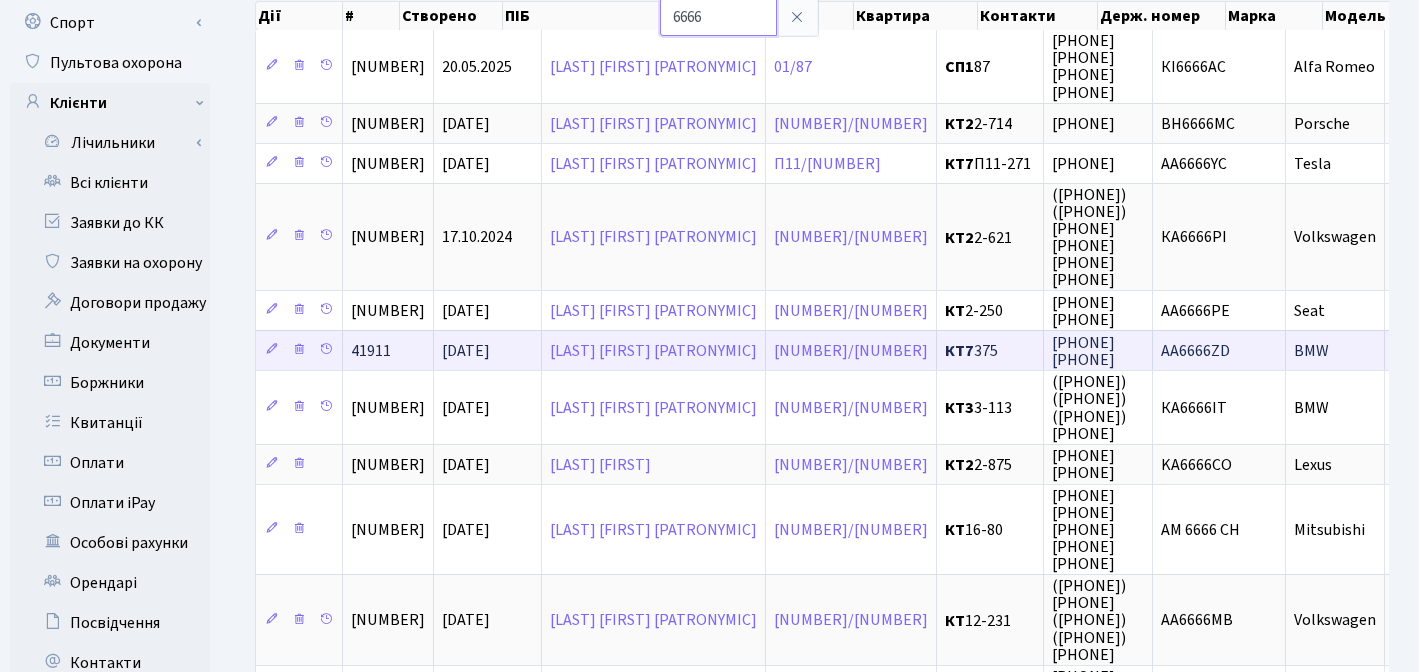 scroll, scrollTop: 174, scrollLeft: 0, axis: vertical 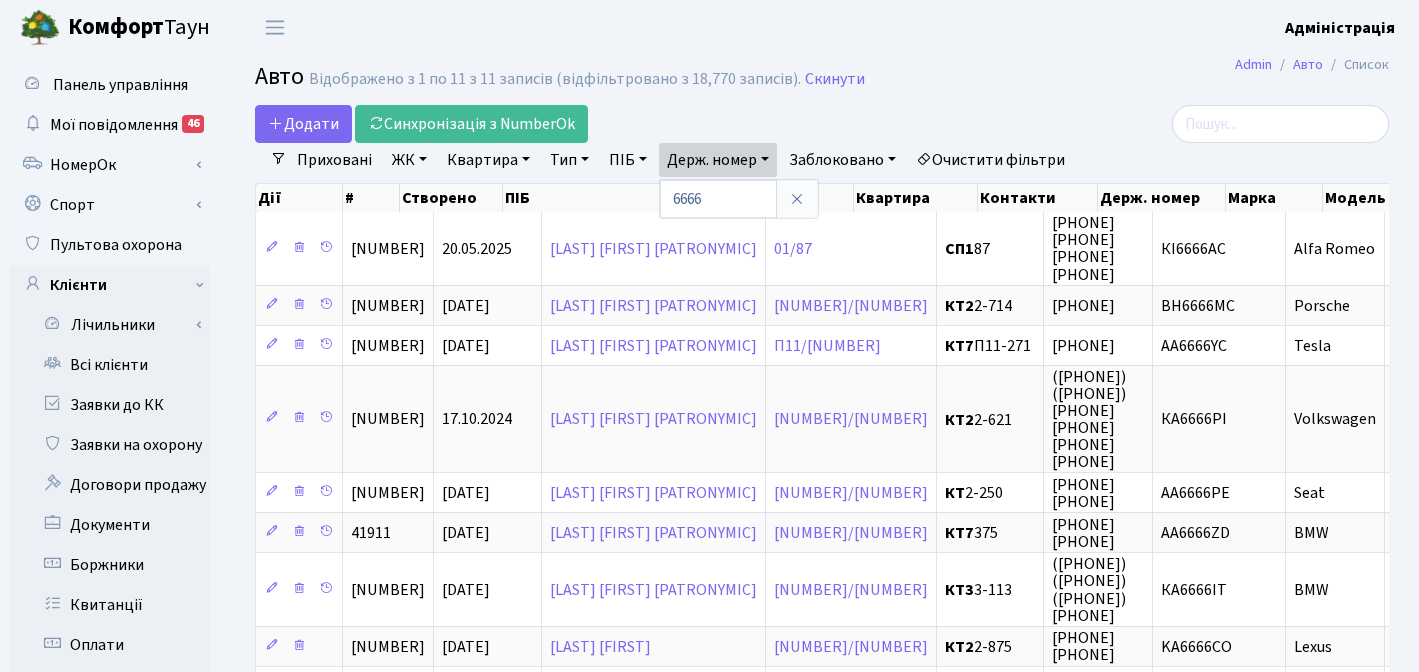 click on "Очистити фільтри" at bounding box center (990, 160) 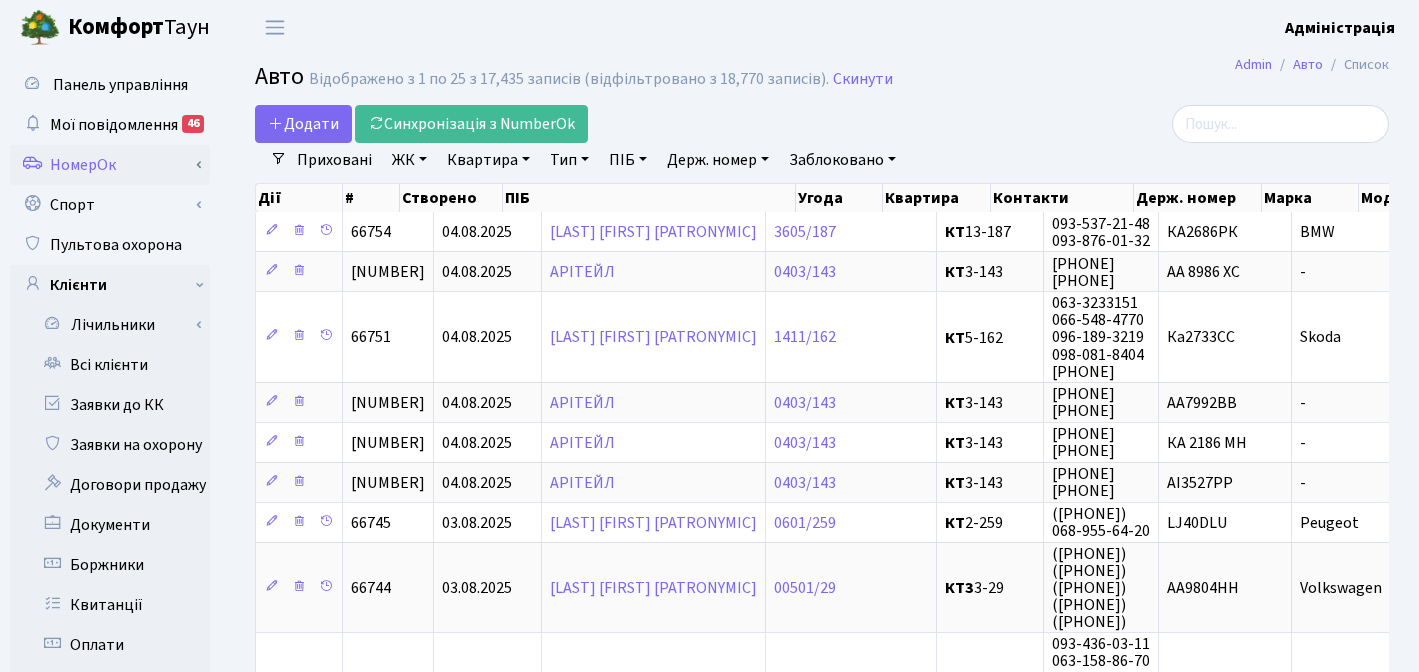click on "НомерОк" at bounding box center [110, 165] 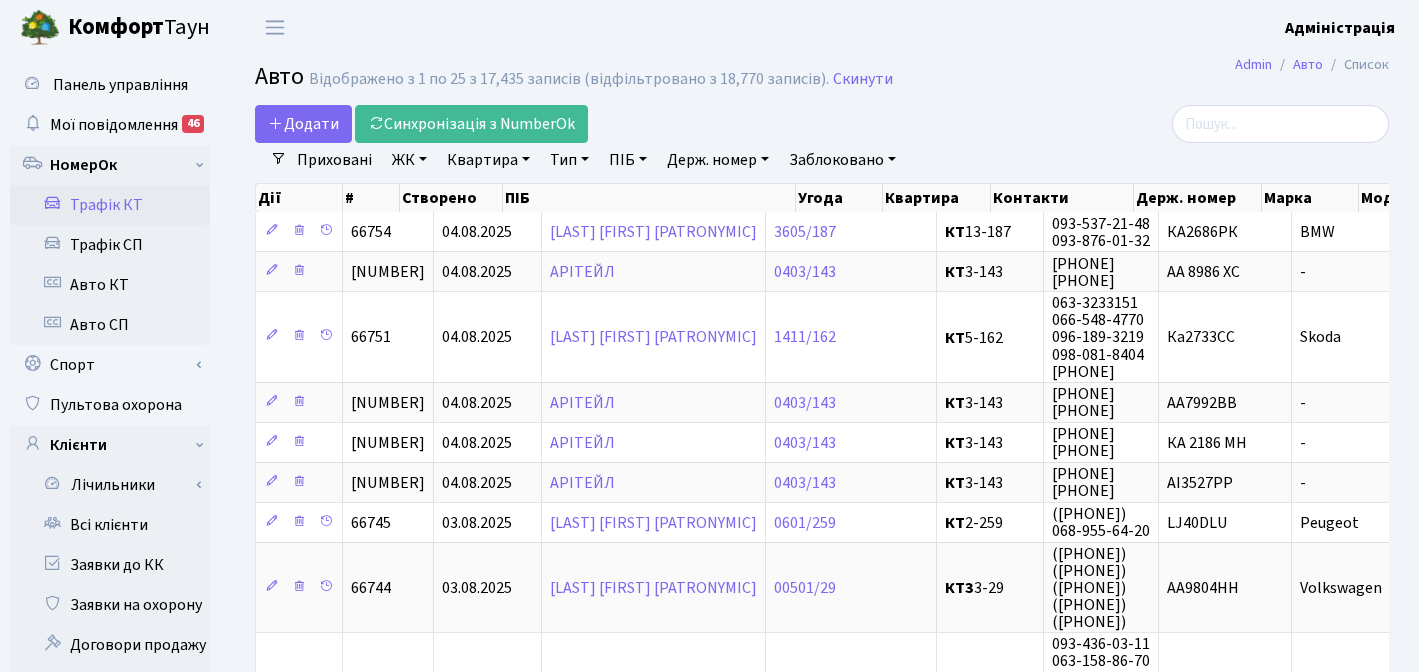 click on "Трафік КТ" at bounding box center (110, 205) 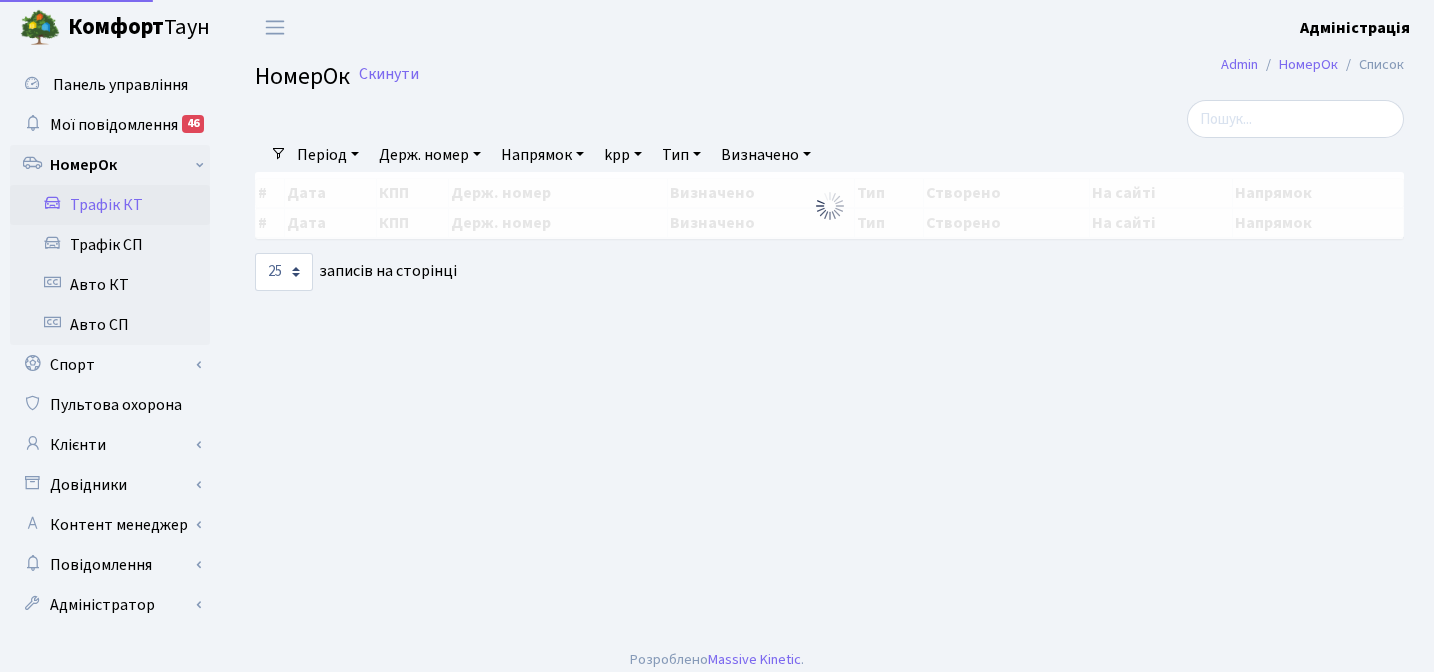 select on "25" 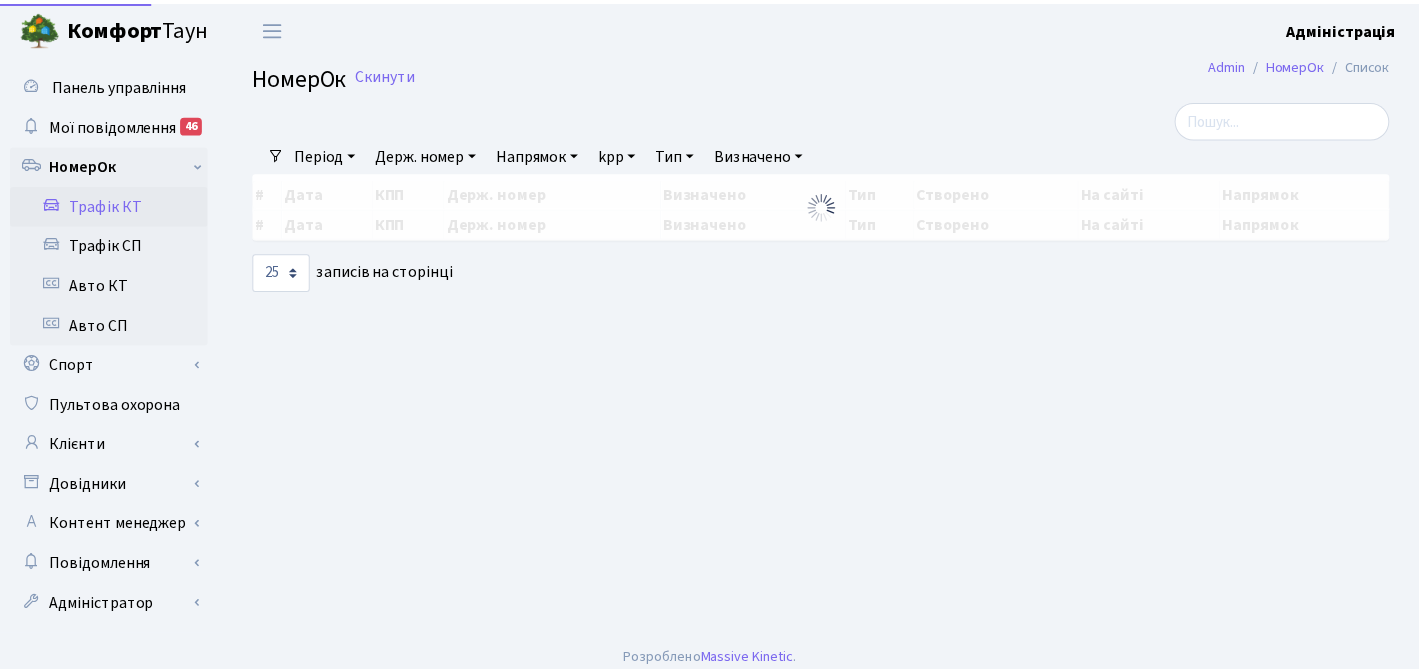 scroll, scrollTop: 0, scrollLeft: 0, axis: both 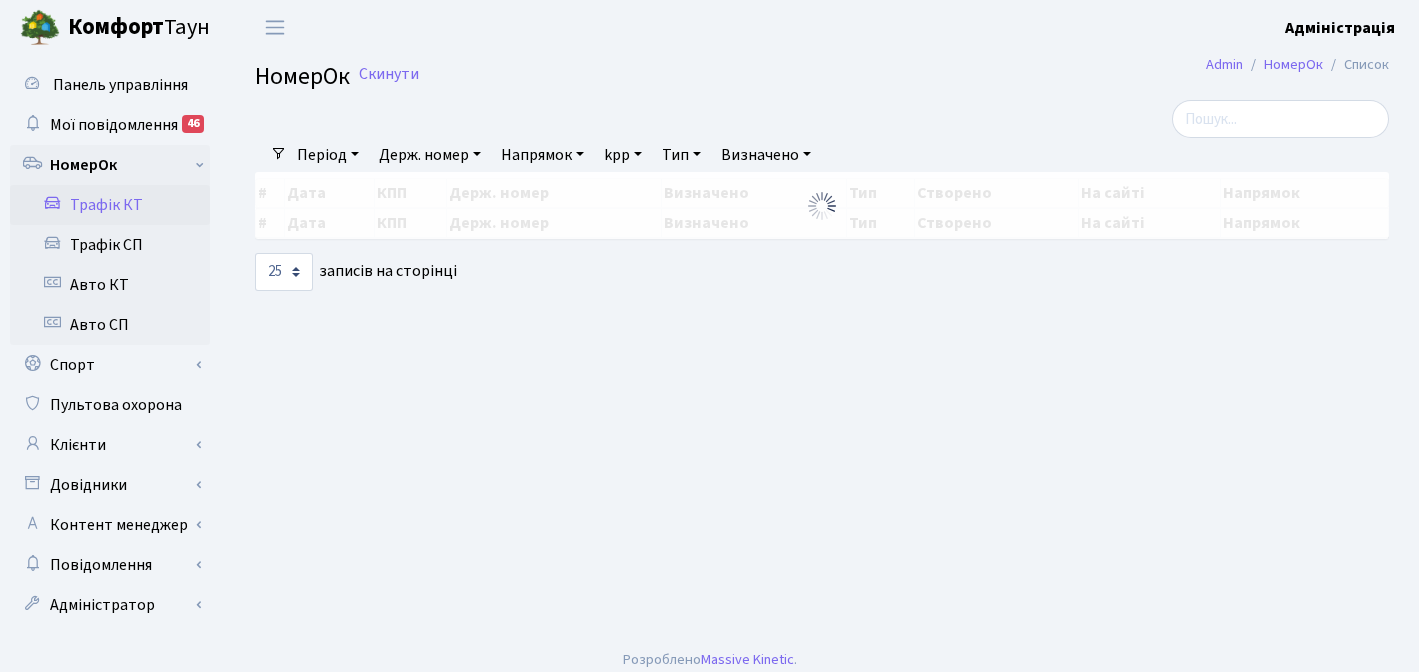 click on "Держ. номер" at bounding box center [430, 155] 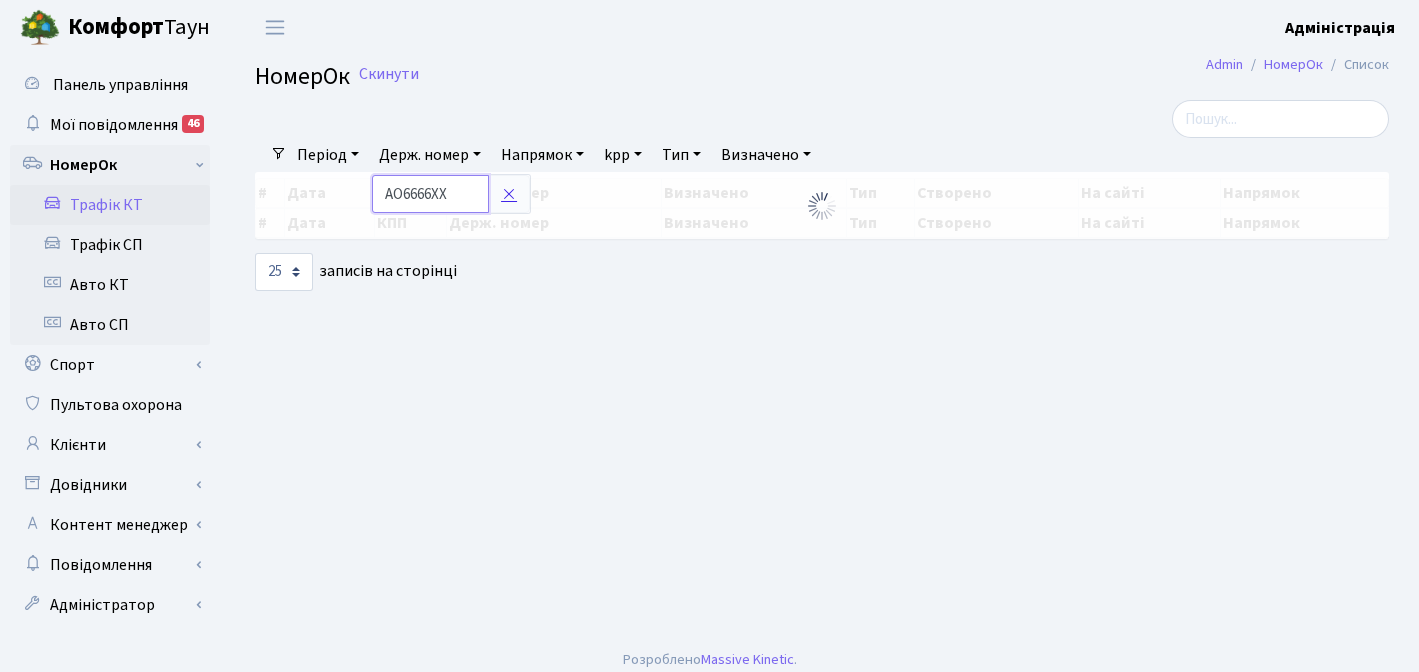 type on "AO6666XX" 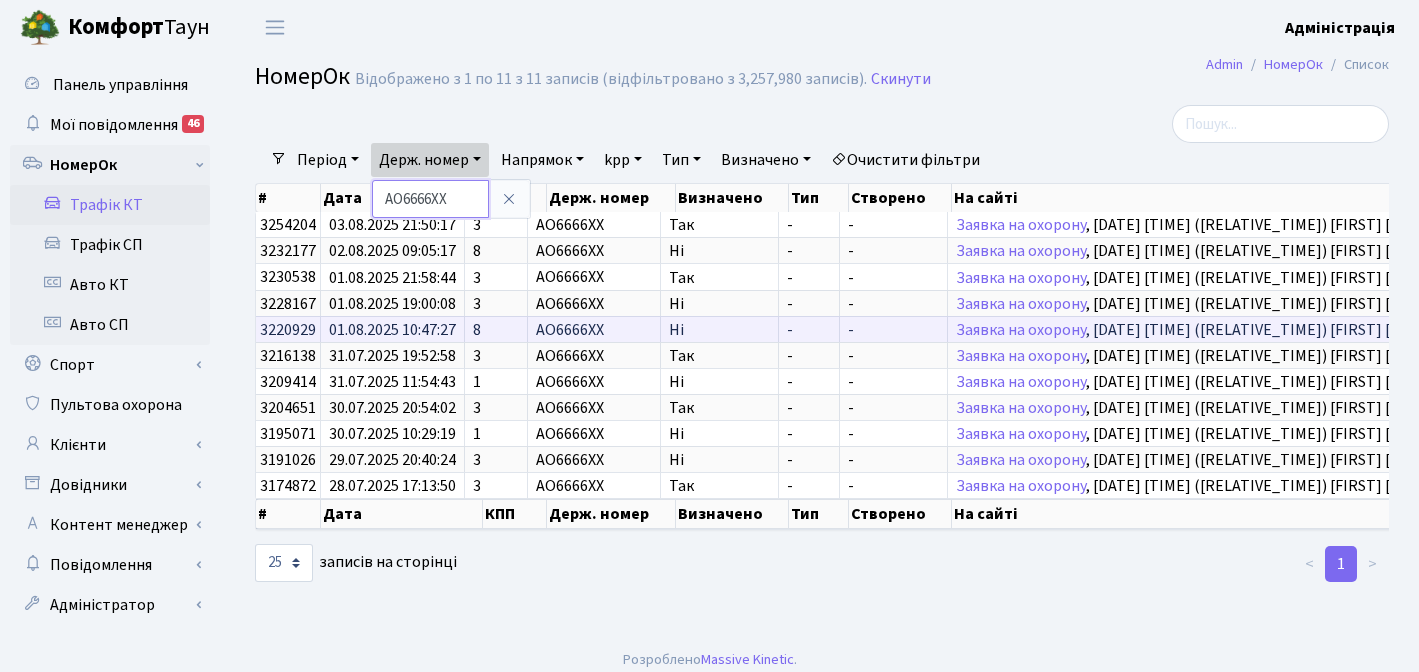 scroll, scrollTop: 0, scrollLeft: 96, axis: horizontal 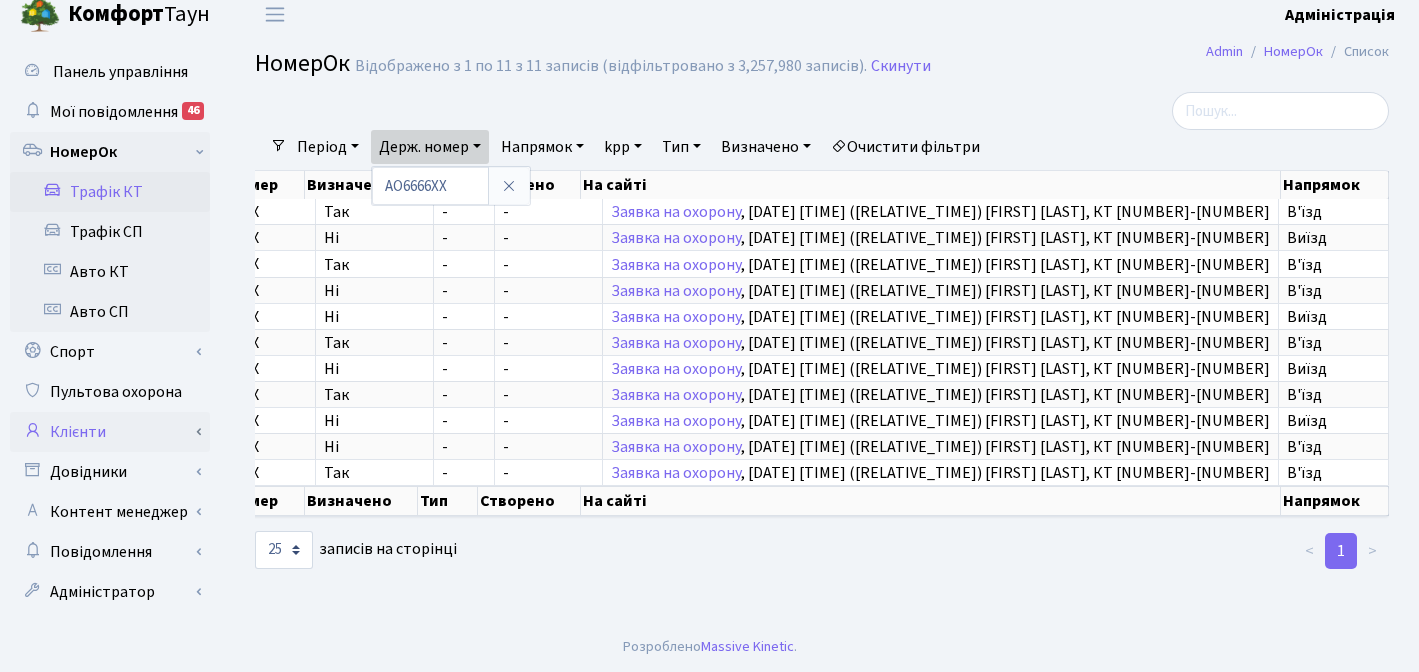 click on "Клієнти" at bounding box center [110, 432] 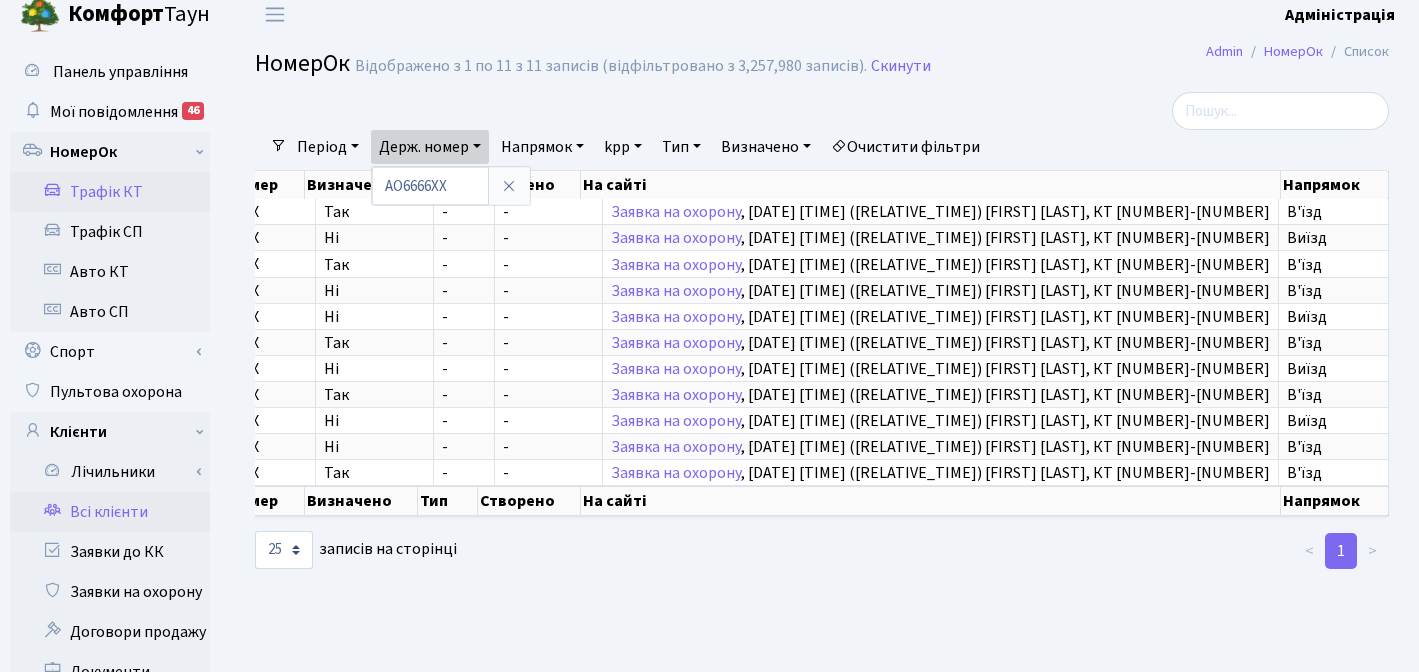 click on "Всі клієнти" at bounding box center (110, 512) 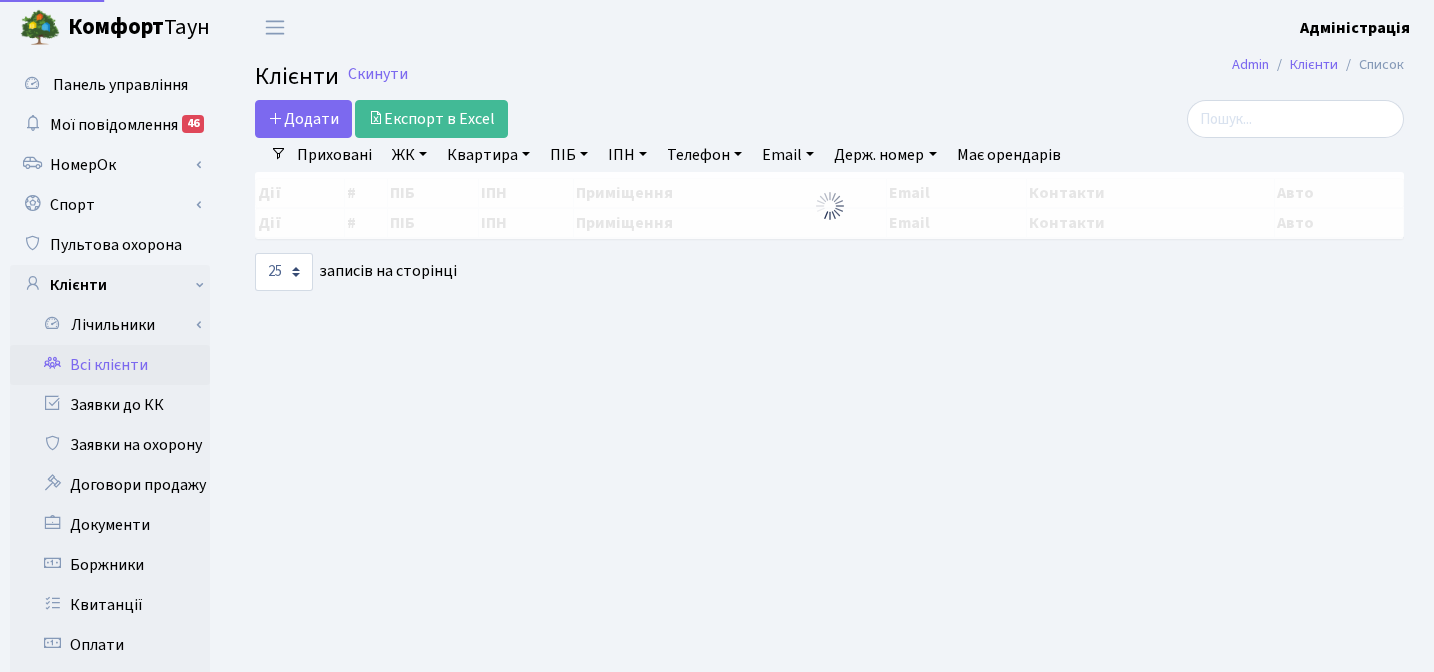 select on "25" 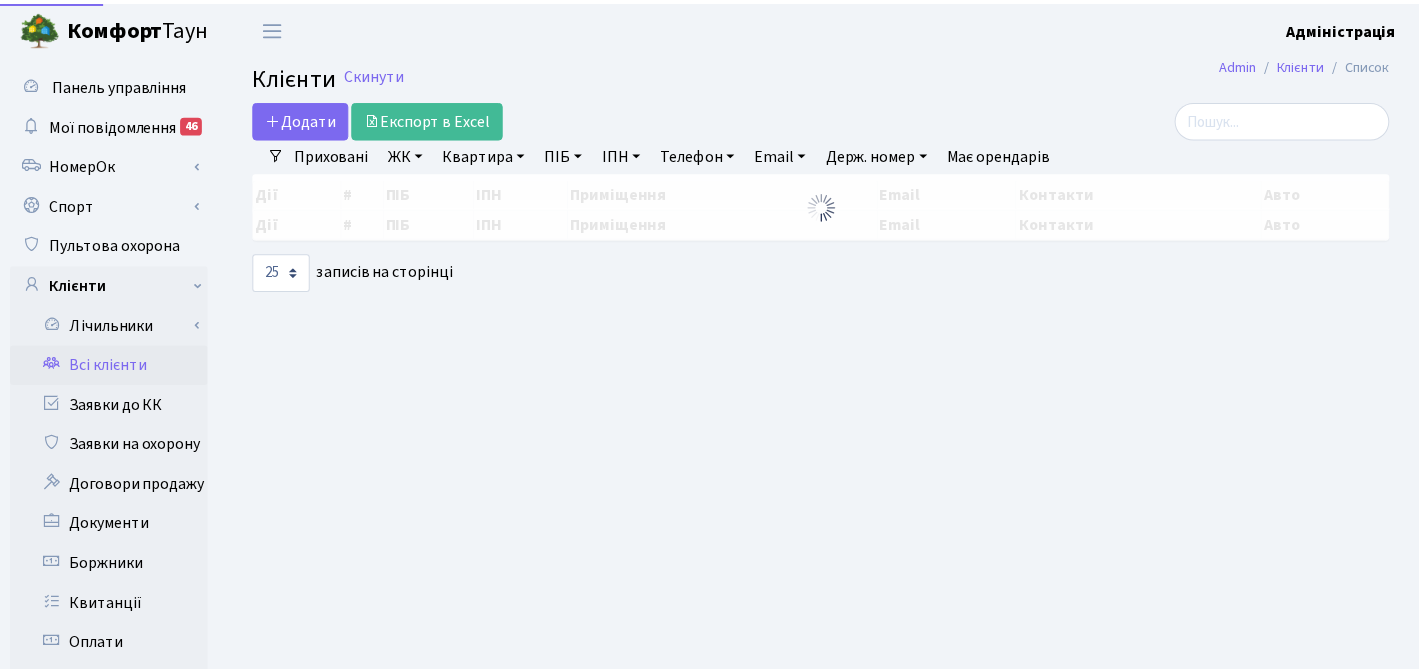 scroll, scrollTop: 0, scrollLeft: 0, axis: both 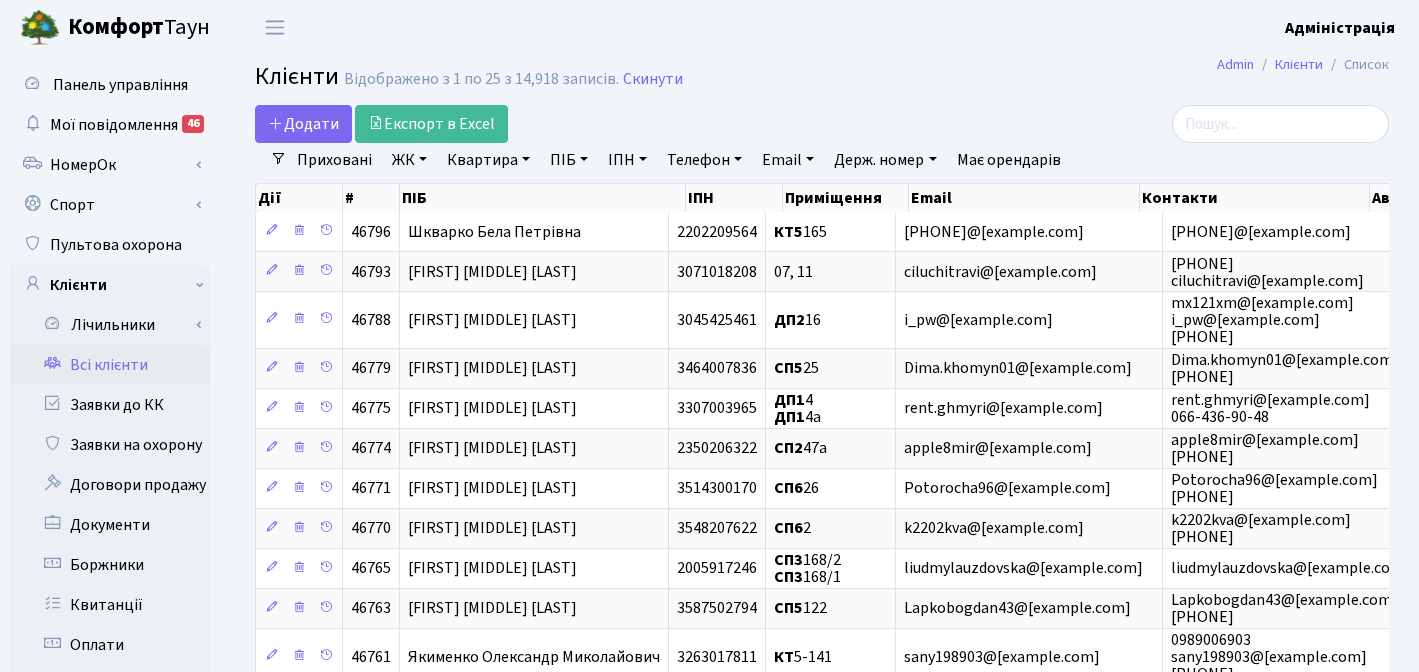 click on "ЖК" at bounding box center [409, 160] 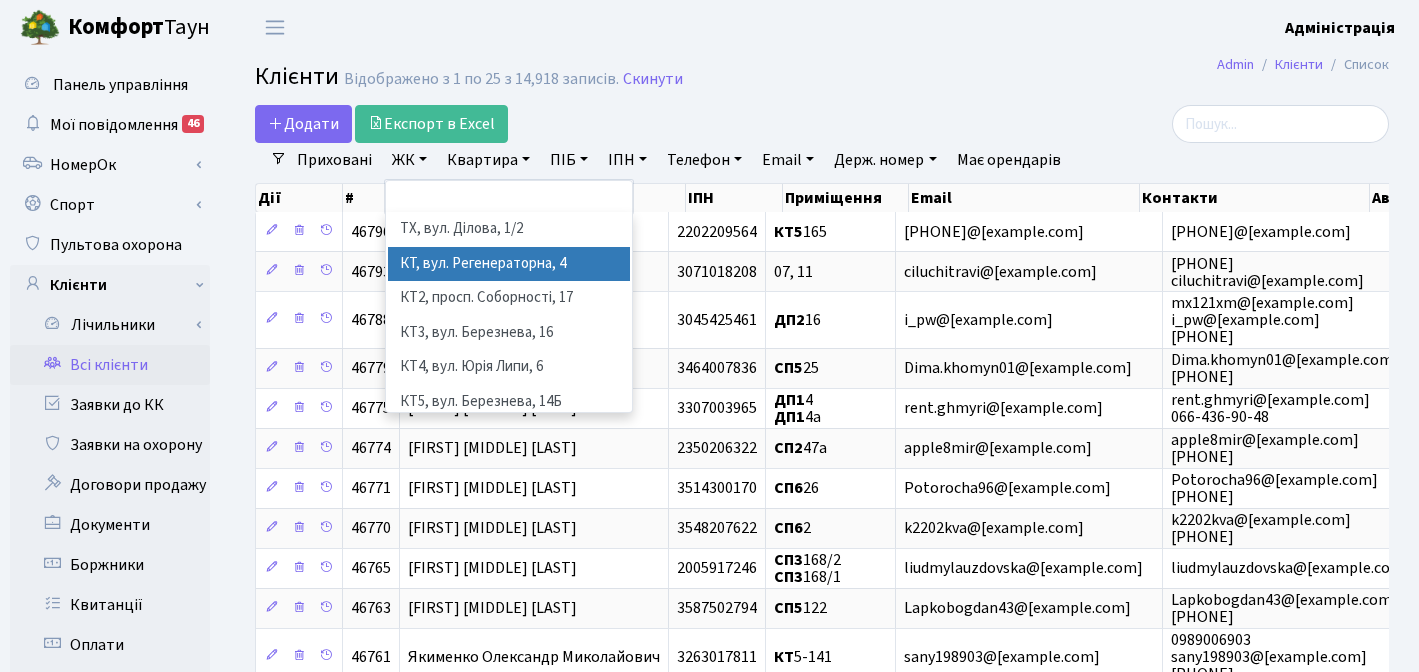 click on "КТ, вул. Регенераторна, 4" at bounding box center (509, 264) 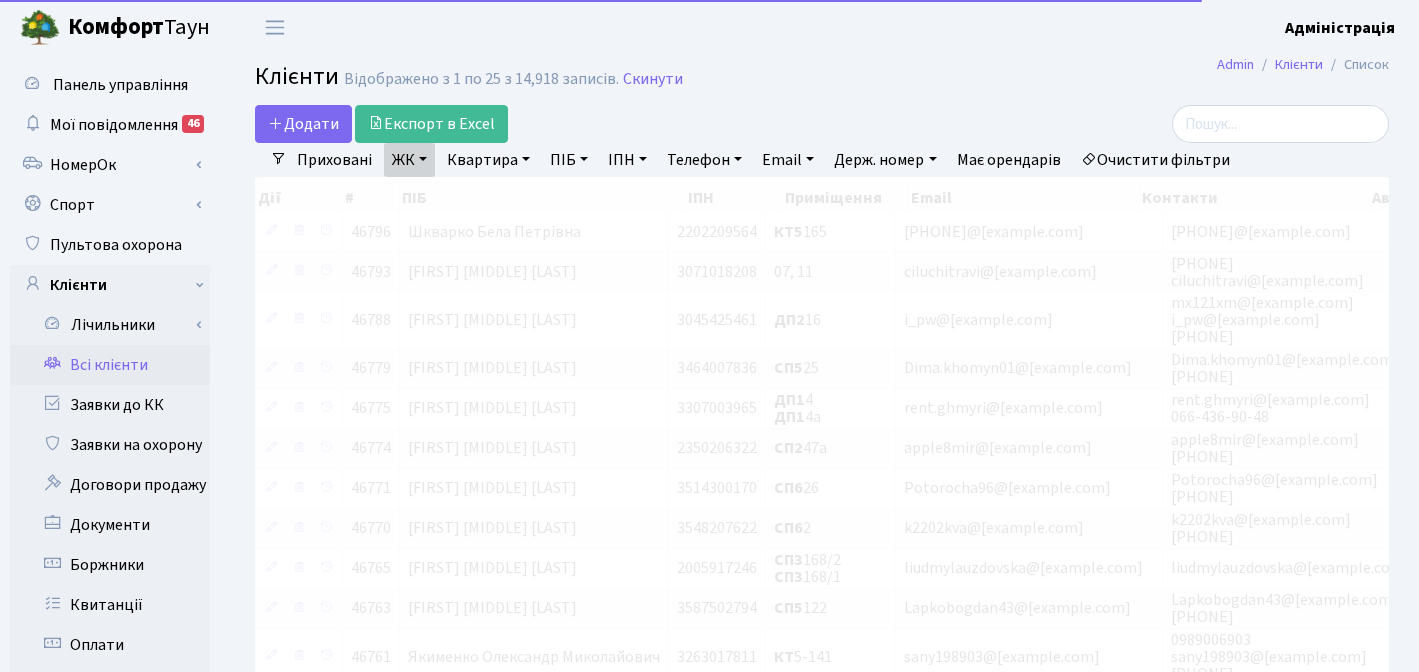 click on "Квартира" at bounding box center [488, 160] 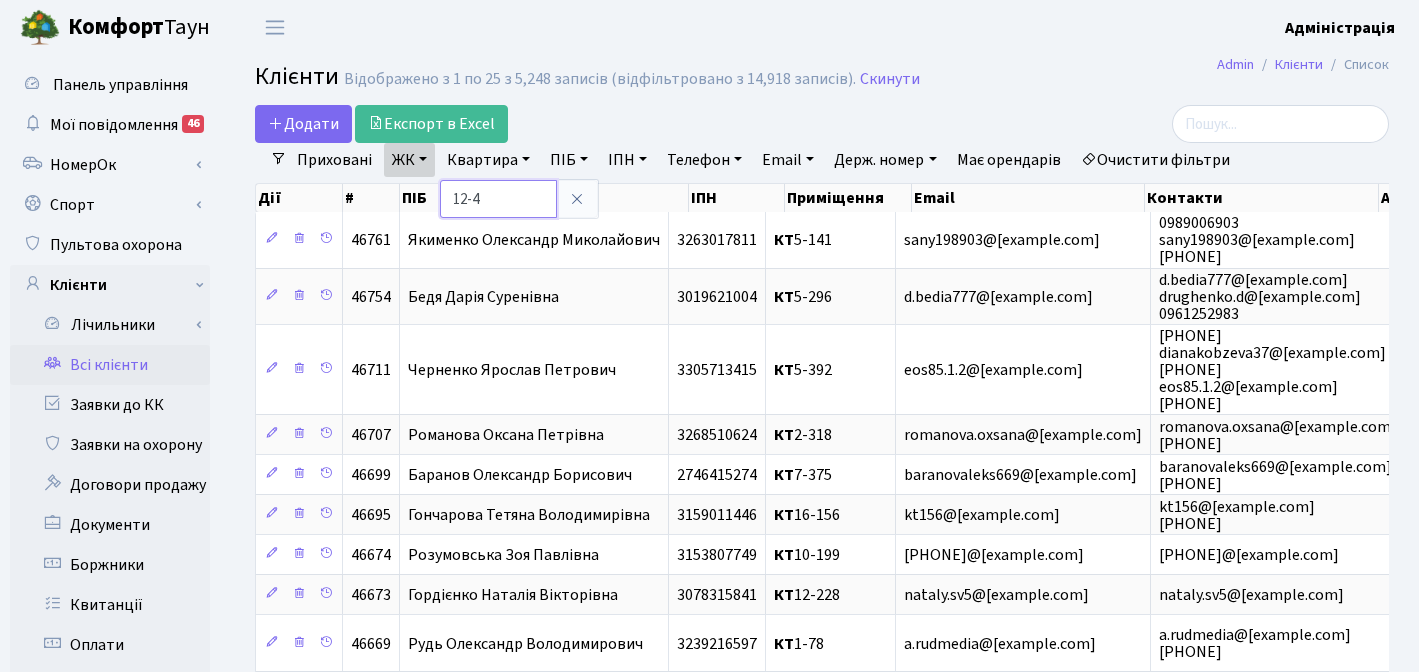 type on "12-4" 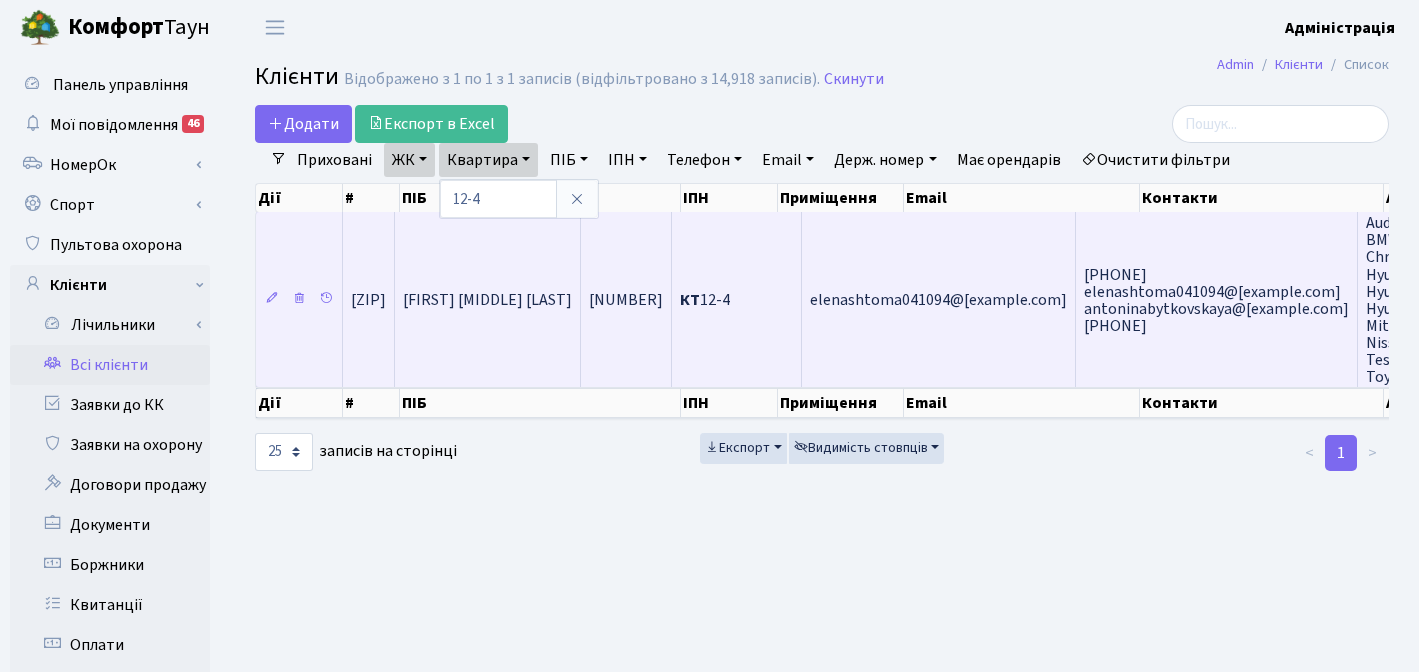 click on "elenashtoma041094@[example.com]" at bounding box center [938, 300] 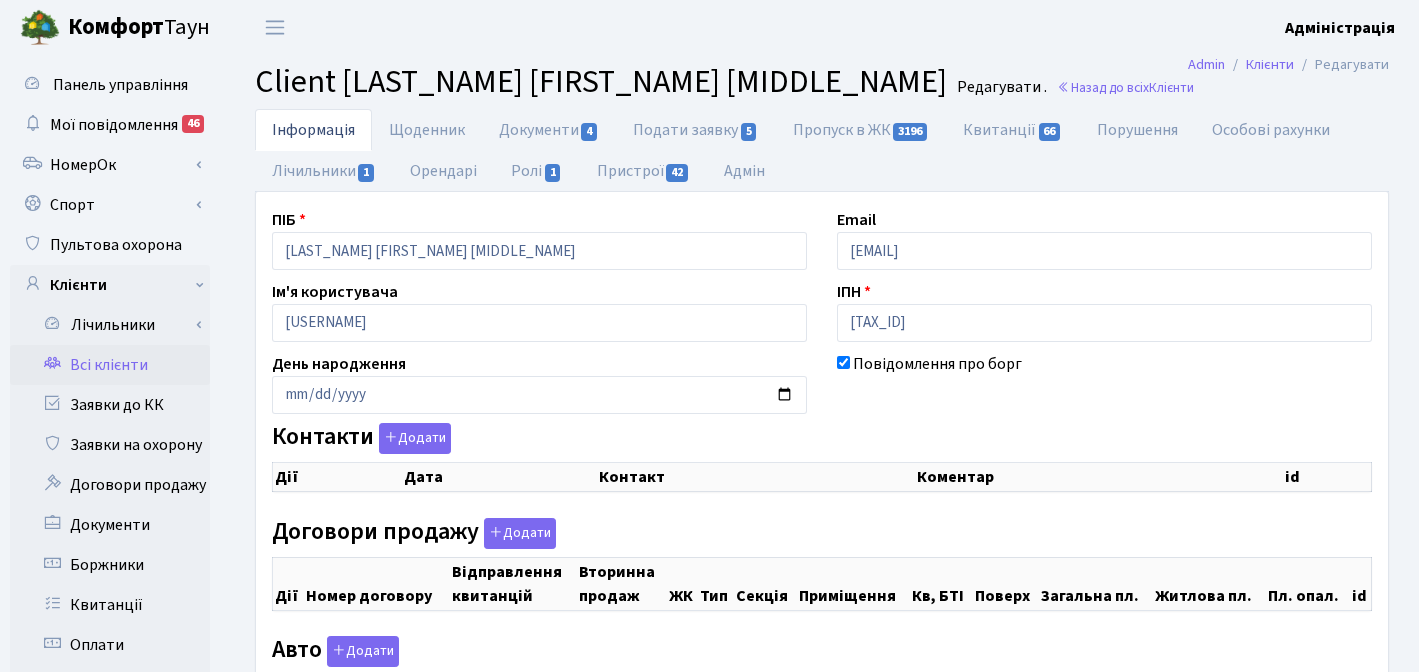 scroll, scrollTop: 0, scrollLeft: 0, axis: both 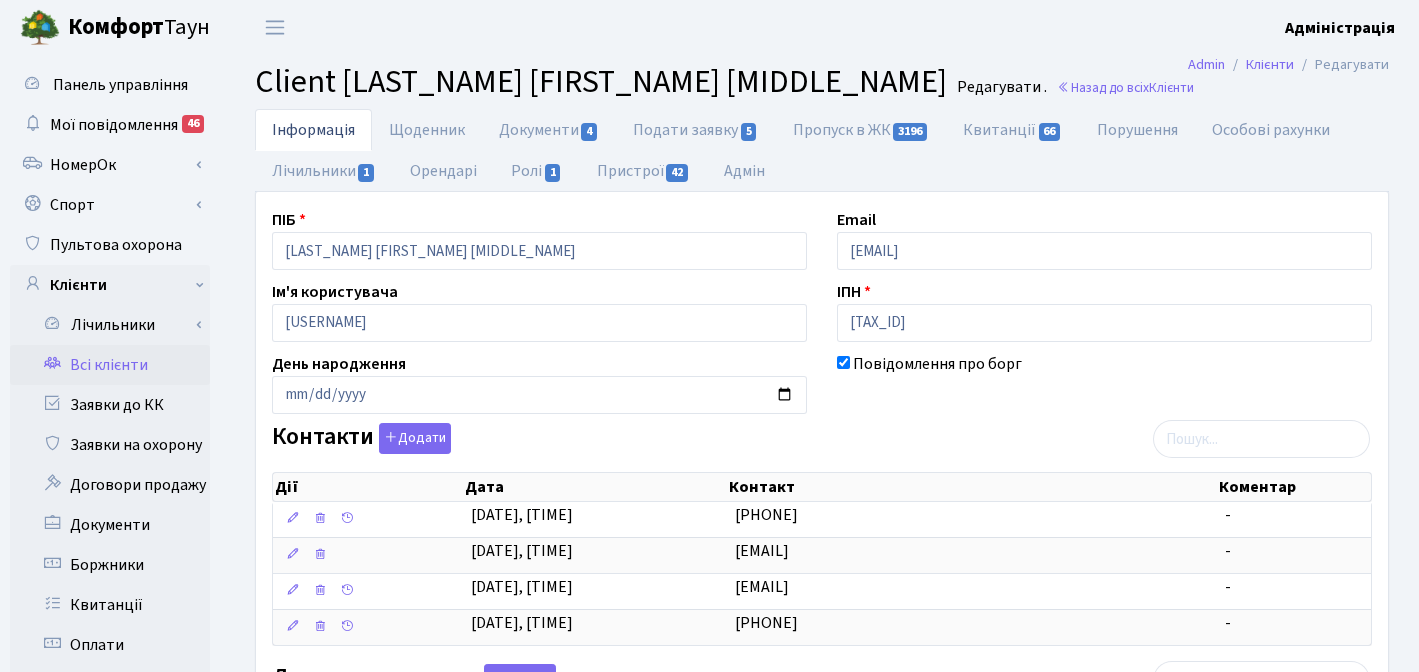 click on "PIB
[LAST_NAME] [FIRST_NAME] [MIDDLE_NAME]
Email
[EMAIL]
Ім'я користувача
[USERNAME]
ІПН
[TAX_ID]
День народження
Повідомлення про борг
Контакти
Додати
Дії
Дата
Дії" at bounding box center [822, 941] 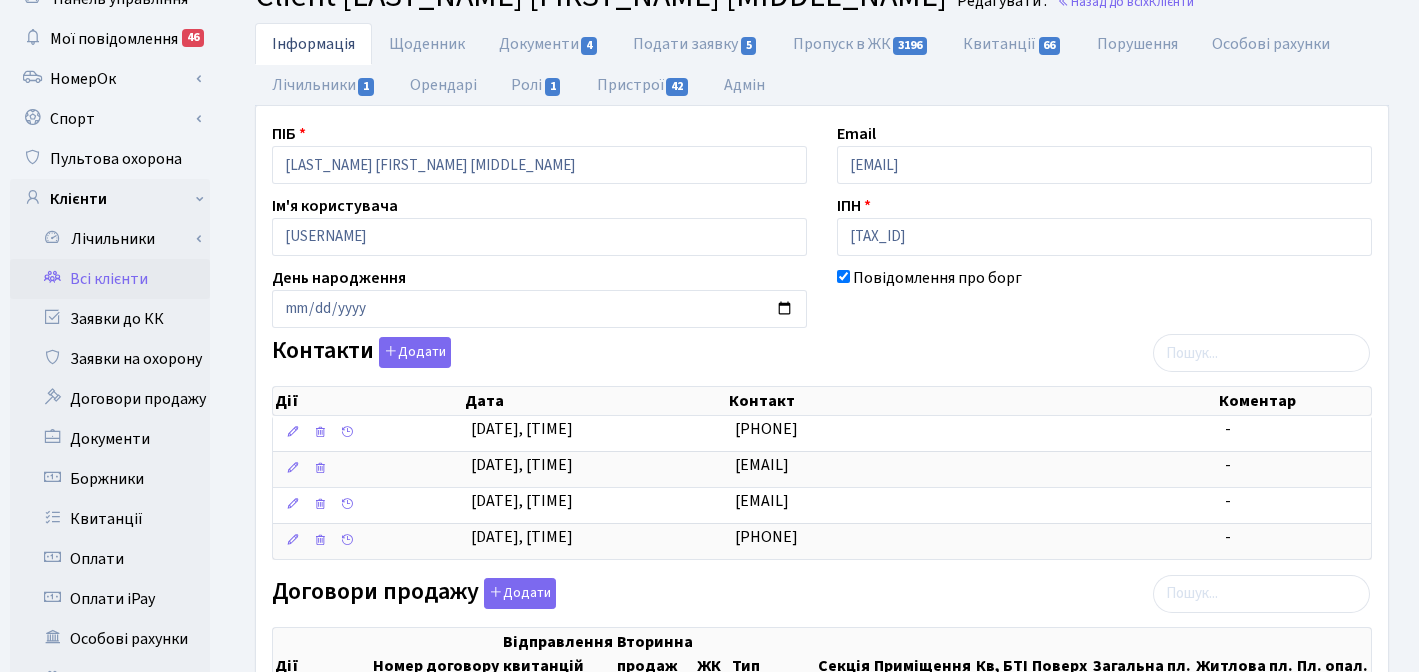 scroll, scrollTop: 0, scrollLeft: 0, axis: both 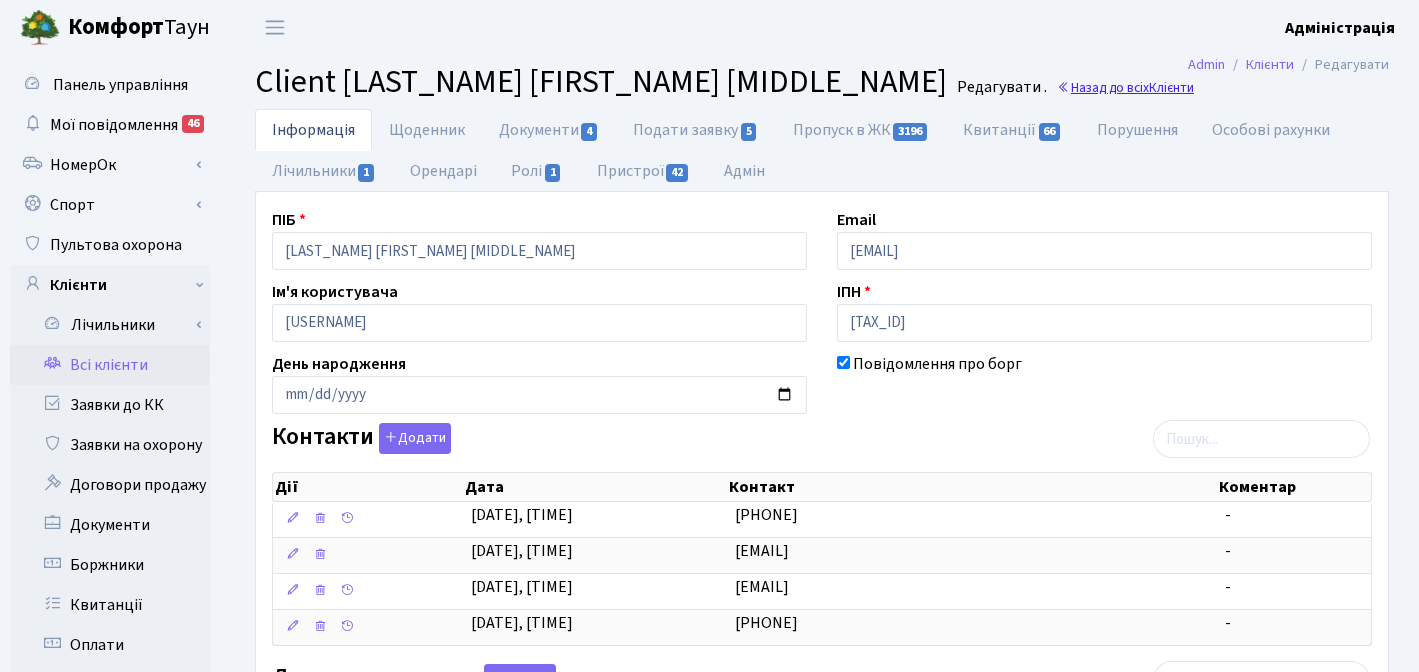 click on "Назад до всіх   Клієнти" at bounding box center (1125, 87) 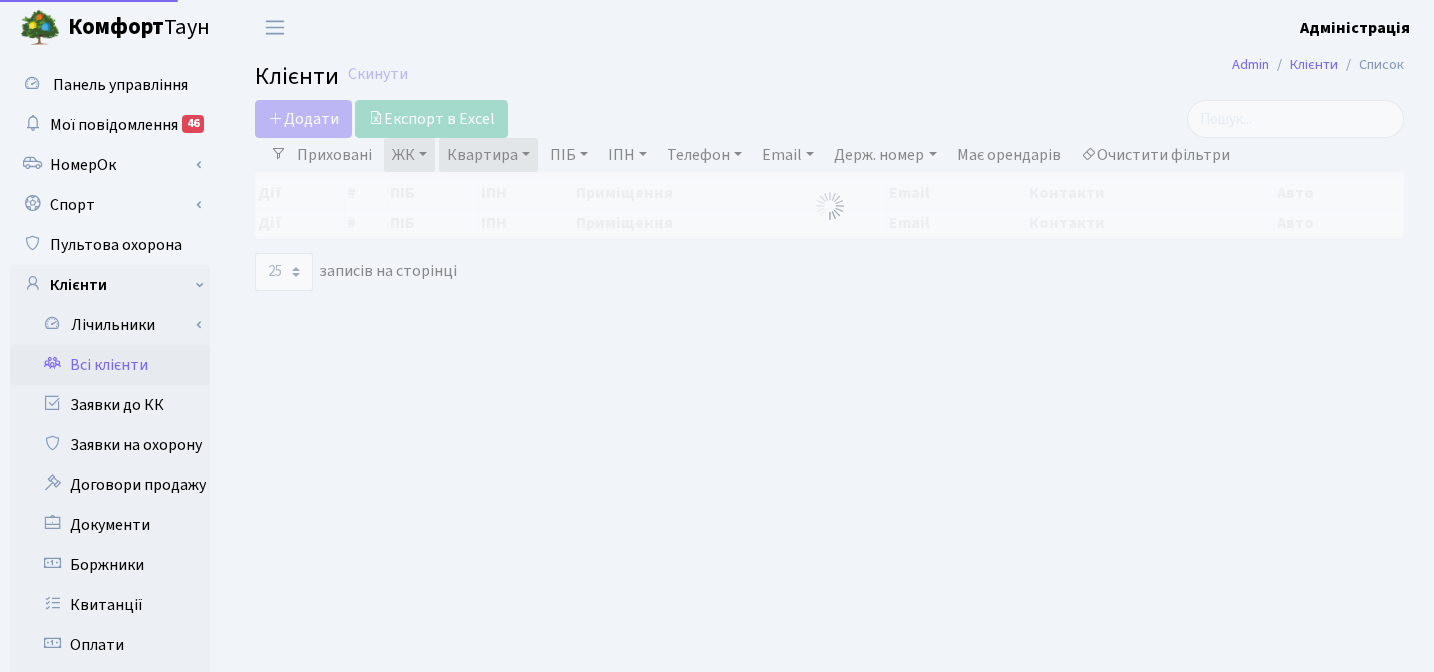 select on "25" 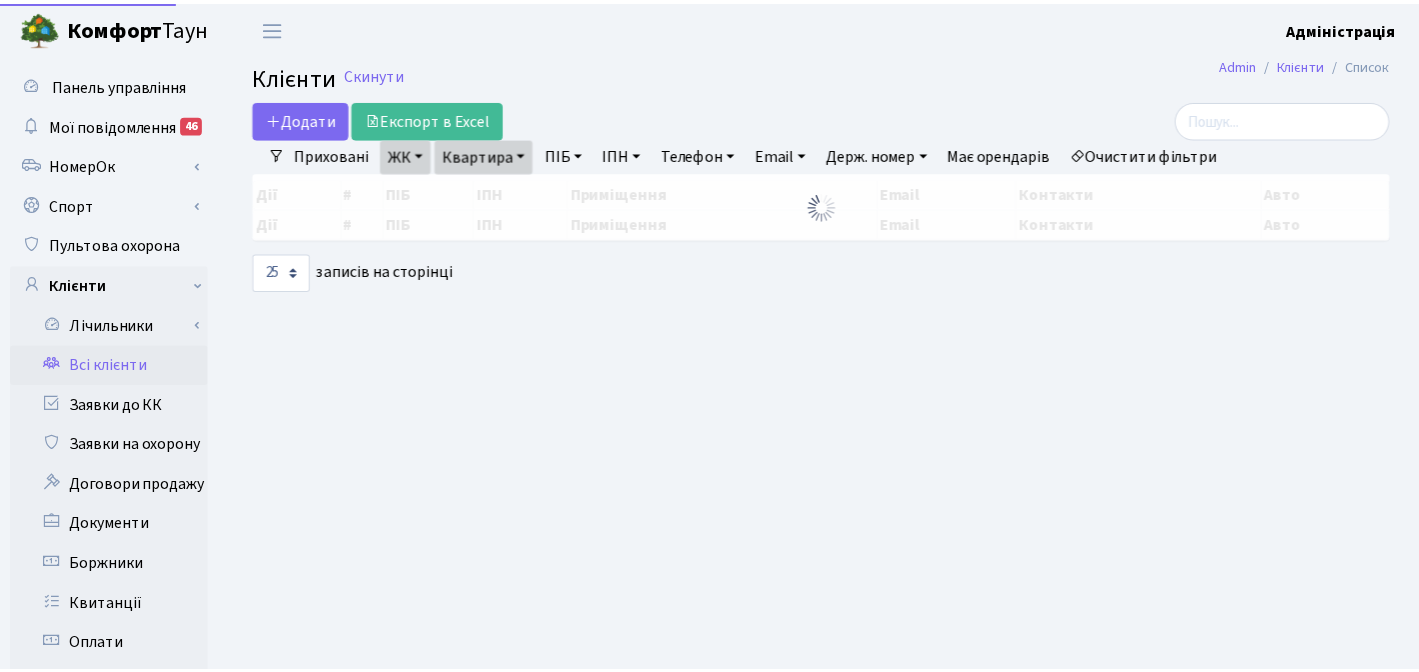scroll, scrollTop: 0, scrollLeft: 0, axis: both 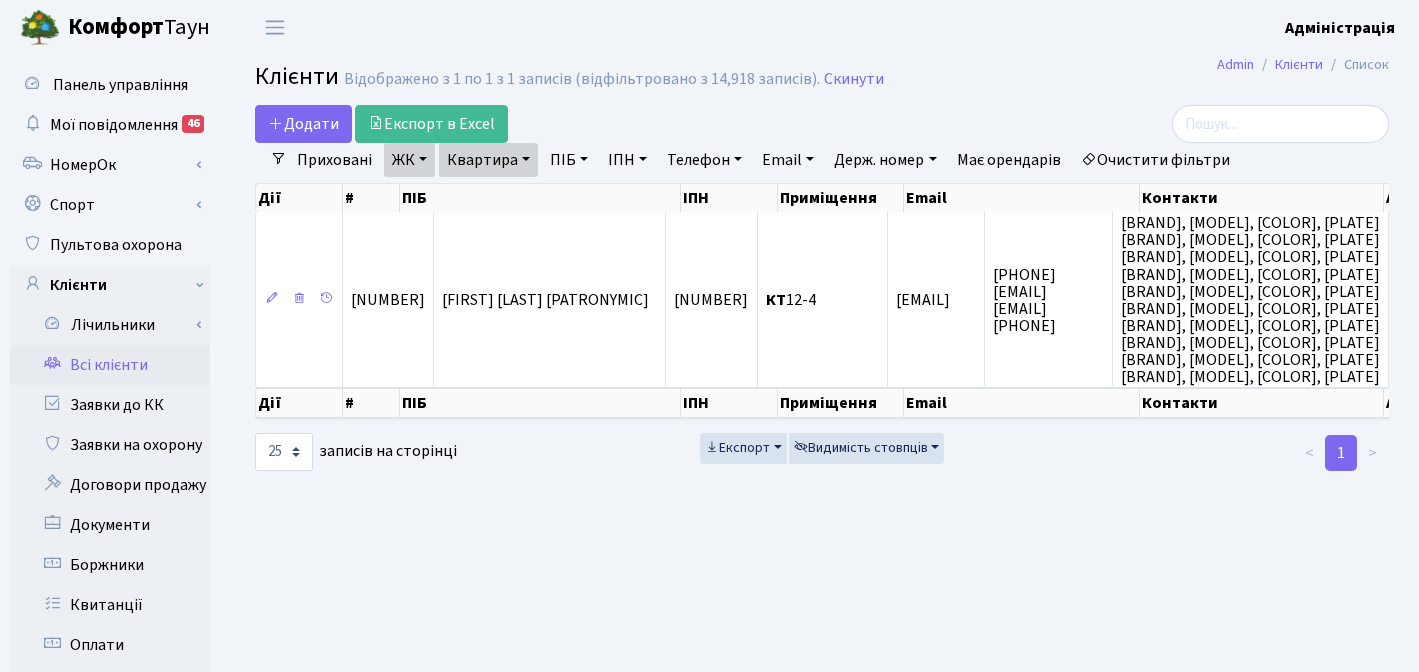 click on "Очистити фільтри" at bounding box center [1155, 160] 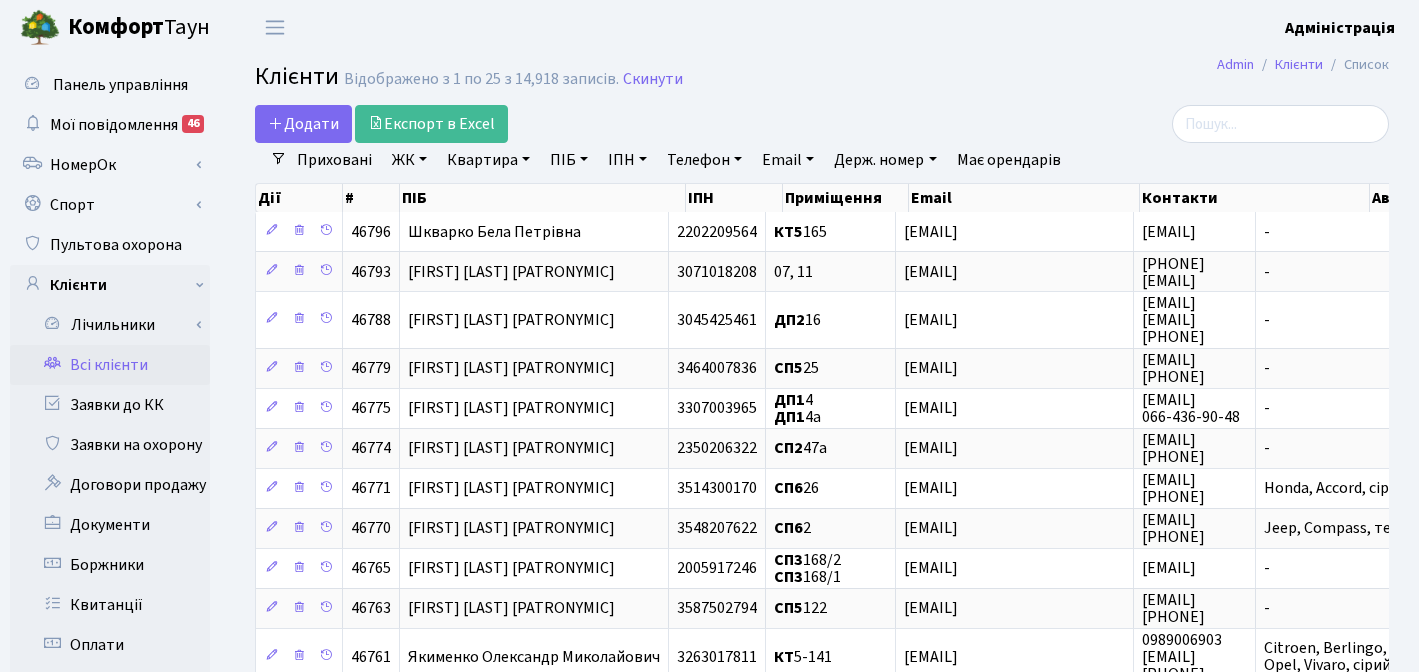 click on "Додати
Експорт в Excel" at bounding box center (628, 124) 